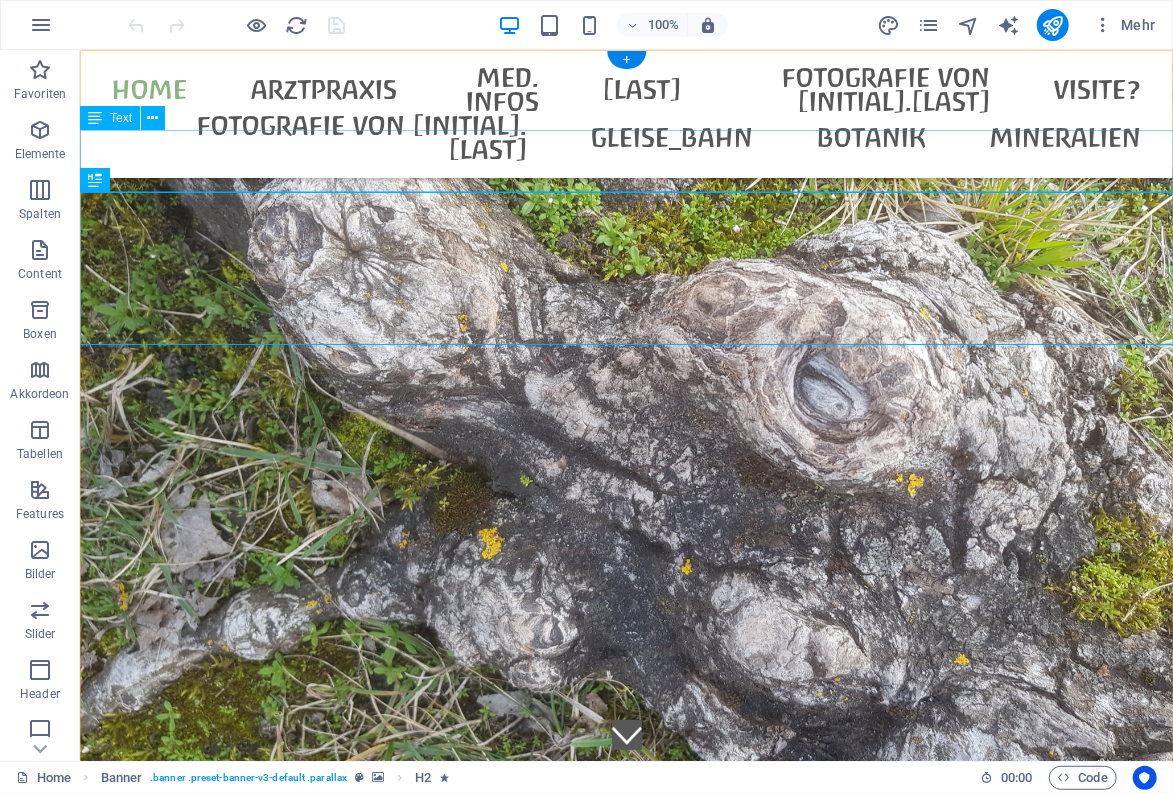 scroll, scrollTop: 0, scrollLeft: 0, axis: both 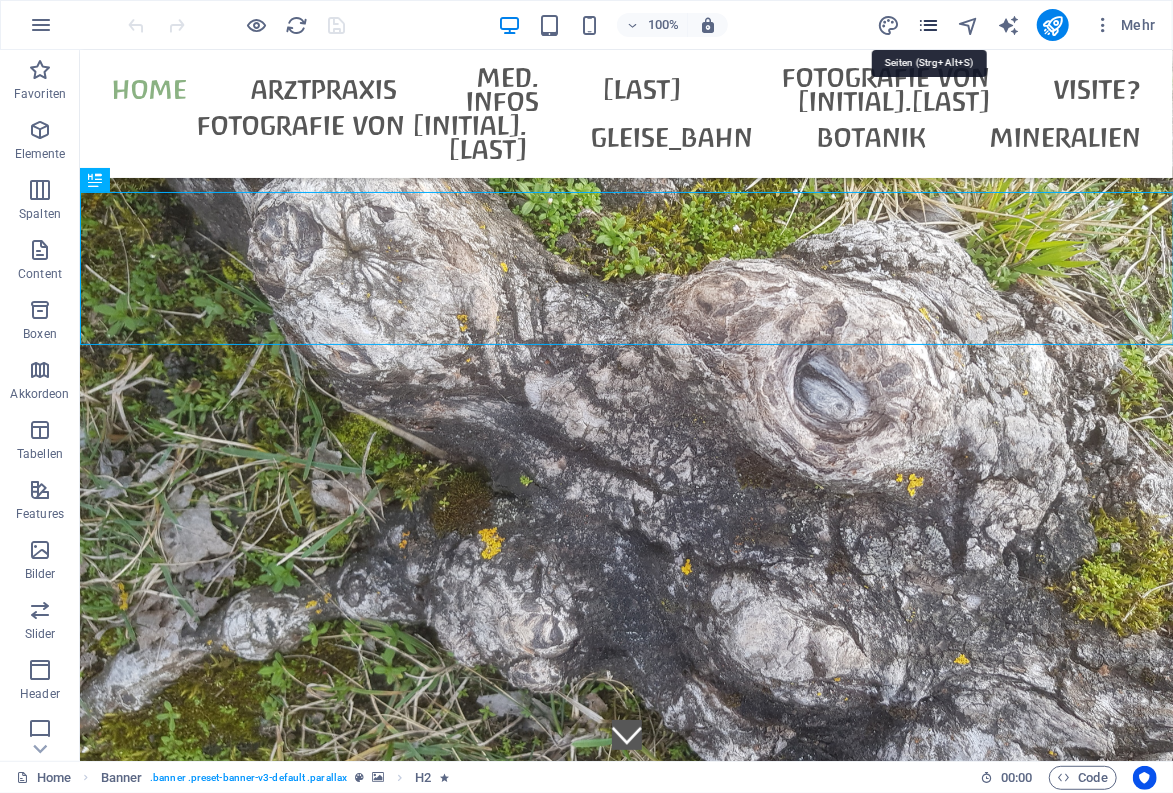 click at bounding box center [928, 25] 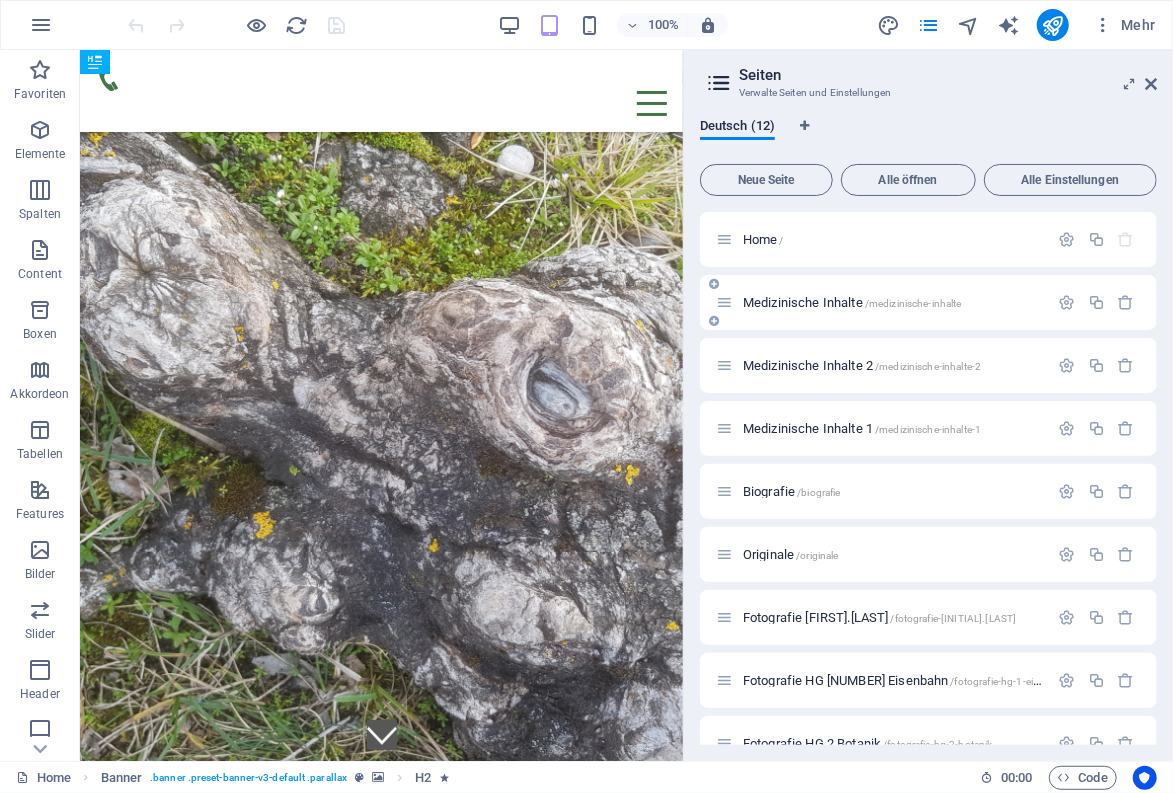 click on "Medizinische Inhalte /medizinische-inhalte" at bounding box center (882, 302) 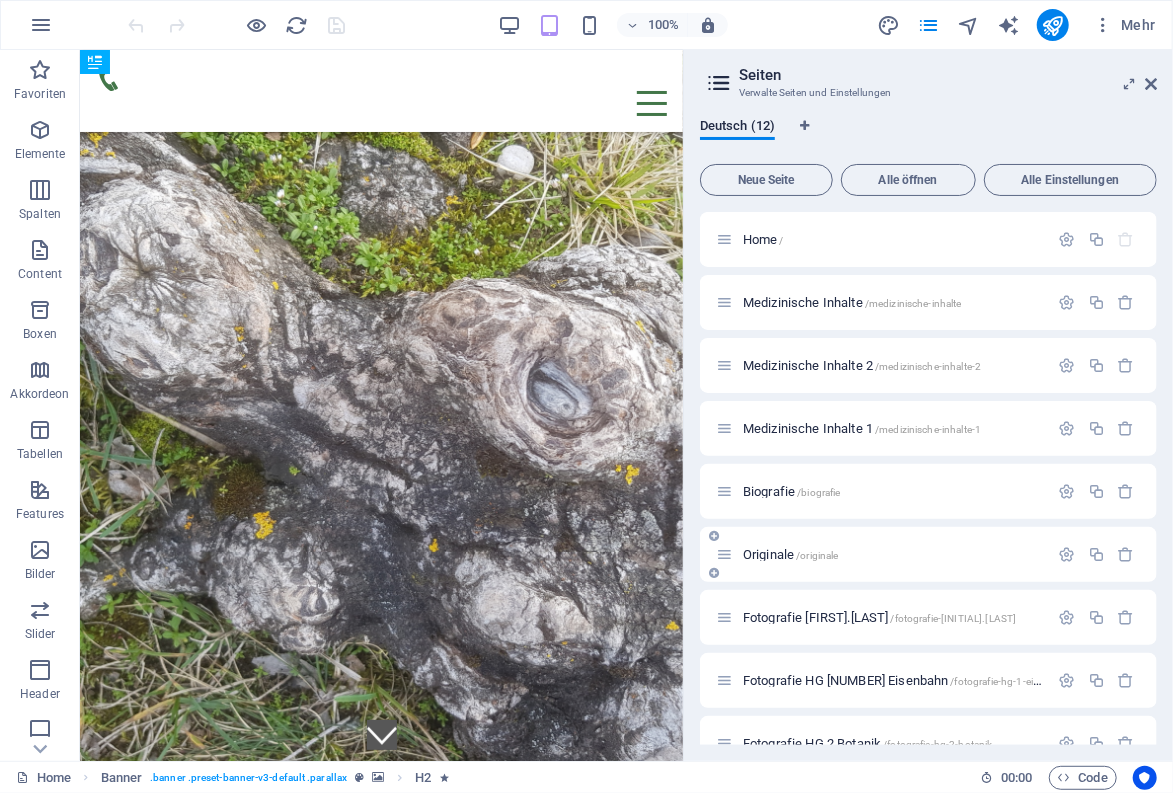 click on "/originale" at bounding box center (817, 555) 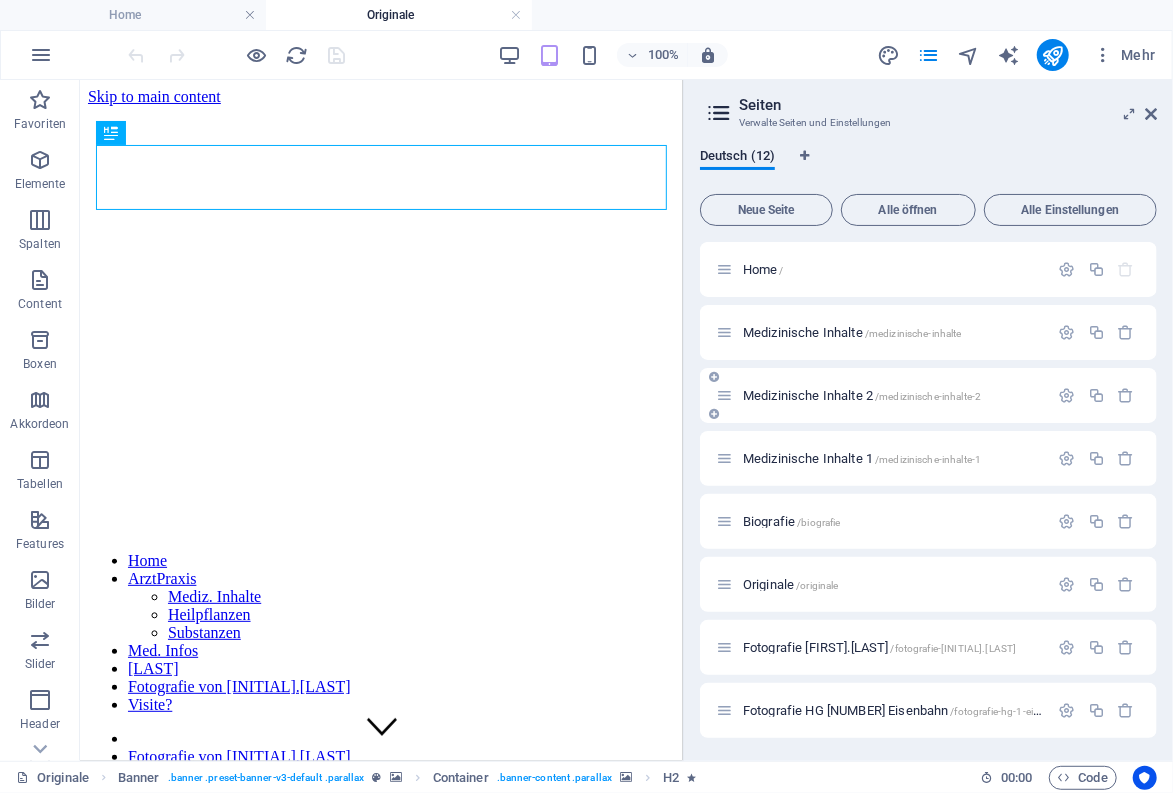 scroll, scrollTop: 0, scrollLeft: 0, axis: both 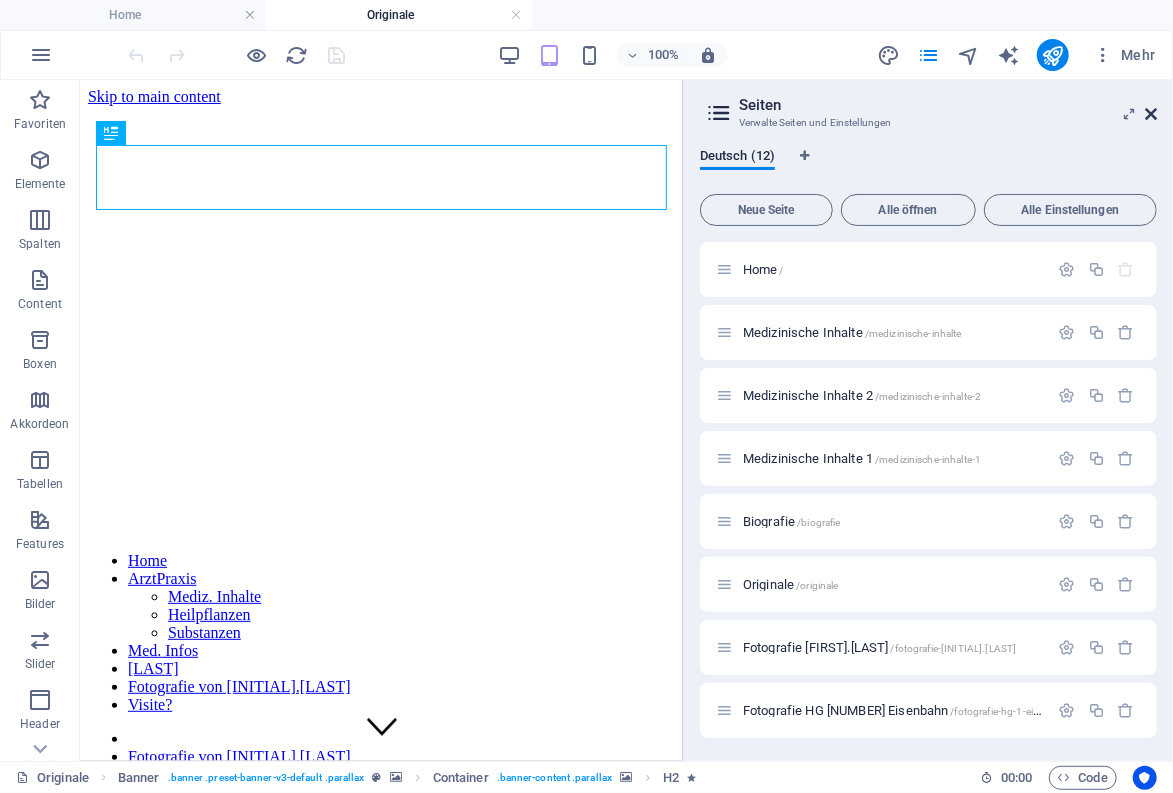 click at bounding box center [1151, 114] 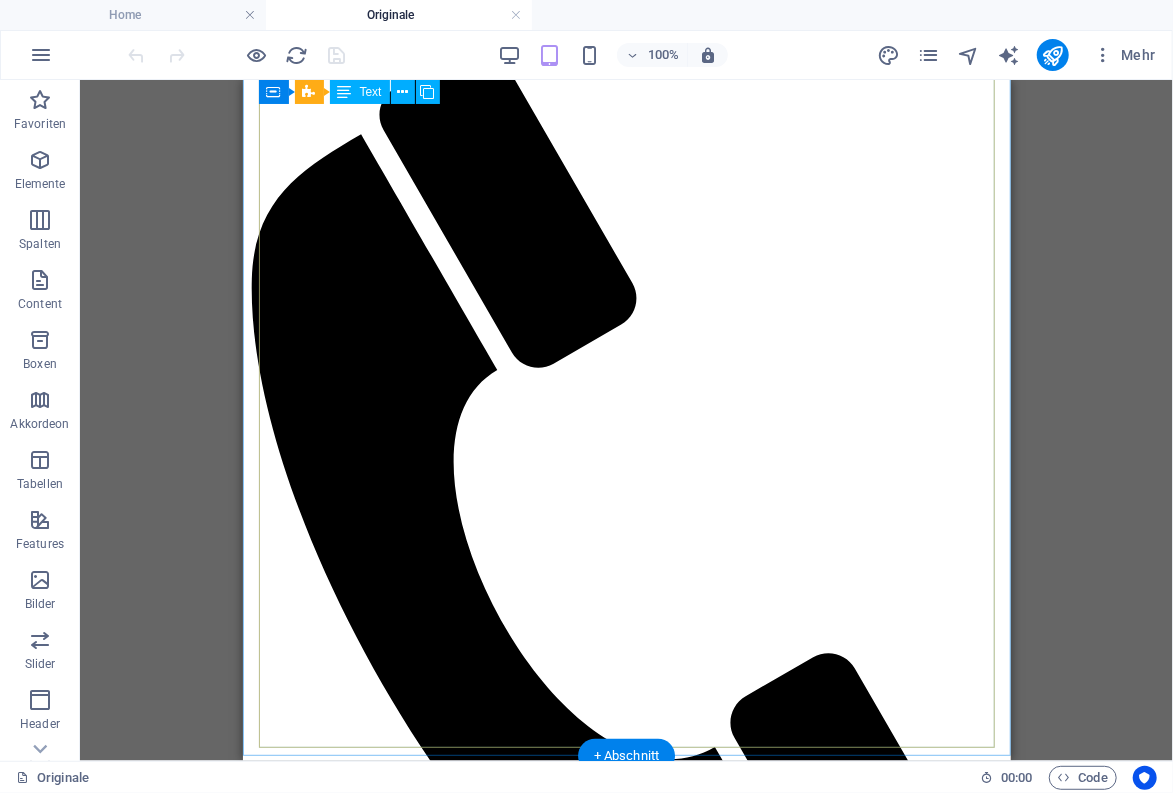 scroll, scrollTop: 880, scrollLeft: 0, axis: vertical 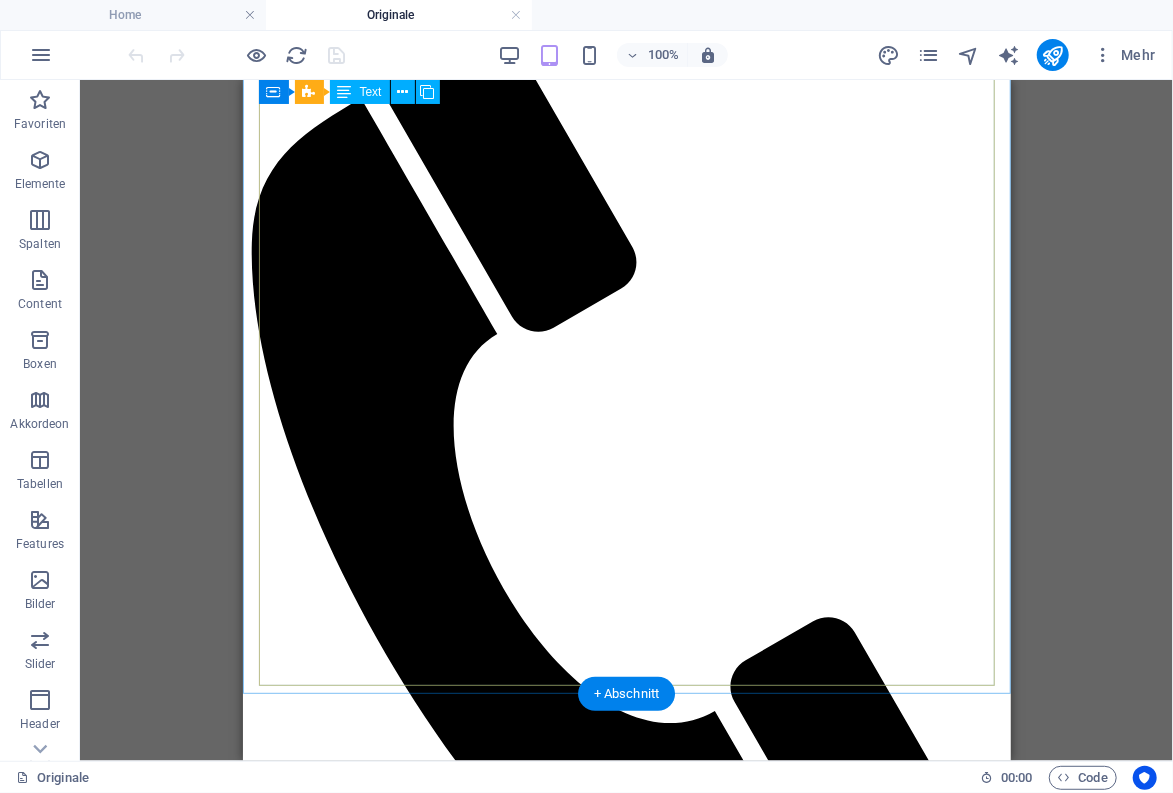 click on "ANlässlich des neu erschienenen Buches über hans Nowak präsentiere ich hier die Nowak-Werke der Sammlung [LAST] - in Anlehnung an die Kapitel des Seefeldt'schen Buches werden diese noch sortiert...   (siehe auch diese themenbezogene Auflistung) Sakrale Bilder :  -  Christus/Judas  (na ?) - Christus blau  ([YEAR]) - Christus vor der Sonne -  Christuskopf  ([YEAR]) - Johannes  (Lithographie-Studie)   ([YEAR]) -  Heilige 3 Könige  ([YEAR]) Clowns : - Clown nachdenklich - Clowngespräch - Clown auf  Blattgold  ([YEAR]) Bilder auf  Jute : -  Stillleben (Blumenstrauß)  ([YEAR]) - Frauenkopf Kleine Szenen  ([YEAR]) : - Bühnenszene - die seltsame Alte - Der Springbock Stadt-/   Dorf-Ansichten : - Paris (Montmartre) - Paris (Markthalle) - London  Tower-Bridge  (KunstDruck)   - London - Big Ben und Parlament  ([YEAR]) - Rom (Petersplatz) - Die Rote Brücke  (KunstDruck) - Nizza  Blumenmarkt  ("Cavon") - Venedig ("Cavon") - St. Tropez  ?? -  Erster Schnee in Voigtholz  ?? Häfen und Schiffe : - St. Tropez - - -   :" at bounding box center (626, 3856) 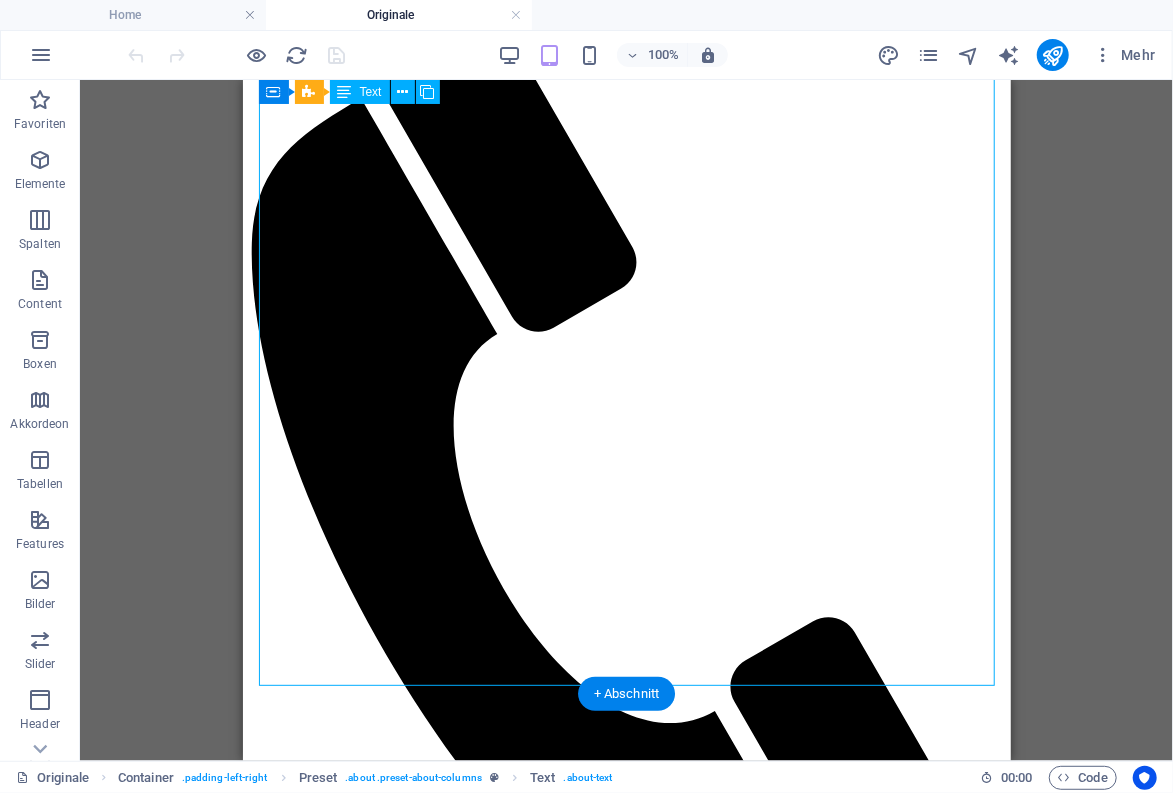click on "ANlässlich des neu erschienenen Buches über hans Nowak präsentiere ich hier die Nowak-Werke der Sammlung [LAST] - in Anlehnung an die Kapitel des Seefeldt'schen Buches werden diese noch sortiert...   (siehe auch diese themenbezogene Auflistung) Sakrale Bilder :  -  Christus/Judas  (na ?) - Christus blau  ([YEAR]) - Christus vor der Sonne -  Christuskopf  ([YEAR]) - Johannes  (Lithographie-Studie)   ([YEAR]) -  Heilige 3 Könige  ([YEAR]) Clowns : - Clown nachdenklich - Clowngespräch - Clown auf  Blattgold  ([YEAR]) Bilder auf  Jute : -  Stillleben (Blumenstrauß)  ([YEAR]) - Frauenkopf Kleine Szenen  ([YEAR]) : - Bühnenszene - die seltsame Alte - Der Springbock Stadt-/   Dorf-Ansichten : - Paris (Montmartre) - Paris (Markthalle) - London  Tower-Bridge  (KunstDruck)   - London - Big Ben und Parlament  ([YEAR]) - Rom (Petersplatz) - Die Rote Brücke  (KunstDruck) - Nizza  Blumenmarkt  ("Cavon") - Venedig ("Cavon") - St. Tropez  ?? -  Erster Schnee in Voigtholz  ?? Häfen und Schiffe : - St. Tropez - - -   :" at bounding box center [626, 3856] 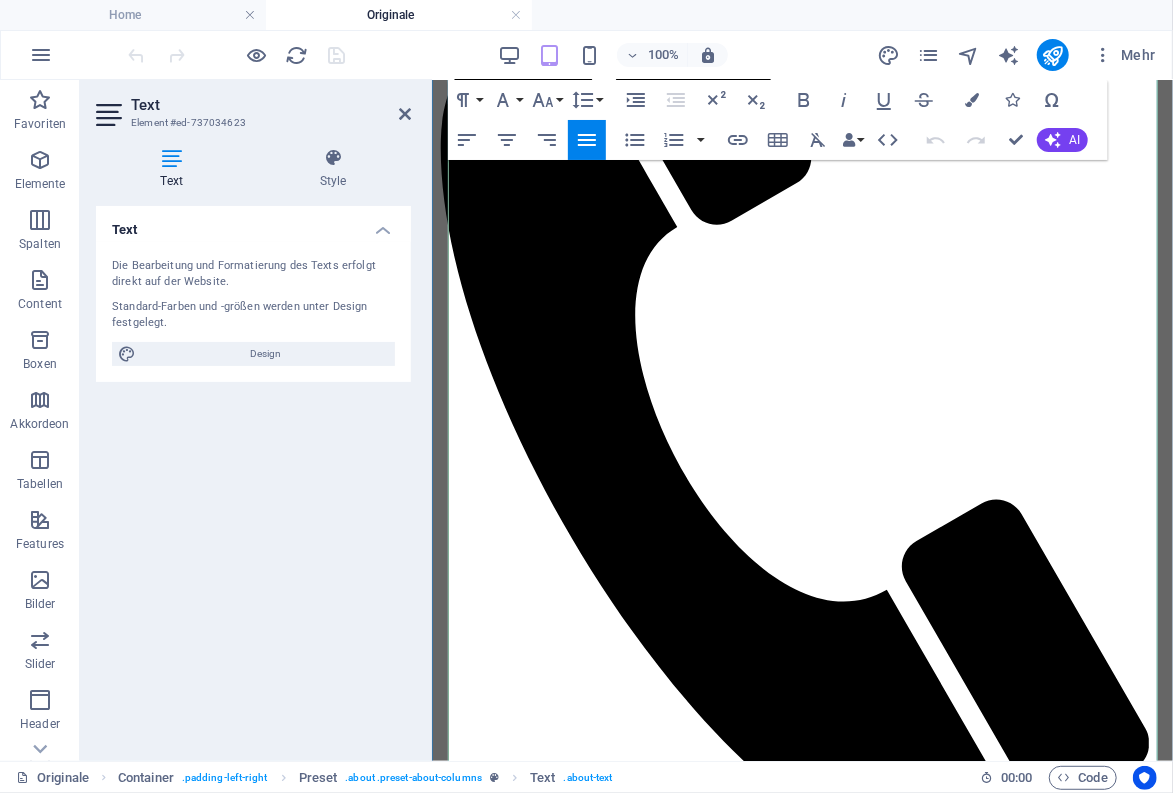 scroll, scrollTop: 990, scrollLeft: 0, axis: vertical 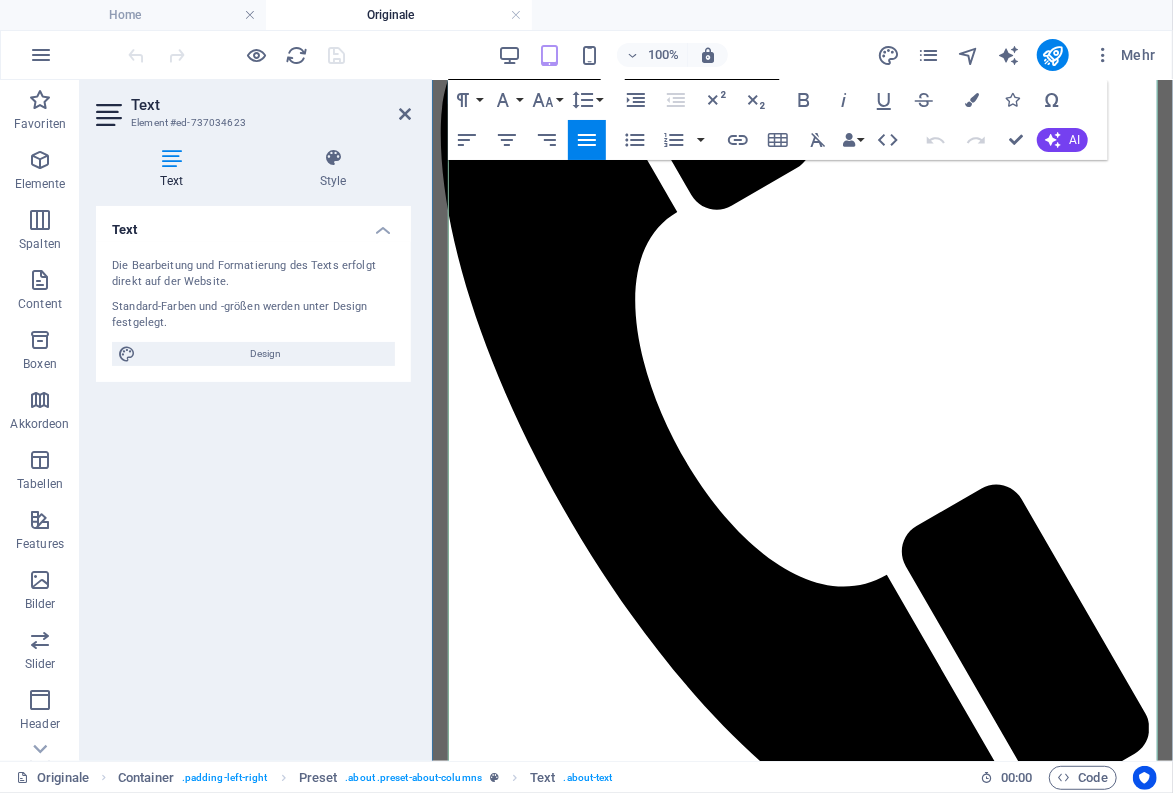 click at bounding box center (801, 3648) 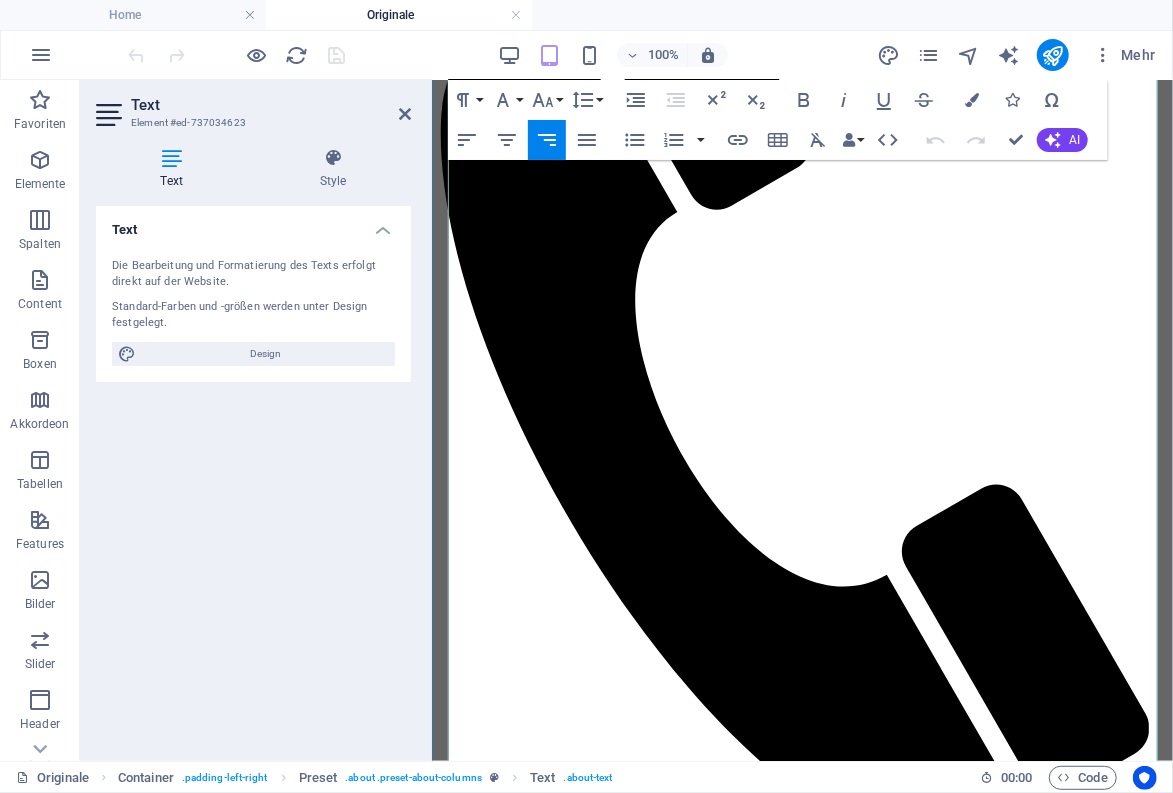 click on "ANlässlich des neu erschienenen Buches über hans Nowak präsentiere ich hier die Nowak-Werke der Sammlung [LAST] - in Anlehnung an die Kapitel des Seefeldt'schen Buches werden diese noch sortiert...   (siehe auch diese themenbezogene Auflistung) Sakrale Bilder :  -  Christus/Judas  (na ?) - Christus blau  ([YEAR]) - Christus vor der Sonne -  Christuskopf  ([YEAR]) - Johannes  (Lithographie-Studie)   ([YEAR]) -  Heilige 3 Könige  ([YEAR]) Clowns : - Clown nachdenklich - Clowngespräch - Clown auf  Blattgold  ([YEAR]) Bilder auf  Jute : -  Stillleben (Blumenstrauß)  ([YEAR]) - Frauenkopf Kleine Szenen  ([YEAR]) : - Bühnenszene - die seltsame Alte - Der Springbock Stadt-/   Dorf-Ansichten : - Paris (Montmartre) - Paris (Markthalle) - London  Tower-Bridge  (KunstDruck)   - London - Big Ben und Parlament  ([YEAR]) - Rom (Petersplatz) - Die Rote Brücke  (KunstDruck) - Nizza  Blumenmarkt  ("Cavon") - Venedig ("Cavon") - St. Tropez  ?? -  Erster Schnee in Voigtholz  ?? Häfen und Schiffe : - St. Tropez - - -   :" at bounding box center (801, 3710) 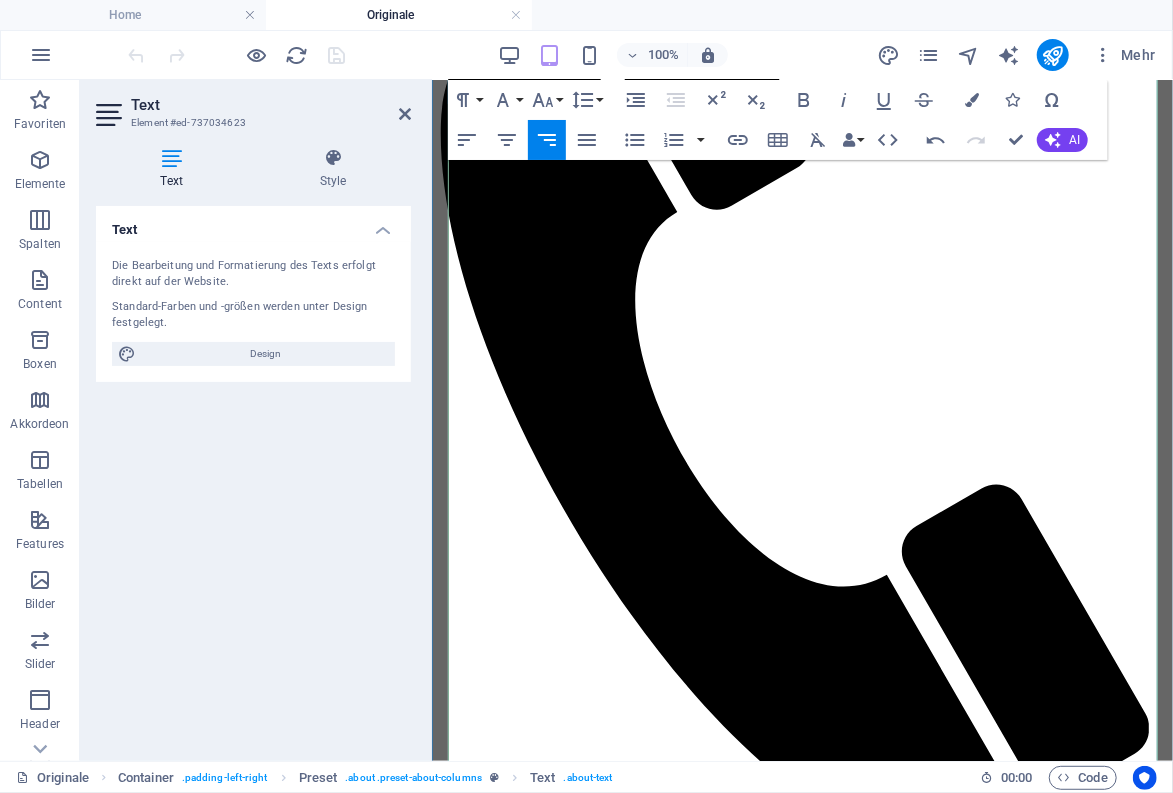 type 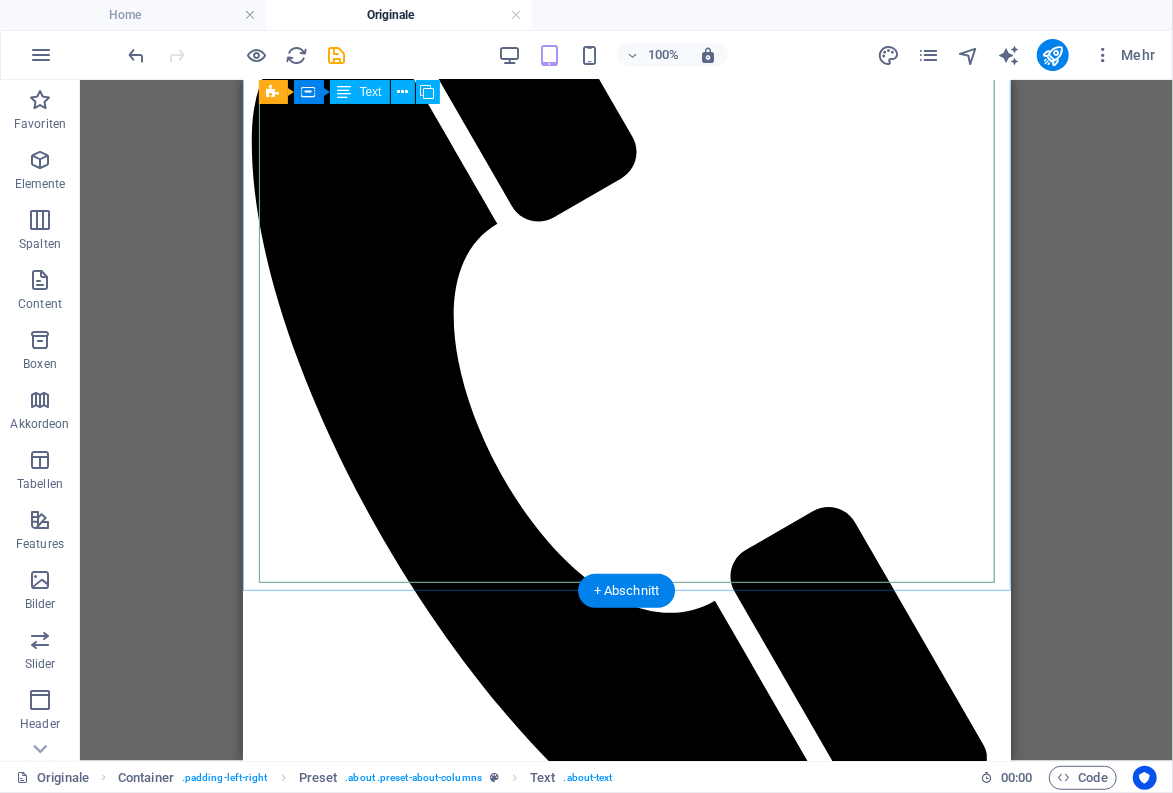 click on "ANlässlich des neu erschienenen Buches über hans Nowak präsentiere ich hier die Nowak-Werke der Sammlung [LAST] - in Anlehnung an die Kapitel des Seefeldt'schen Buches werden diese noch sortiert...   (siehe auch diese themenbezogene Auflistung) Sakrale Bilder :  -  Christus/Judas  (na ?) - Christus blau  ([YEAR]) - Christus vor der Sonne -  Christuskopf  ([YEAR]) - Johannes  (Lithographie-Studie)   ([YEAR]) -  Heilige 3 Könige  ([YEAR]) Clowns : - Clown nachdenklich - Clowngespräch - Clown auf  Blattgold  ([YEAR]) Bilder auf  Jute : -  Stillleben (Blumenstrauß)  ([YEAR]) - Frauenkopf Kleine Szenen  ([YEAR]) : - Bühnenszene - die seltsame Alte - Der Springbock Stadt-/   Dorf-Ansichten : - Paris (Montmartre) - Paris (Markthalle) - London  Tower-Bridge  (KunstDruck)   - London - Big Ben und Parlament  ([YEAR]) - Rom (Petersplatz) - Die Rote Brücke  (KunstDruck) - Nizza  Blumenmarkt  ("Cavon") - Venedig ("Cavon") - St. Tropez  ?? -  Erster Schnee in Voigtholz  ?? Häfen und Schiffe : - St. Tropez - - -   :" at bounding box center [626, 3763] 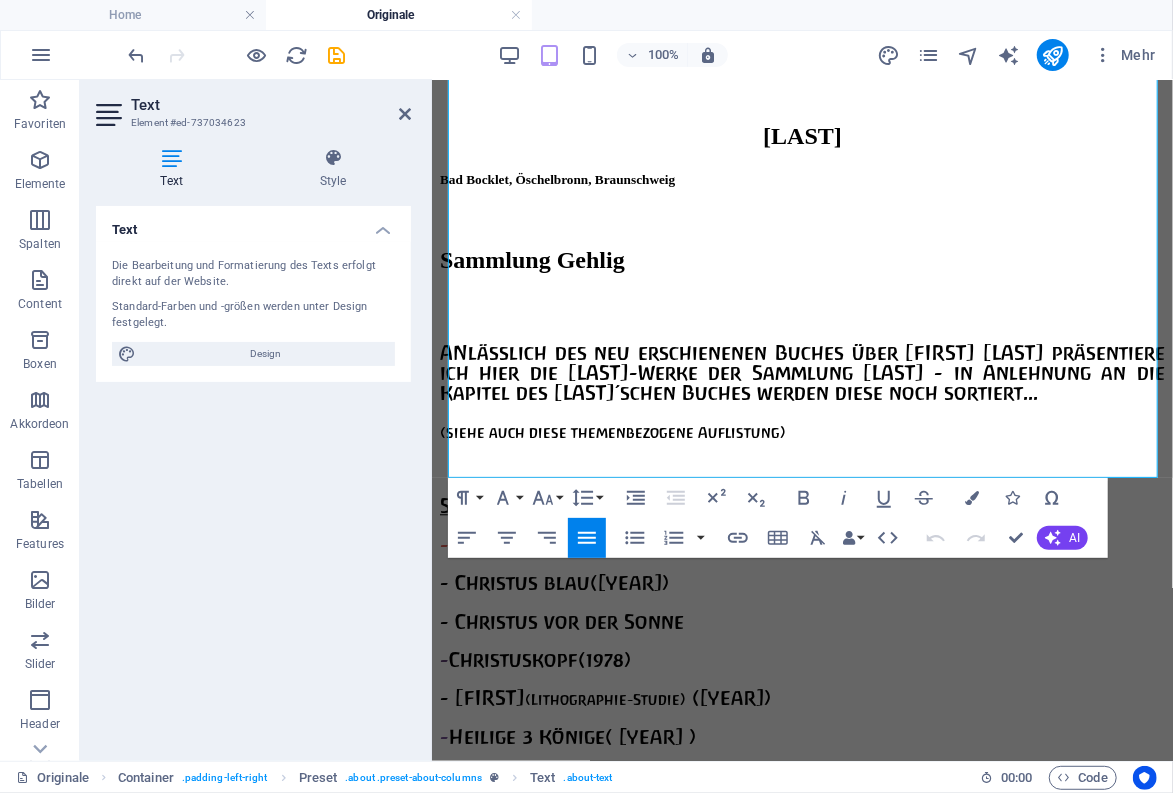 scroll, scrollTop: 2090, scrollLeft: 0, axis: vertical 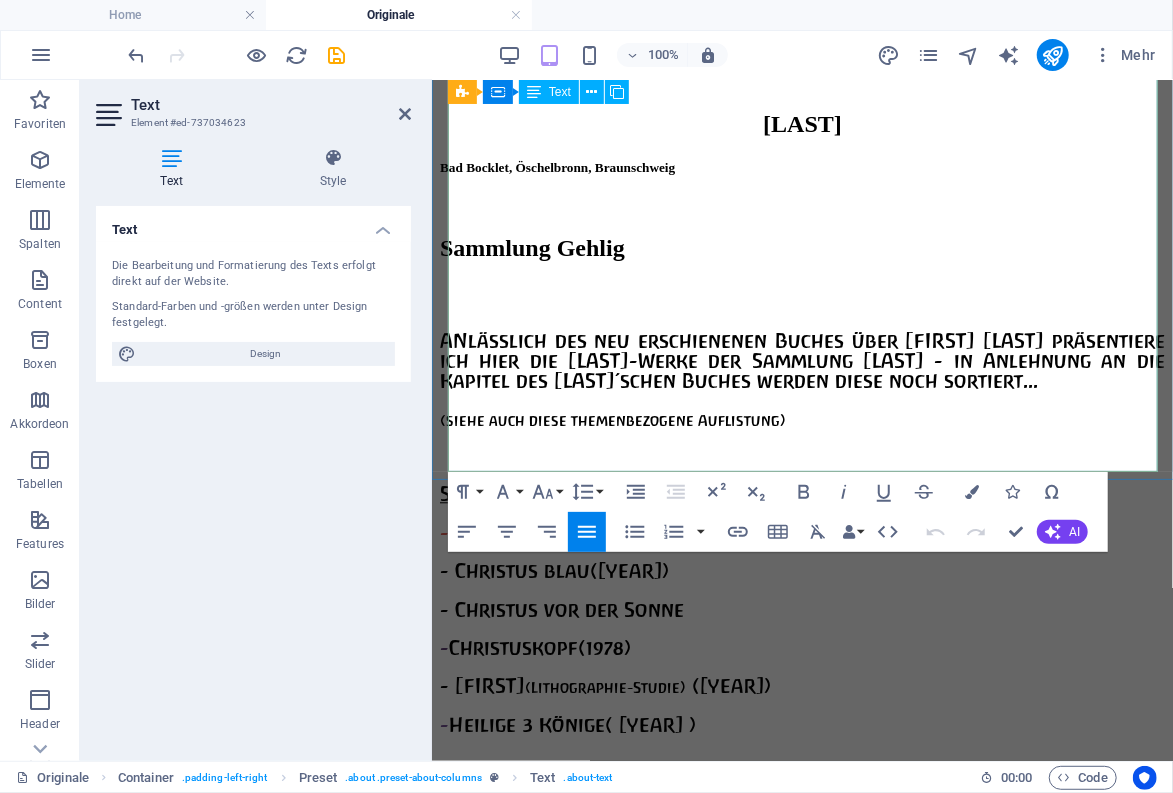 drag, startPoint x: 660, startPoint y: 410, endPoint x: 610, endPoint y: 415, distance: 50.24938 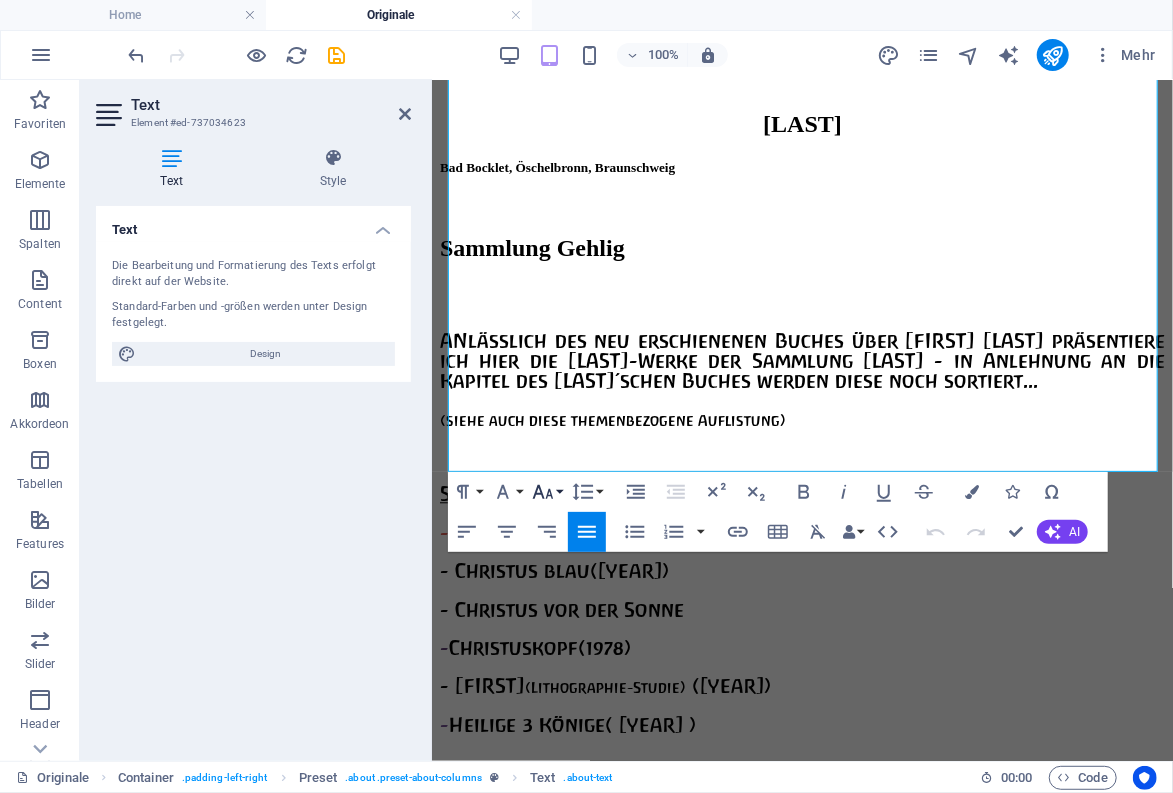 click on "Font Size" at bounding box center [547, 492] 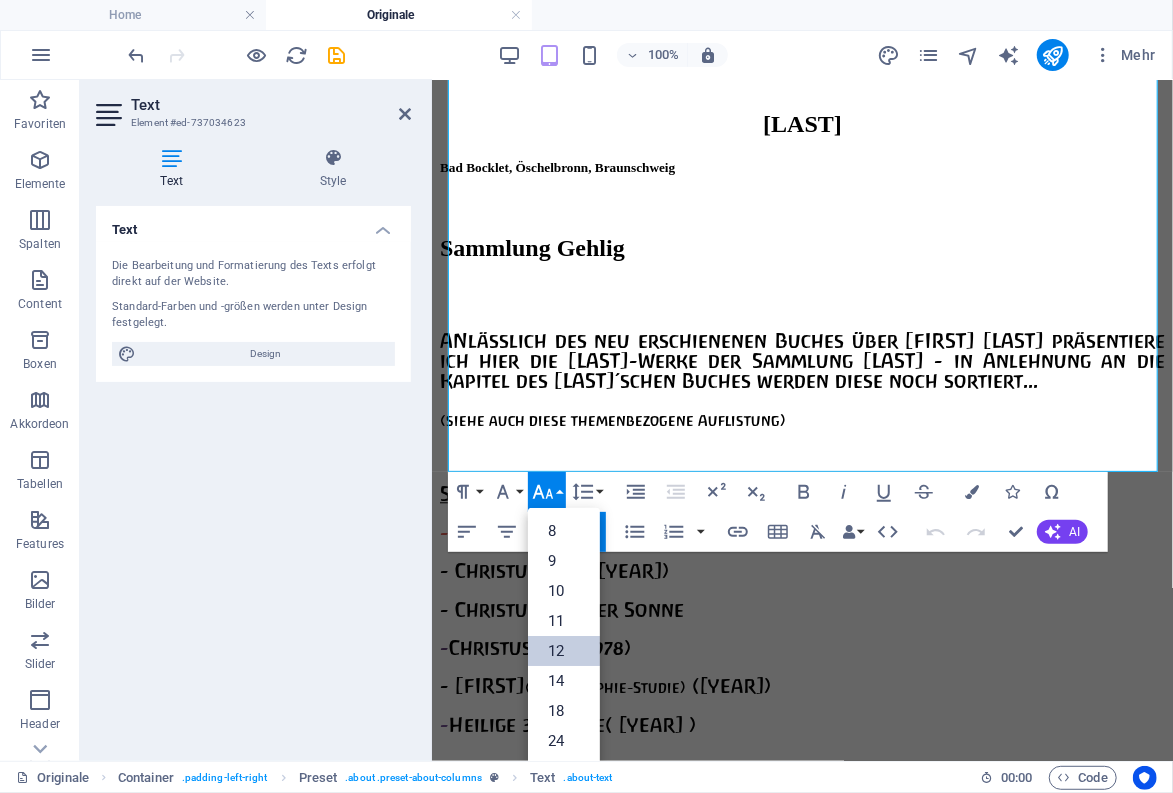 click on "12" at bounding box center (564, 651) 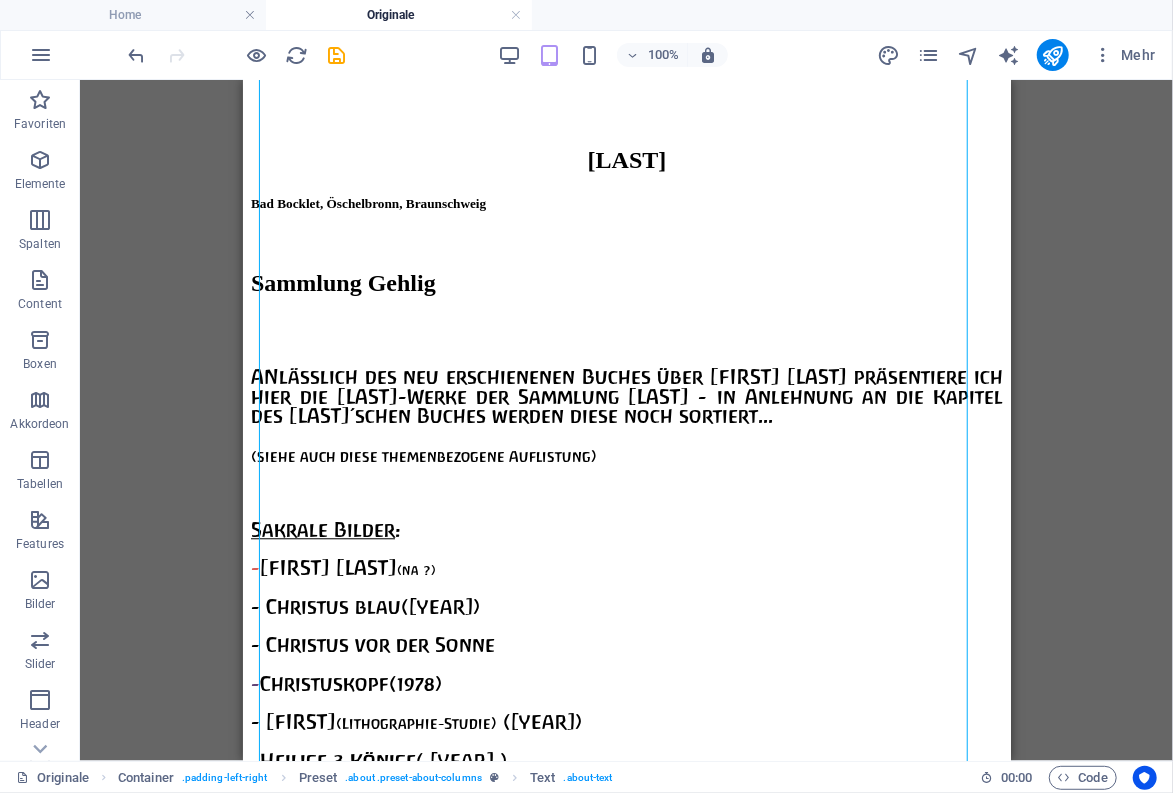 scroll, scrollTop: 548, scrollLeft: 0, axis: vertical 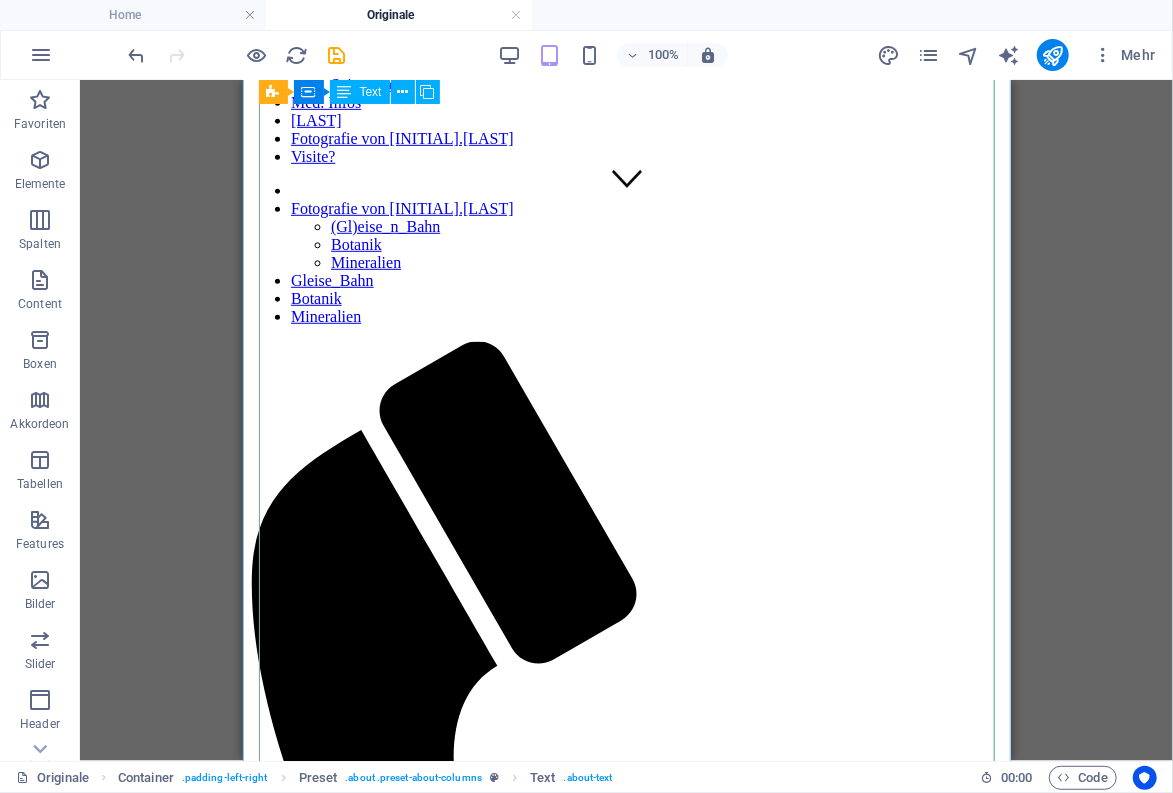 click on "ANlässlich des neu erschienenen Buches über hans Nowak präsentiere ich hier die Nowak-Werke der Sammlung [LAST] - in Anlehnung an die Kapitel des Seefeldt'schen Buches werden diese noch sortiert...   (siehe auch diese themenbezogene Auflistung) Sakrale Bilder :  -  Christus/Judas  (na ?) - Christus blau  ([YEAR]) - Christus vor der Sonne -  Christuskopf  ([YEAR]) - Johannes  (Lithographie-Studie)   ([YEAR]) -  Heilige 3 Könige  ([YEAR]) Clowns : - Clown nachdenklich - Clowngespräch - Clown auf  Blattgold  ([YEAR]) Bilder auf  Jute : -  Stillleben (Blumenstrauß)  ([YEAR]) - Frauenkopf Kleine Szenen  ([YEAR]) : - Bühnenszene - die seltsame Alte - Der Springbock Stadt-/   Dorf-Ansichten : - Paris (Montmartre) - Paris (Markthalle) - London  Tower-Bridge  (KunstDruck)   - London - Big Ben und Parlament  ([YEAR]) - Rom (Petersplatz) - Die Rote Brücke  (KunstDruck) - Nizza  Blumenmarkt  ("Cavon") - Venedig ("Cavon") - St. Tropez  ?? -  Erster Schnee in Voigtholz  ?? Häfen und Schiffe : - St. Tropez - - -   :" at bounding box center (626, 4205) 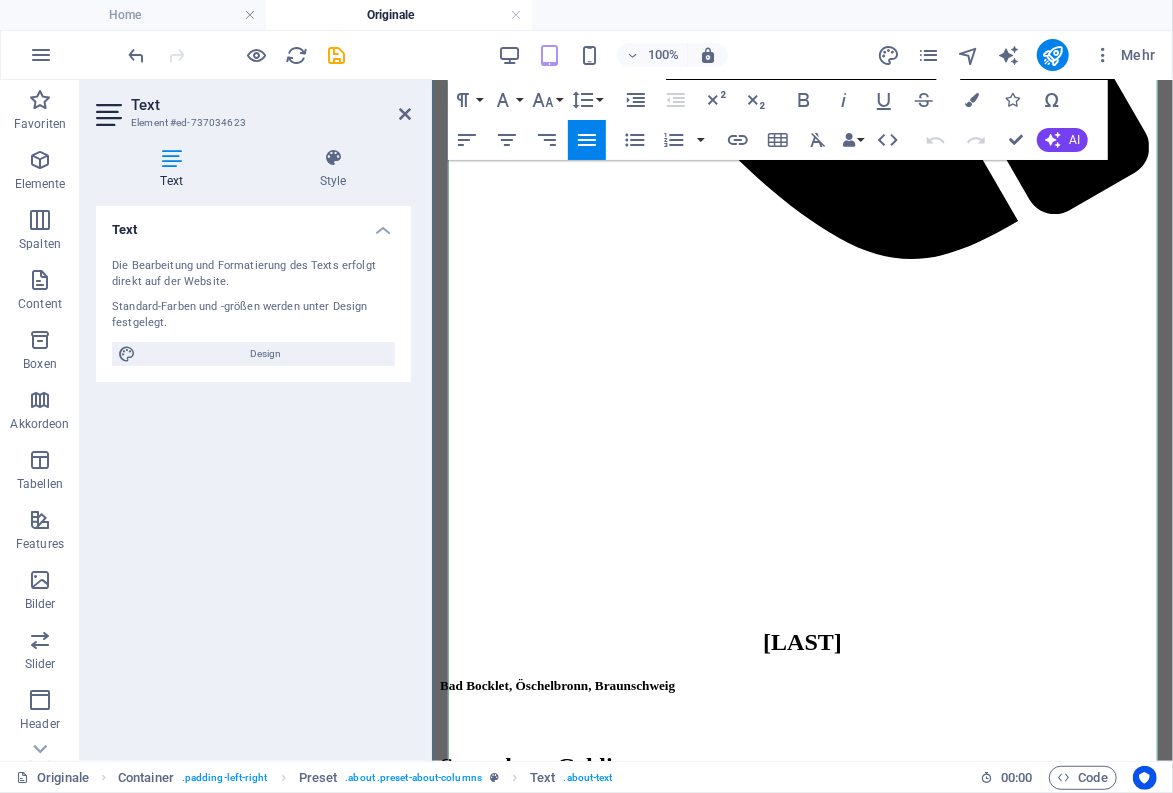 scroll, scrollTop: 1650, scrollLeft: 0, axis: vertical 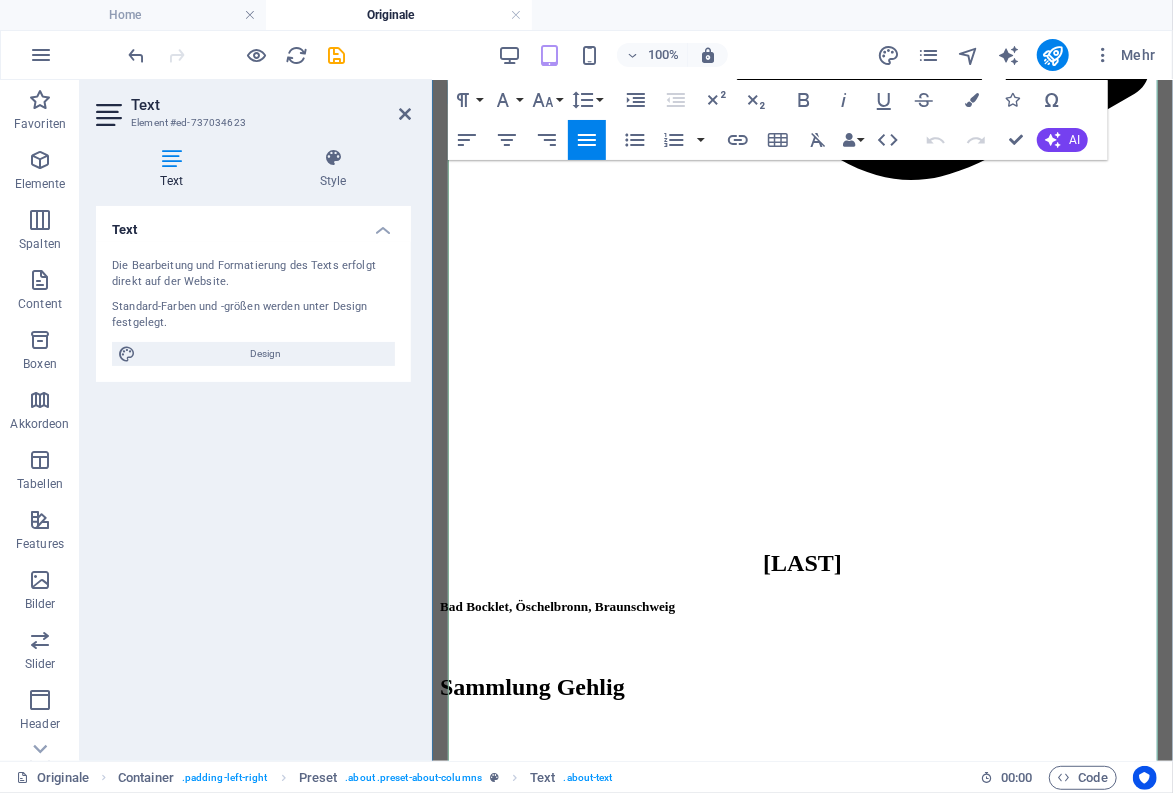 drag, startPoint x: 573, startPoint y: 527, endPoint x: 765, endPoint y: 534, distance: 192.12756 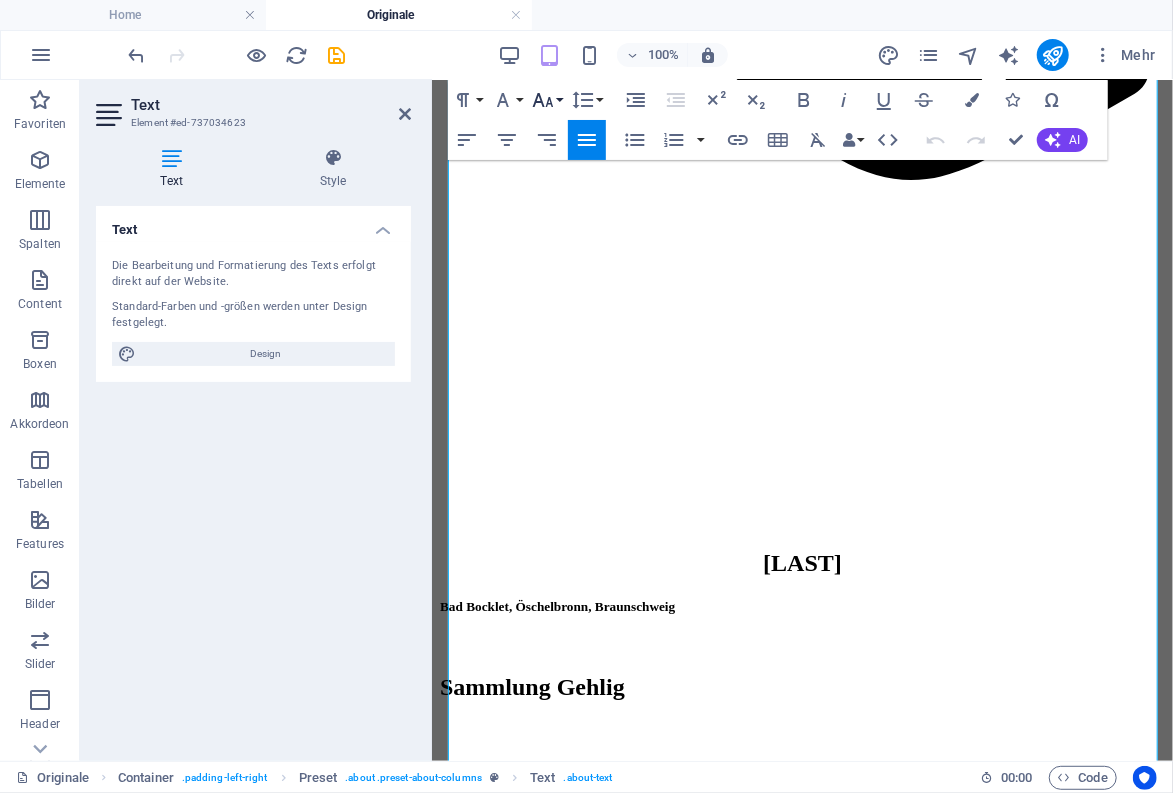 click on "Font Size" at bounding box center (547, 100) 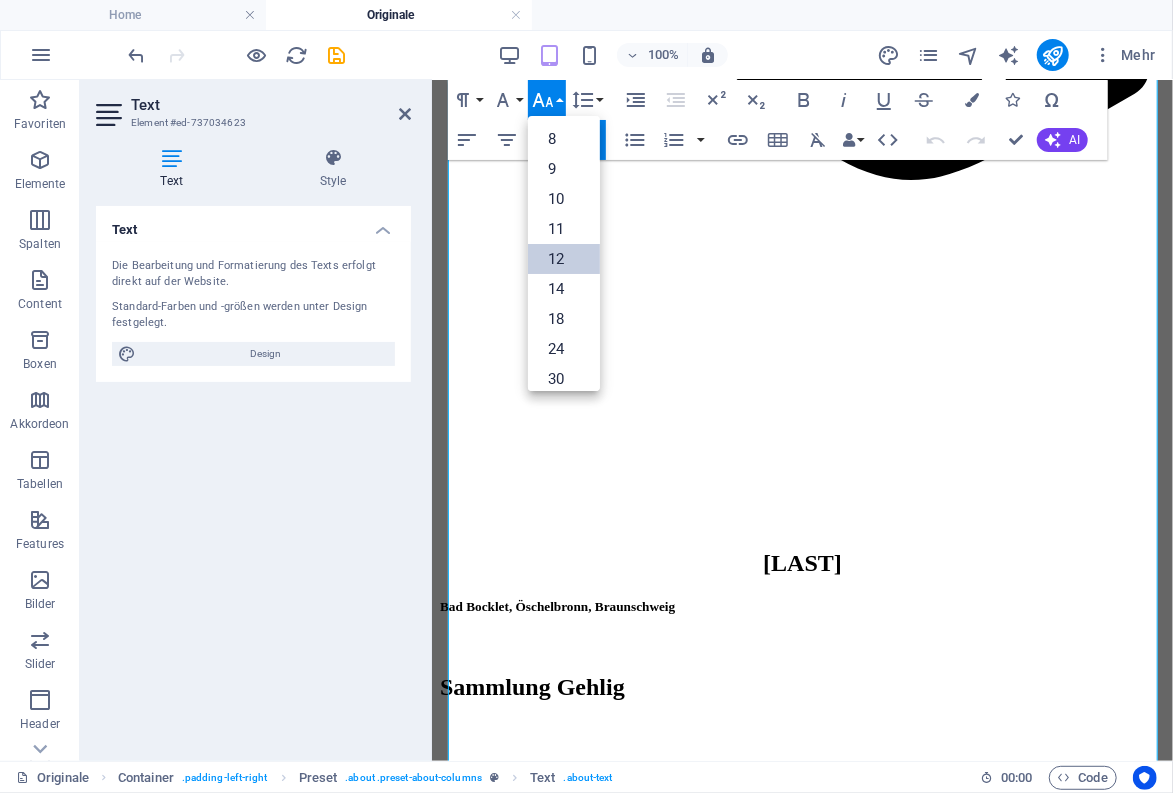 click on "12" at bounding box center [564, 259] 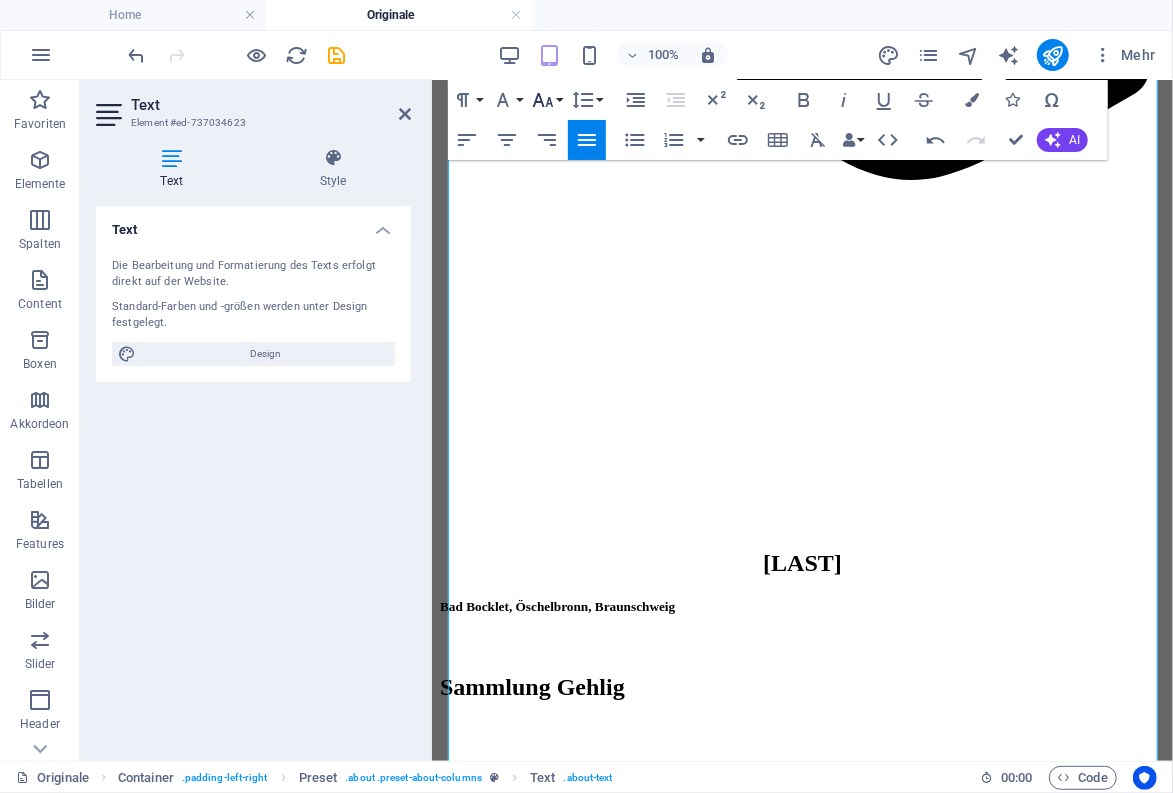 click on "Font Size" at bounding box center [547, 100] 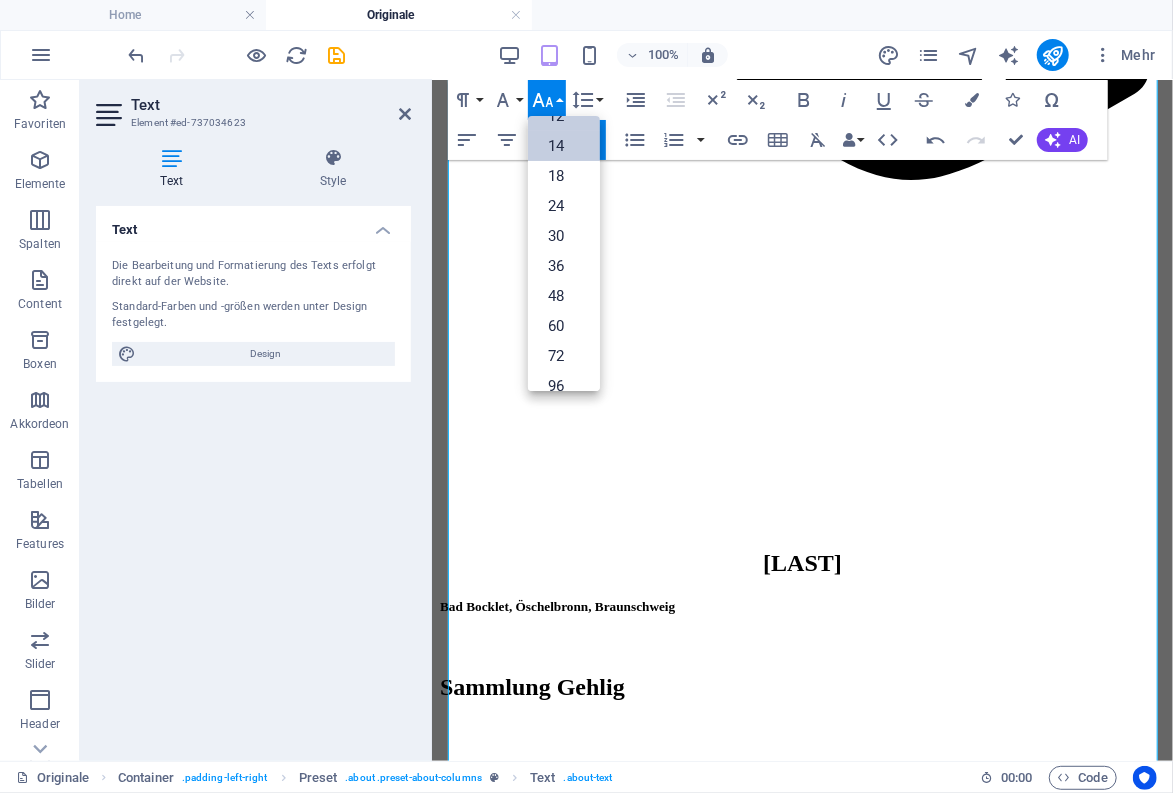 click on "14" at bounding box center [564, 146] 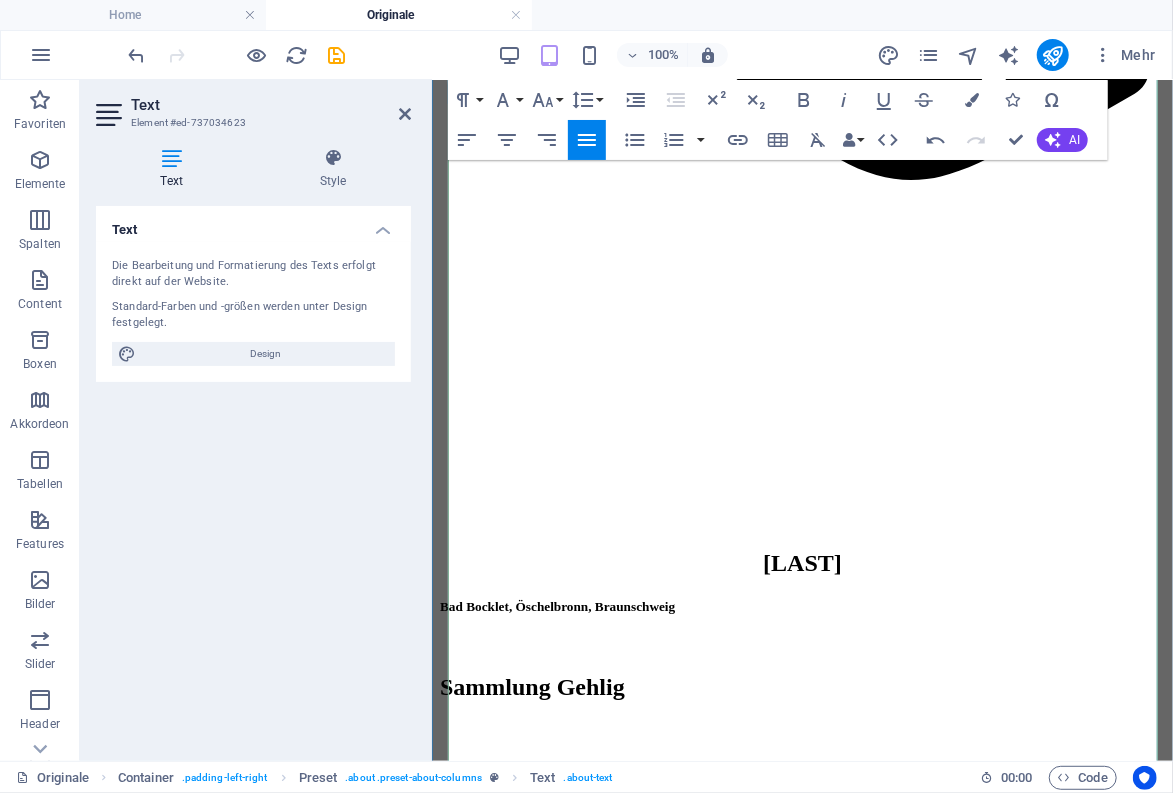 drag, startPoint x: 581, startPoint y: 547, endPoint x: 808, endPoint y: 552, distance: 227.05505 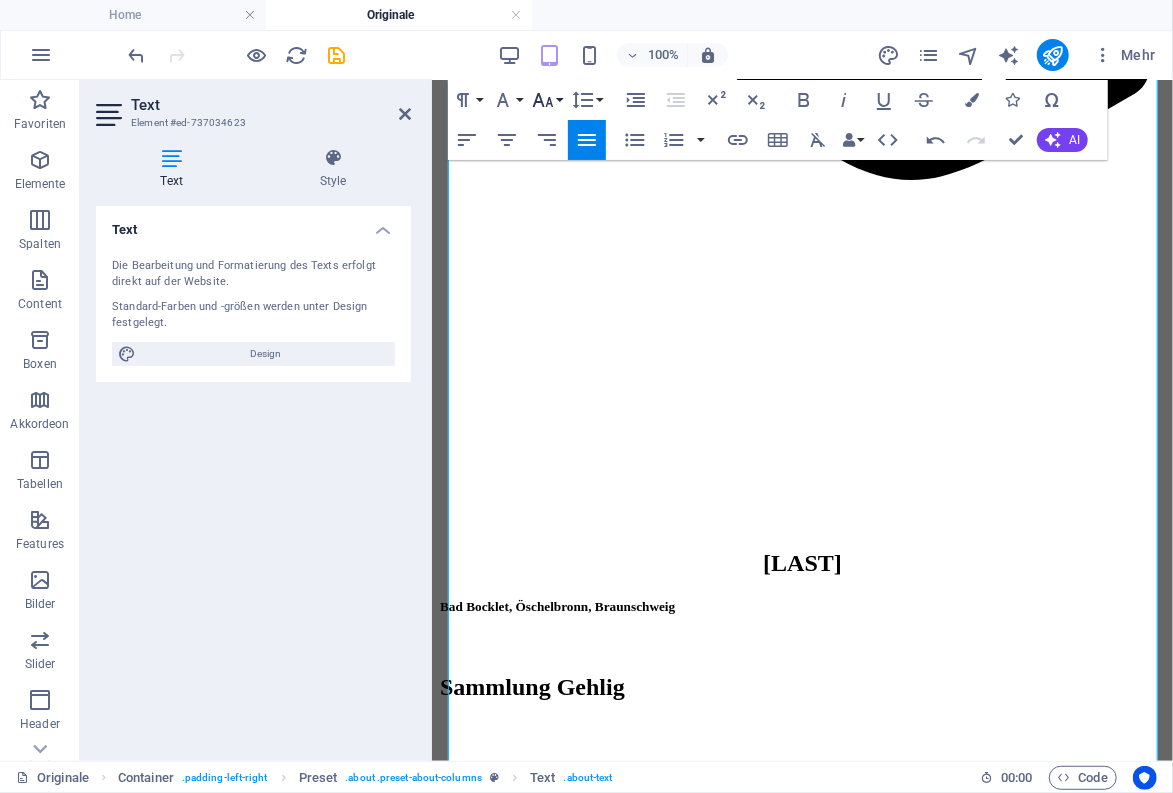 click on "Font Size" at bounding box center [547, 100] 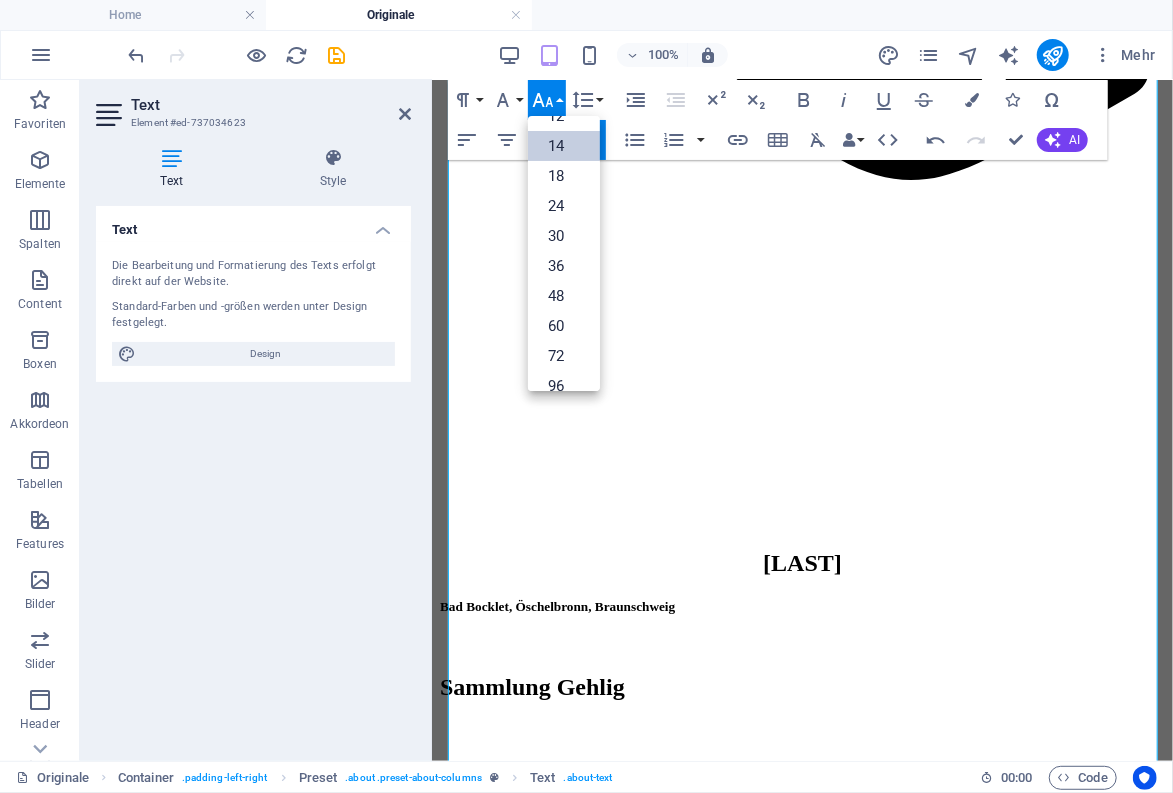click on "14" at bounding box center (564, 146) 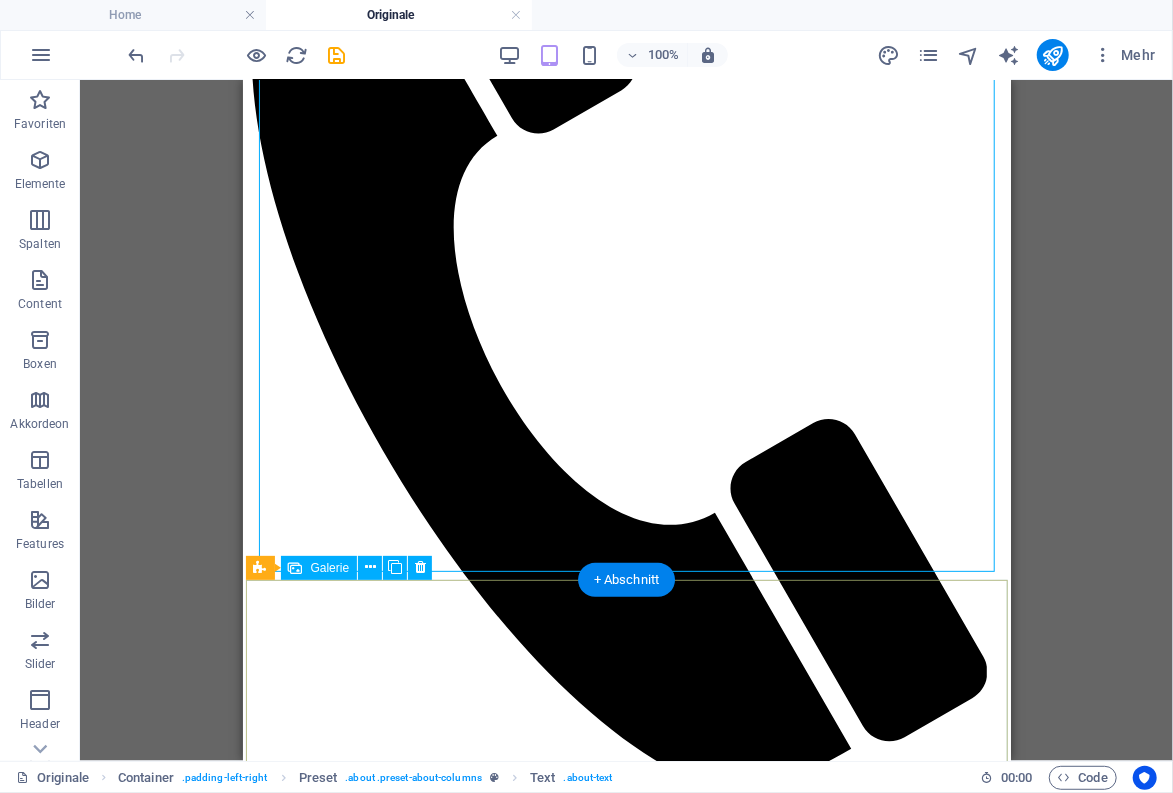 scroll, scrollTop: 1100, scrollLeft: 0, axis: vertical 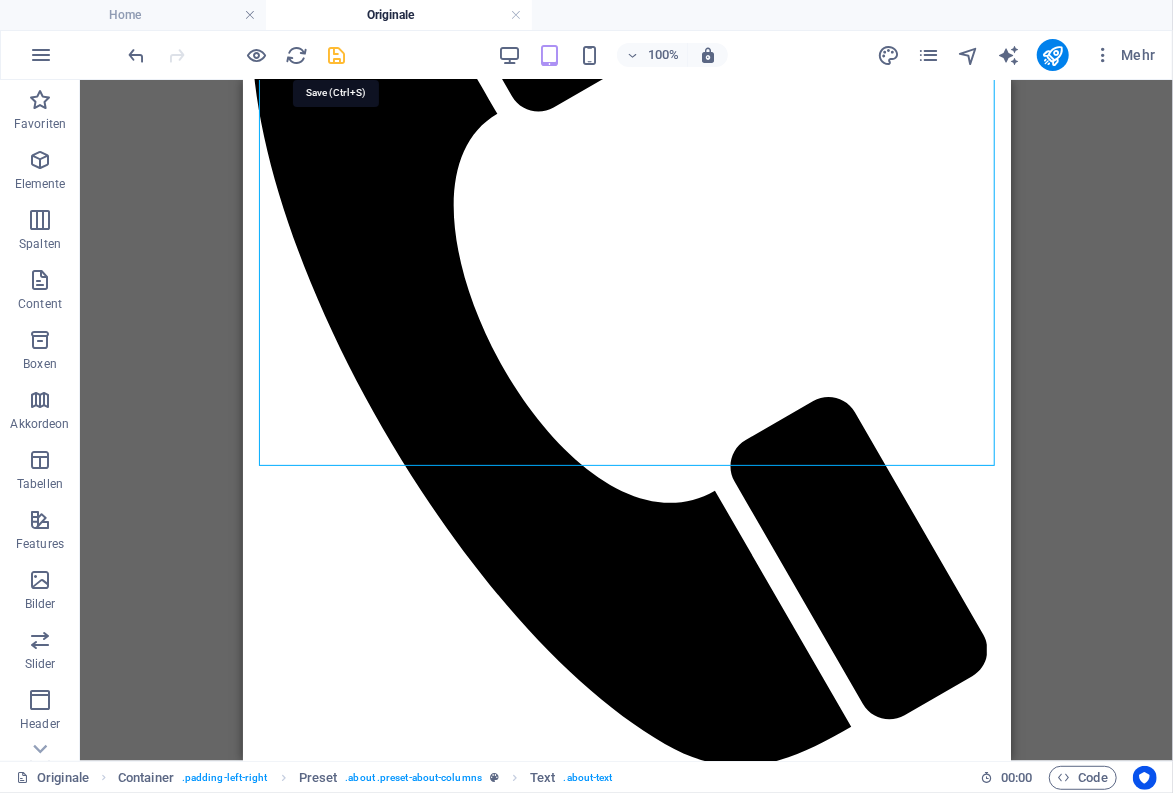 click at bounding box center [337, 55] 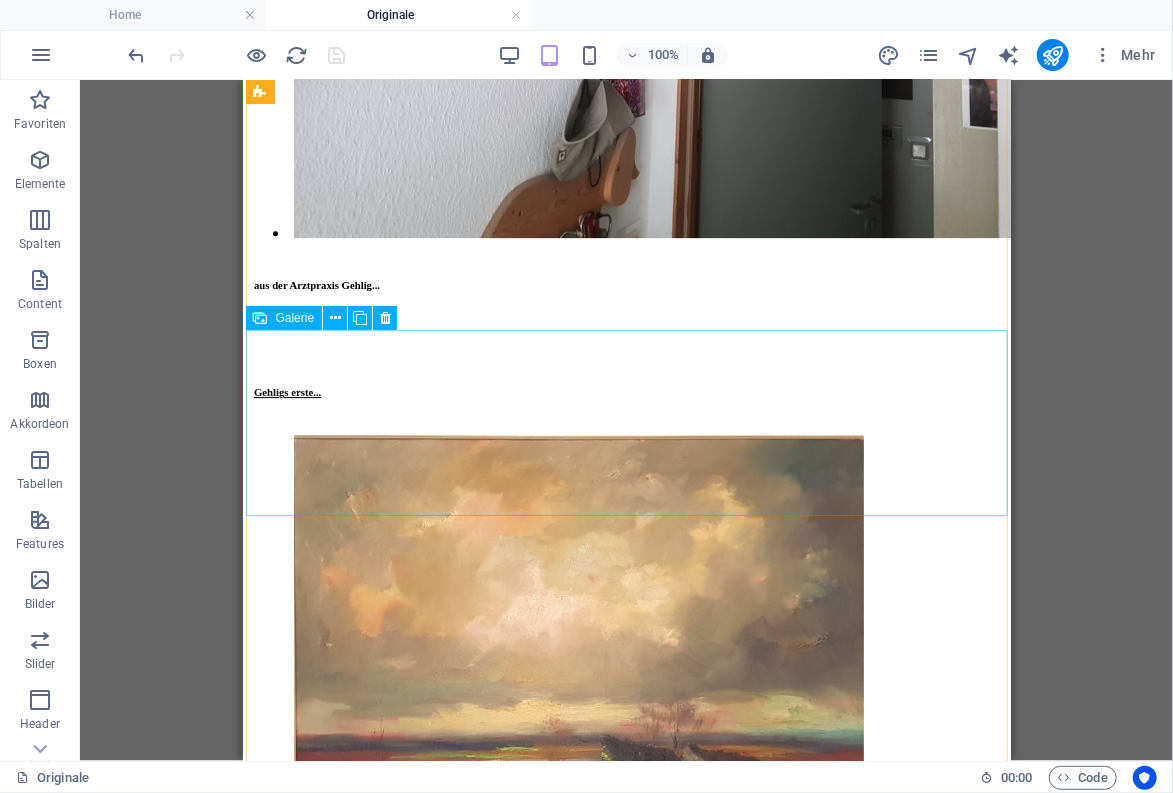 scroll, scrollTop: 9790, scrollLeft: 0, axis: vertical 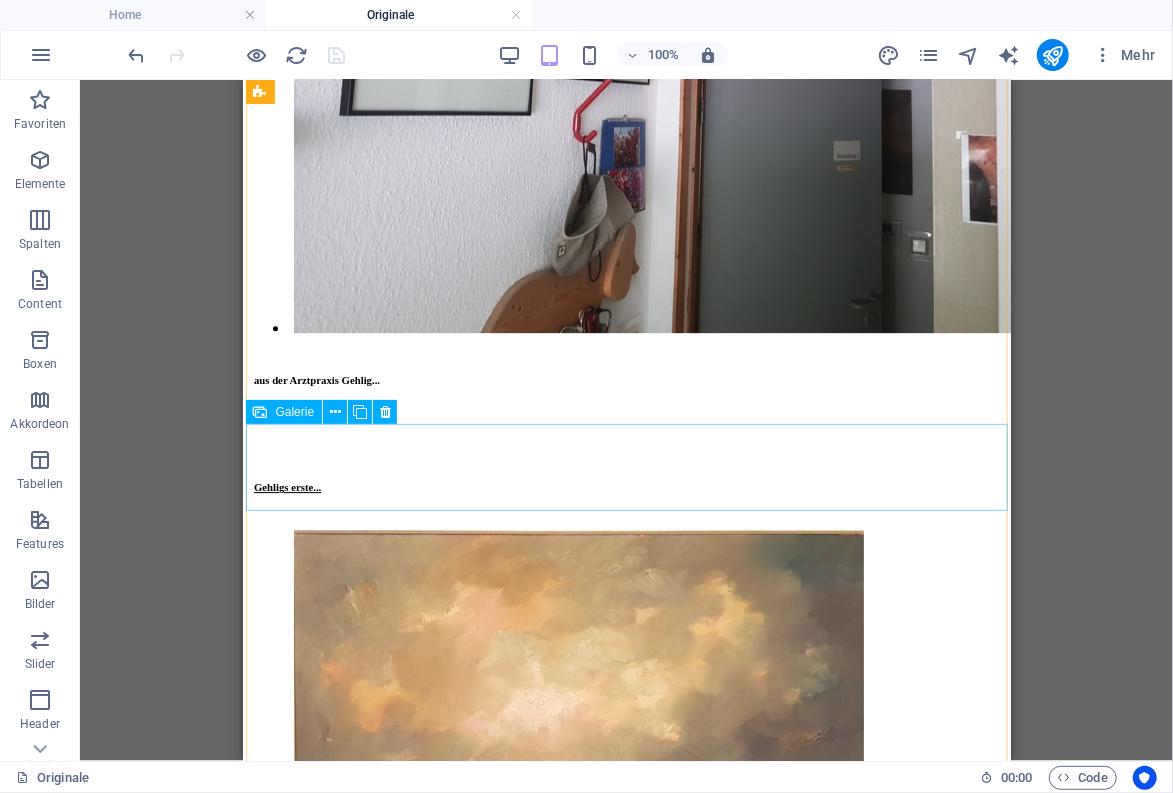 click at bounding box center [626, 30736] 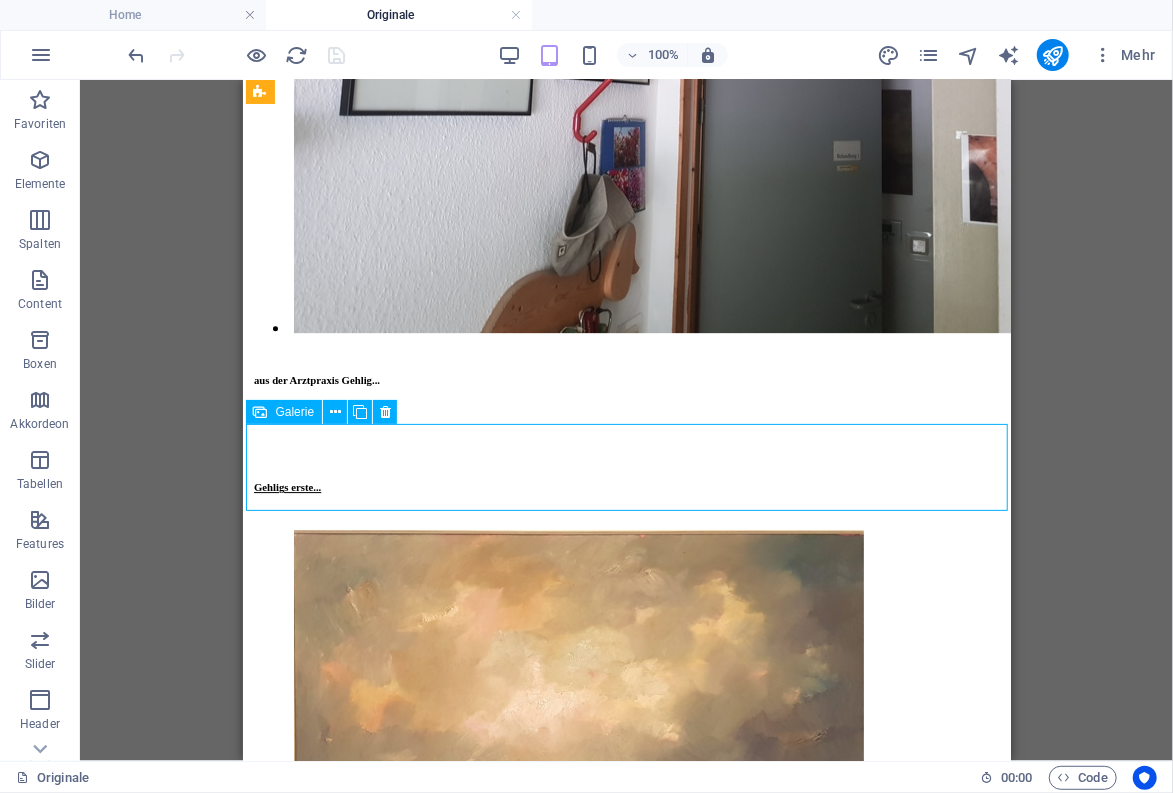 click at bounding box center (626, 30736) 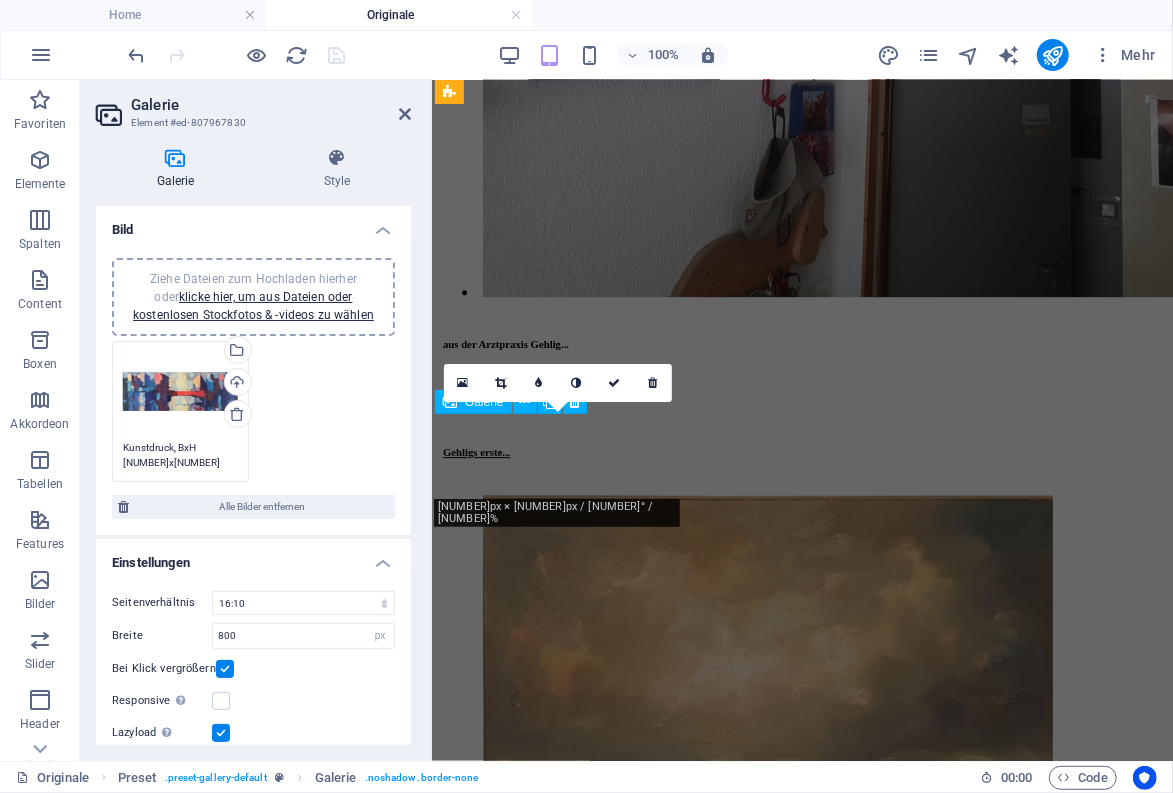 scroll, scrollTop: 10572, scrollLeft: 0, axis: vertical 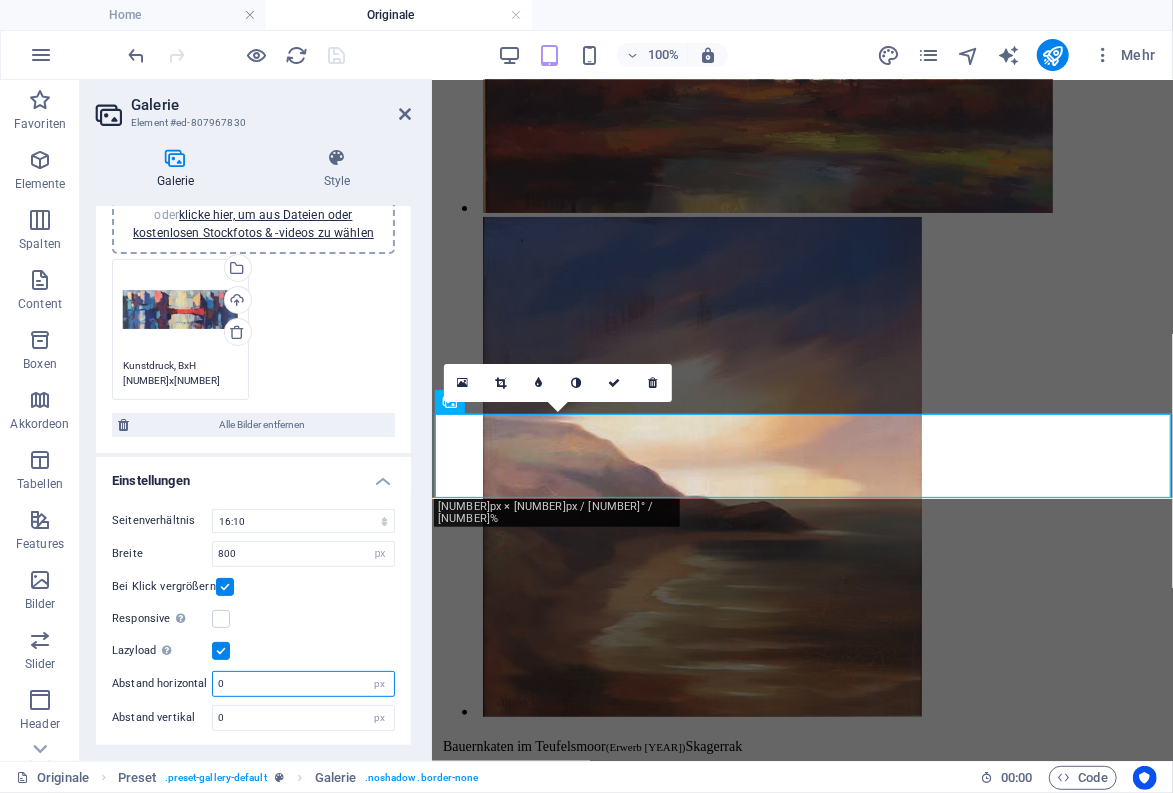 drag, startPoint x: 228, startPoint y: 685, endPoint x: 213, endPoint y: 685, distance: 15 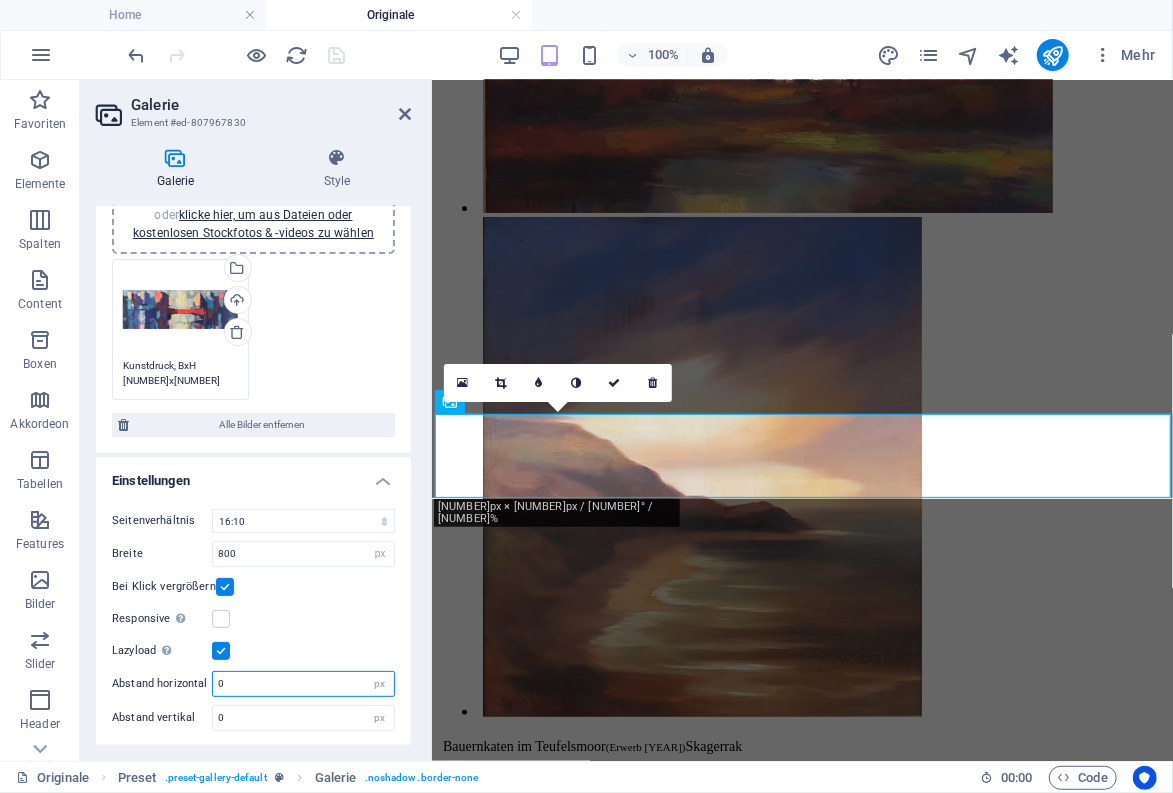 click on "0" at bounding box center (303, 684) 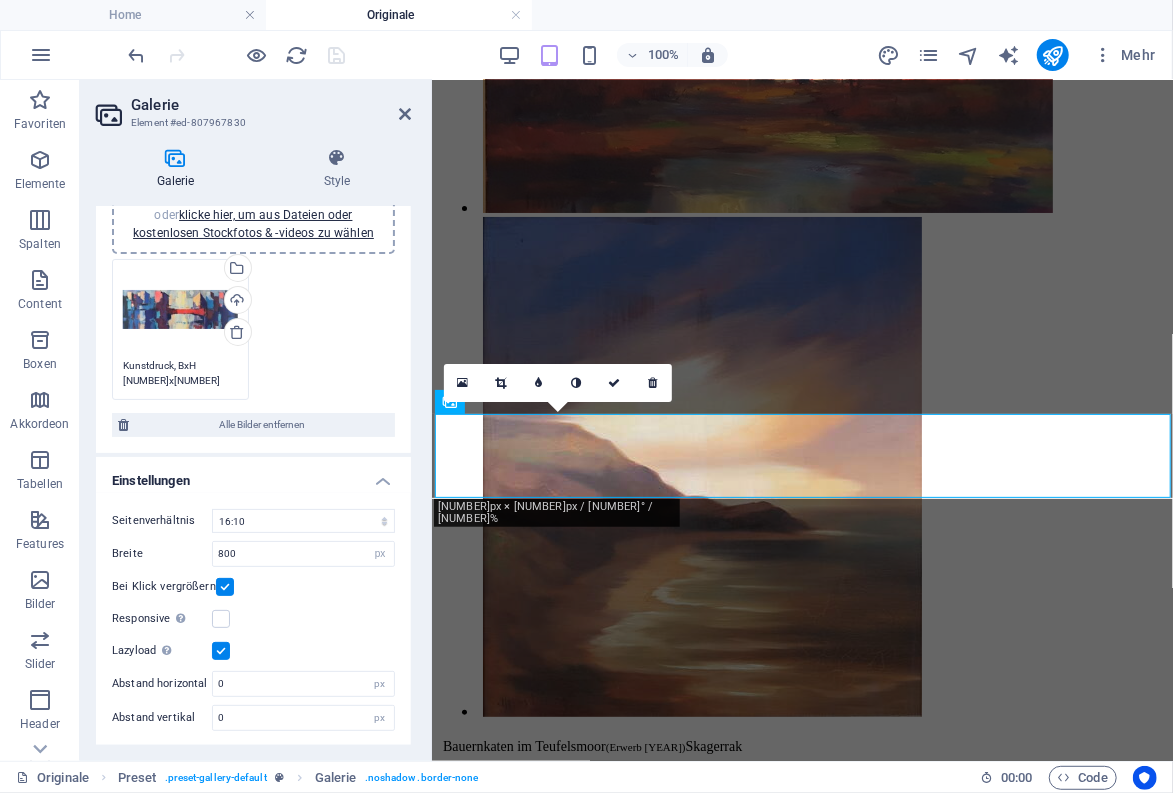 click on "Abstand horizontal" at bounding box center (162, 683) 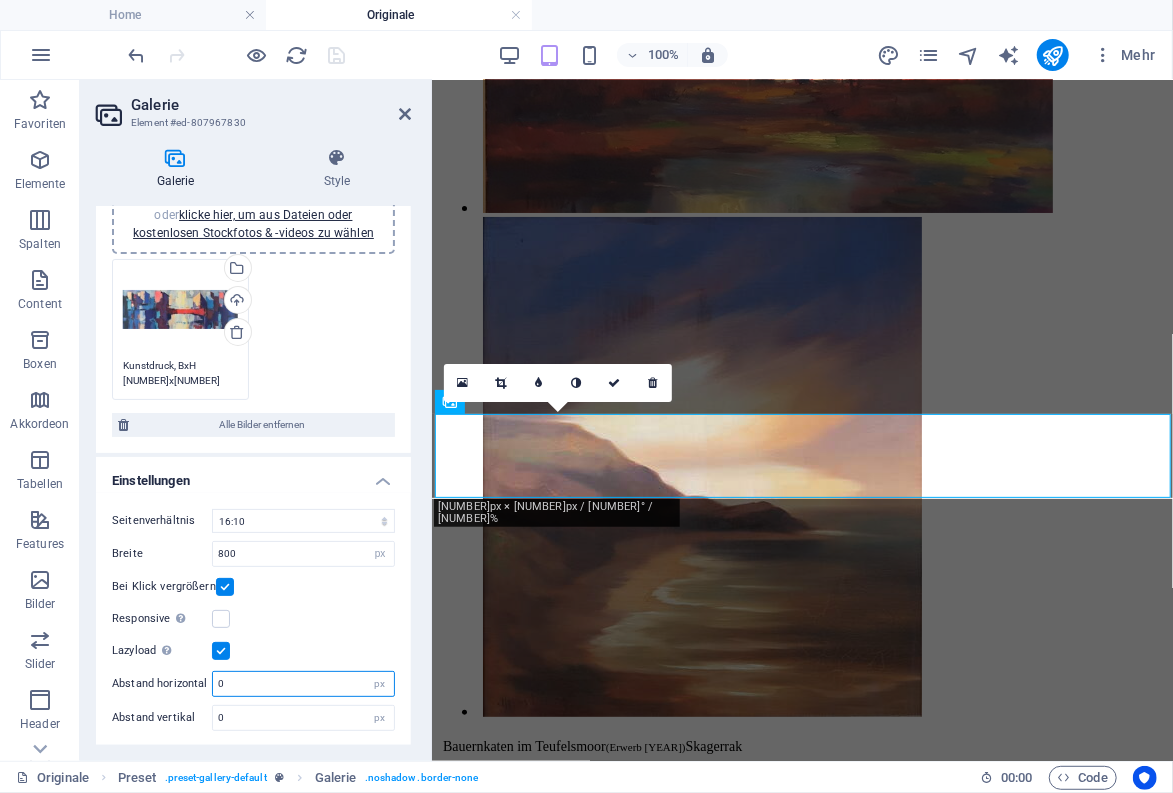 drag, startPoint x: 227, startPoint y: 678, endPoint x: 212, endPoint y: 683, distance: 15.811388 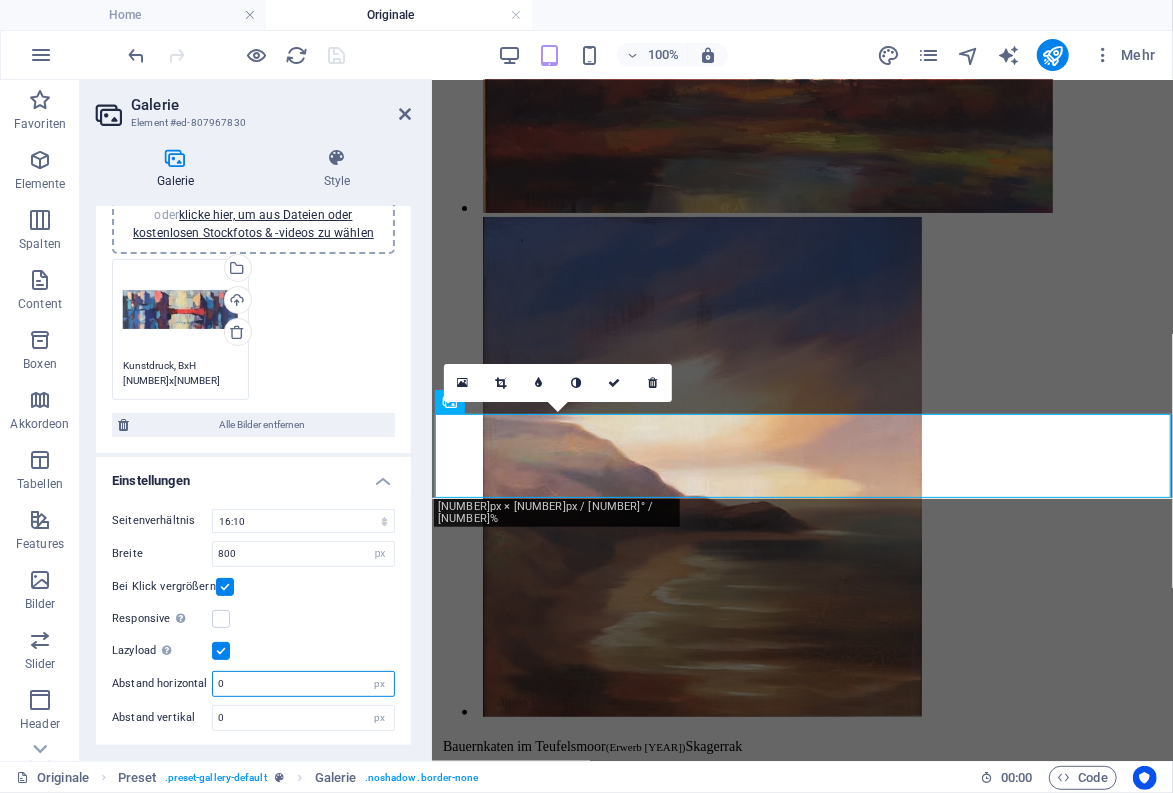 click on "0" at bounding box center [303, 684] 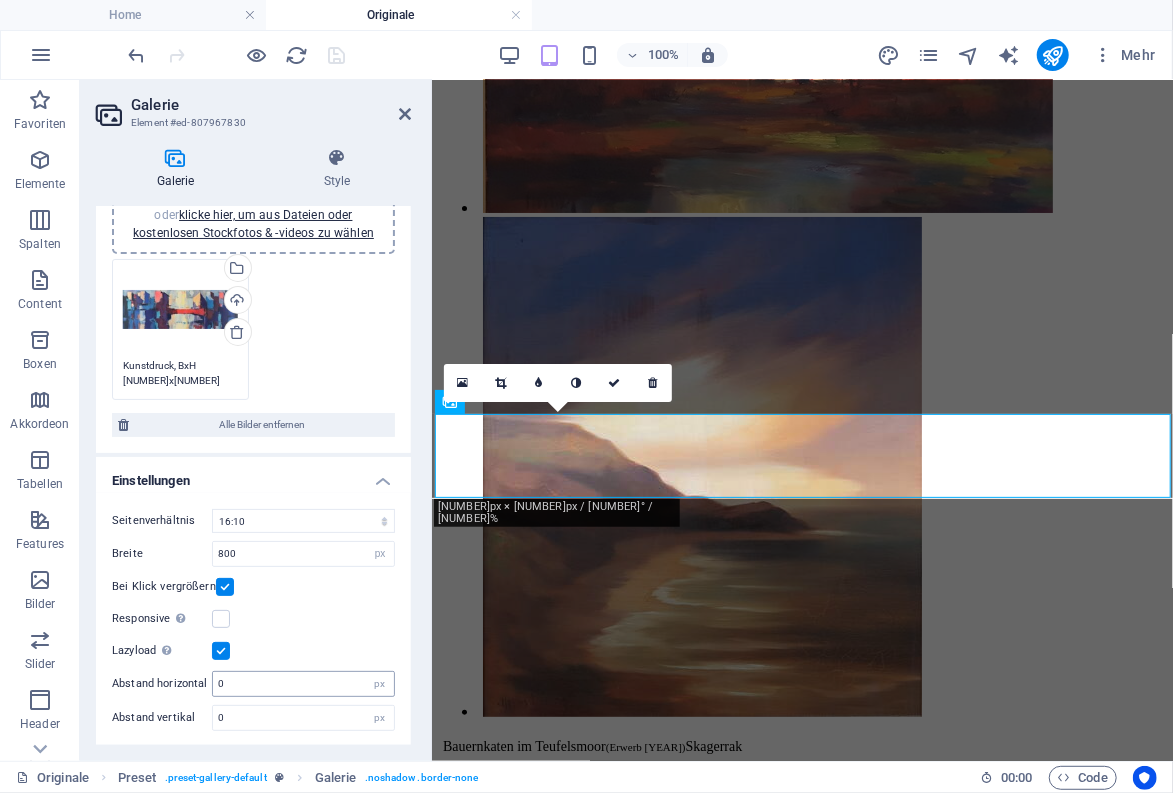 click on "Abstand horizontal" at bounding box center (162, 683) 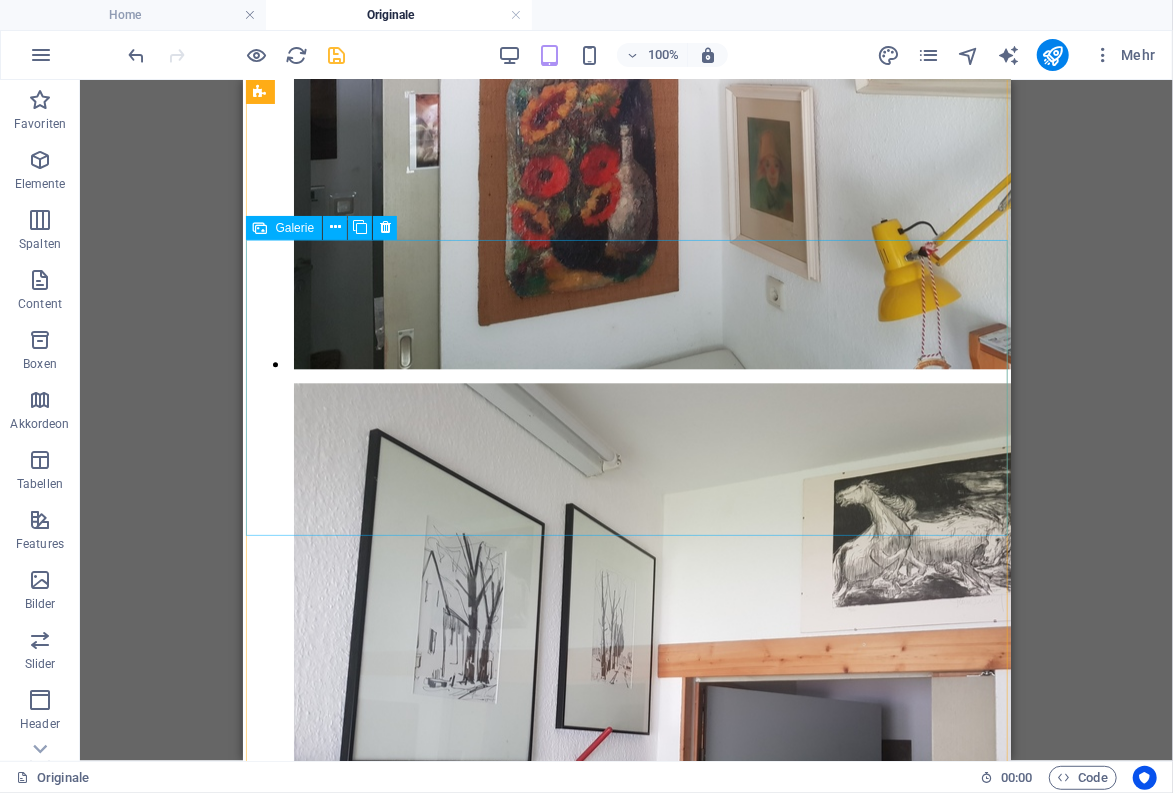 scroll, scrollTop: 9130, scrollLeft: 0, axis: vertical 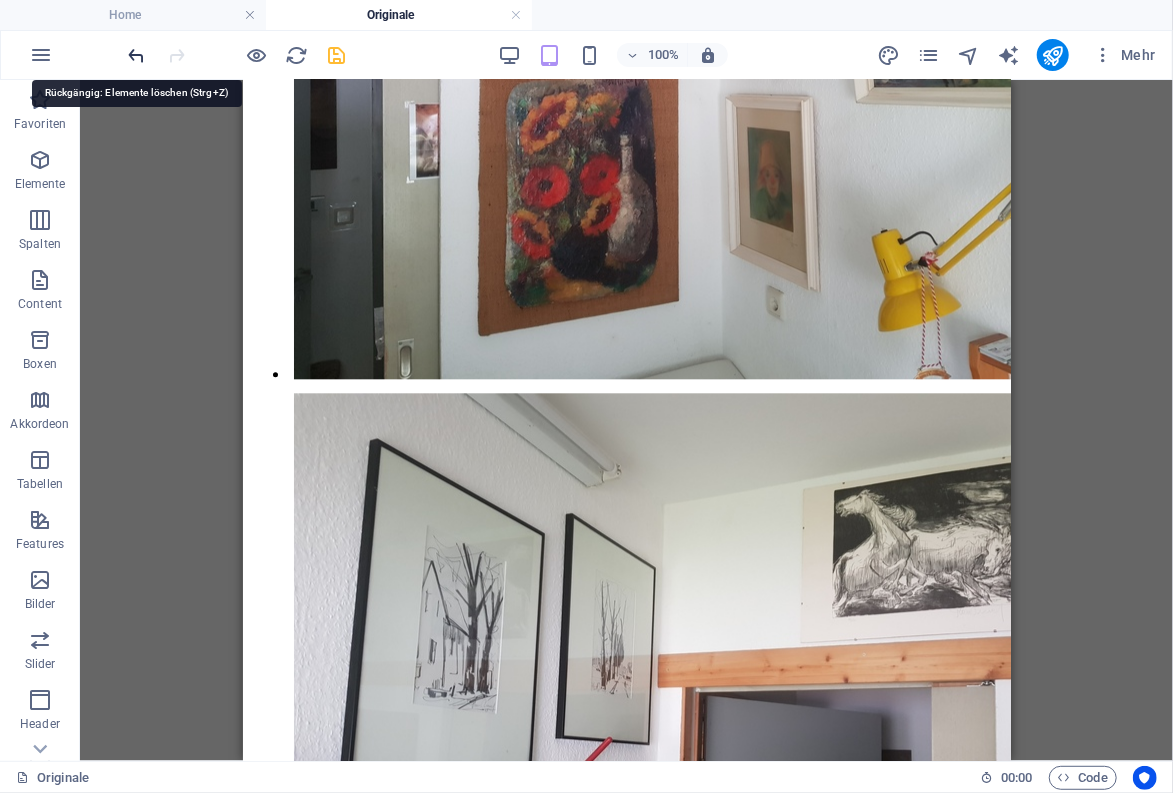 click at bounding box center [137, 55] 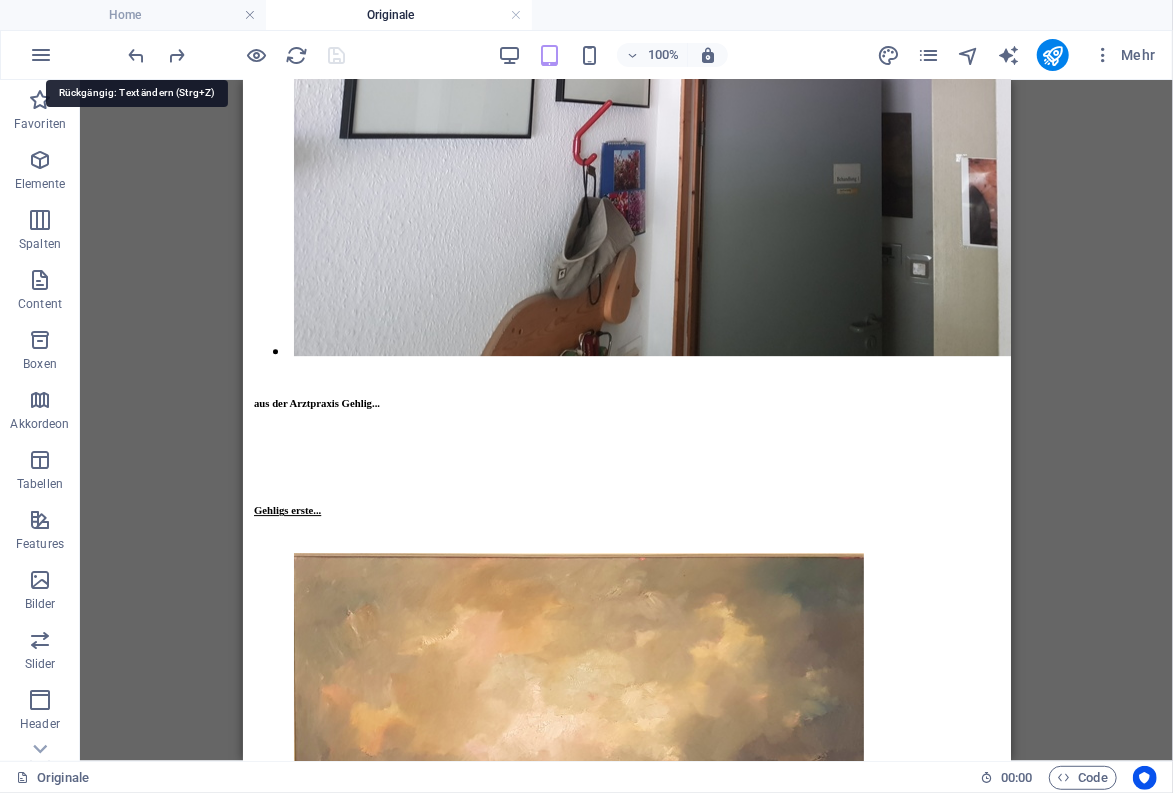 scroll, scrollTop: 9837, scrollLeft: 0, axis: vertical 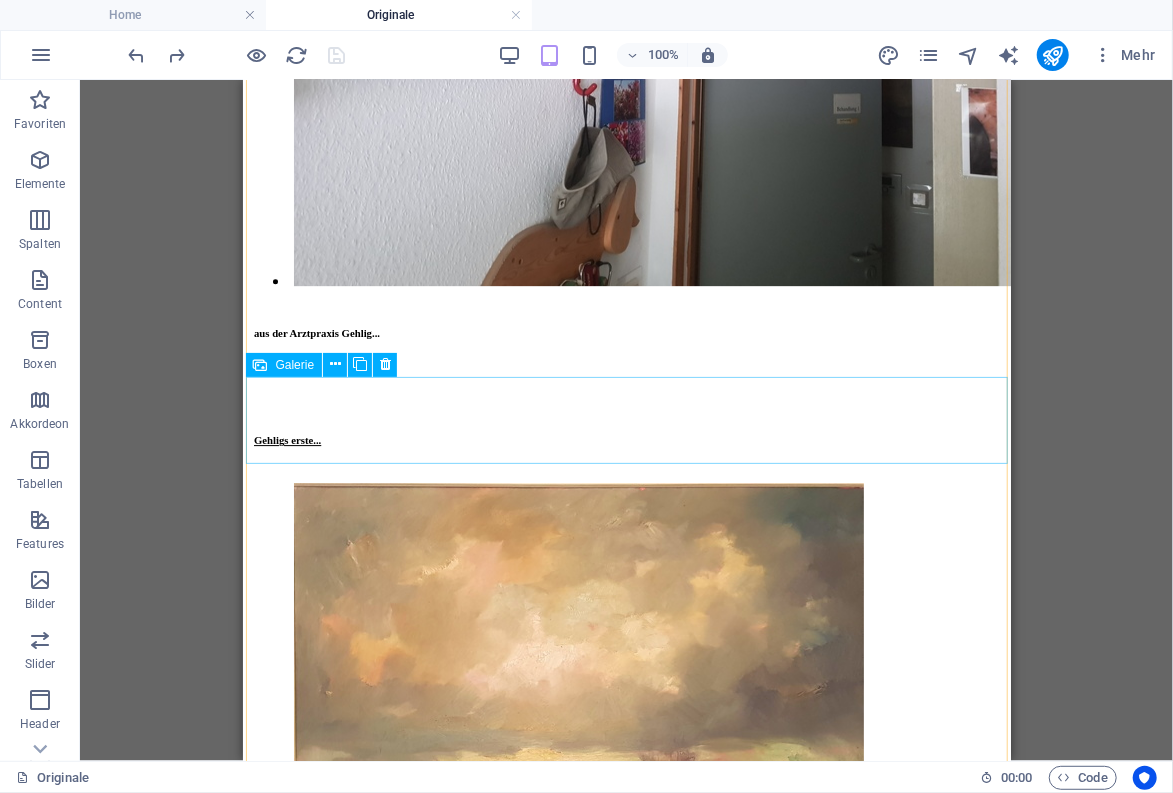click at bounding box center (626, 30689) 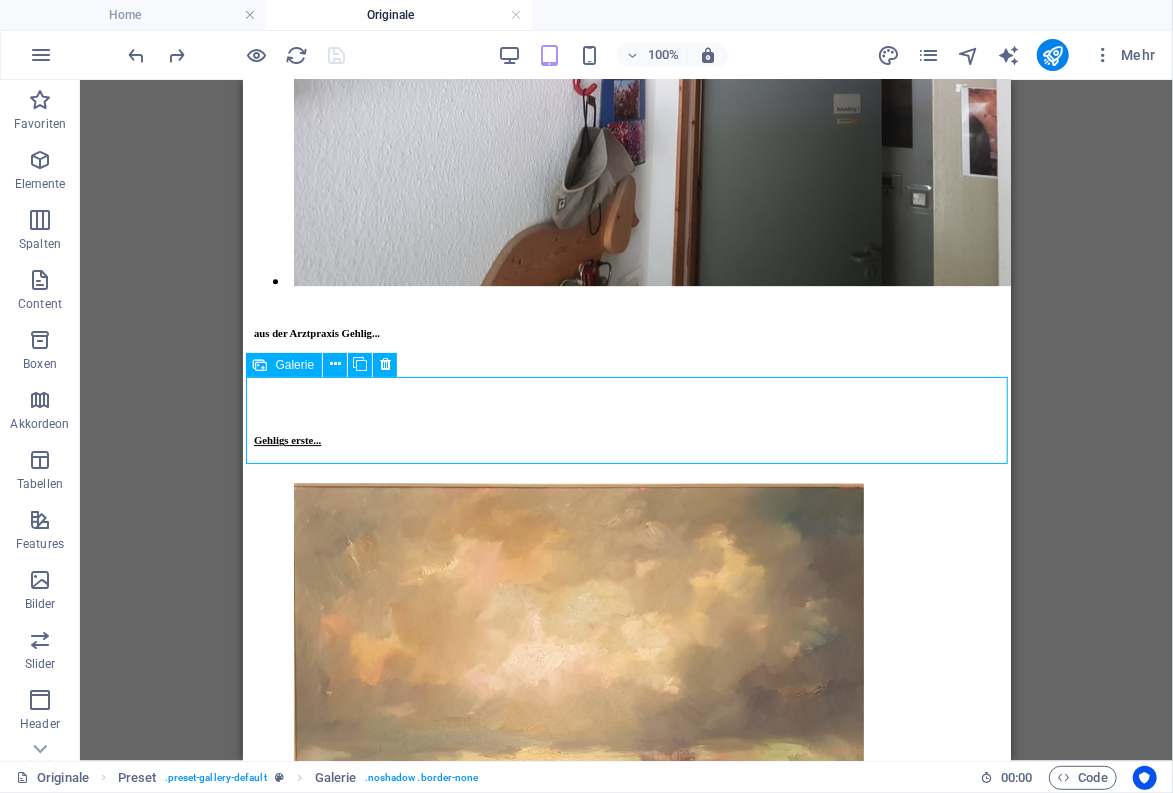 click at bounding box center (626, 30689) 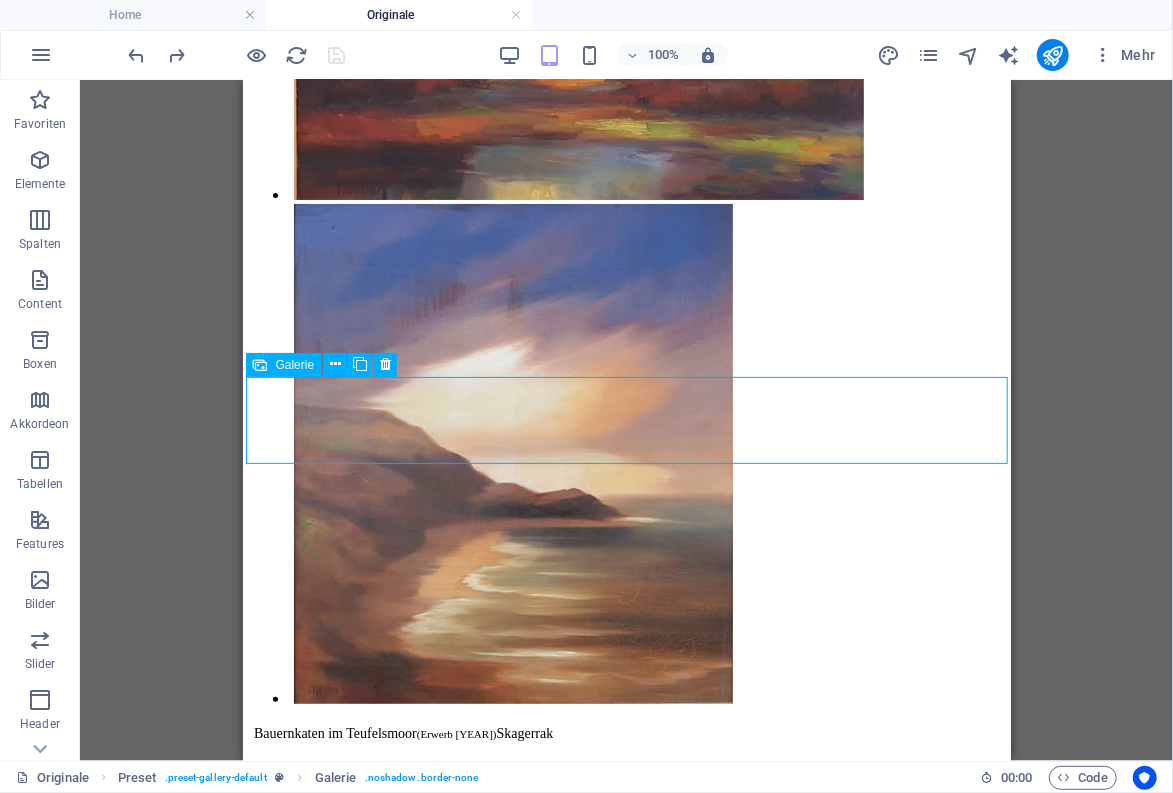 select on "2" 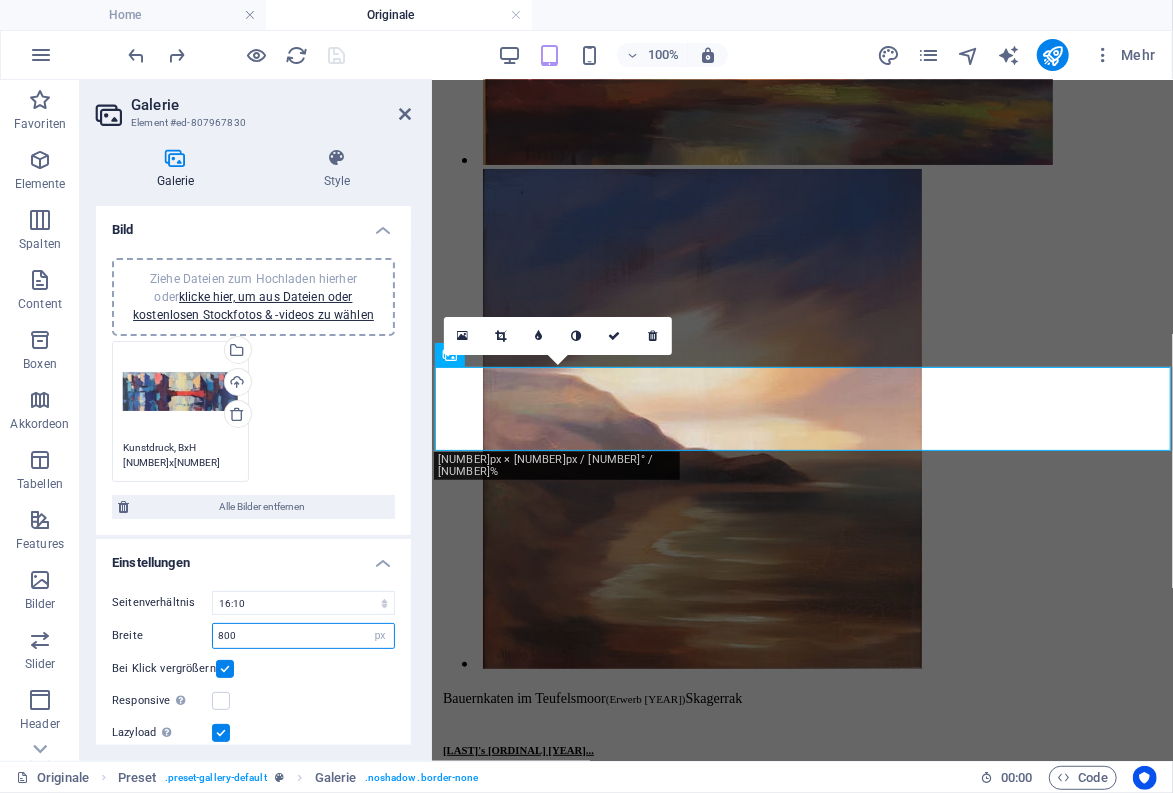 click on "800" at bounding box center [303, 636] 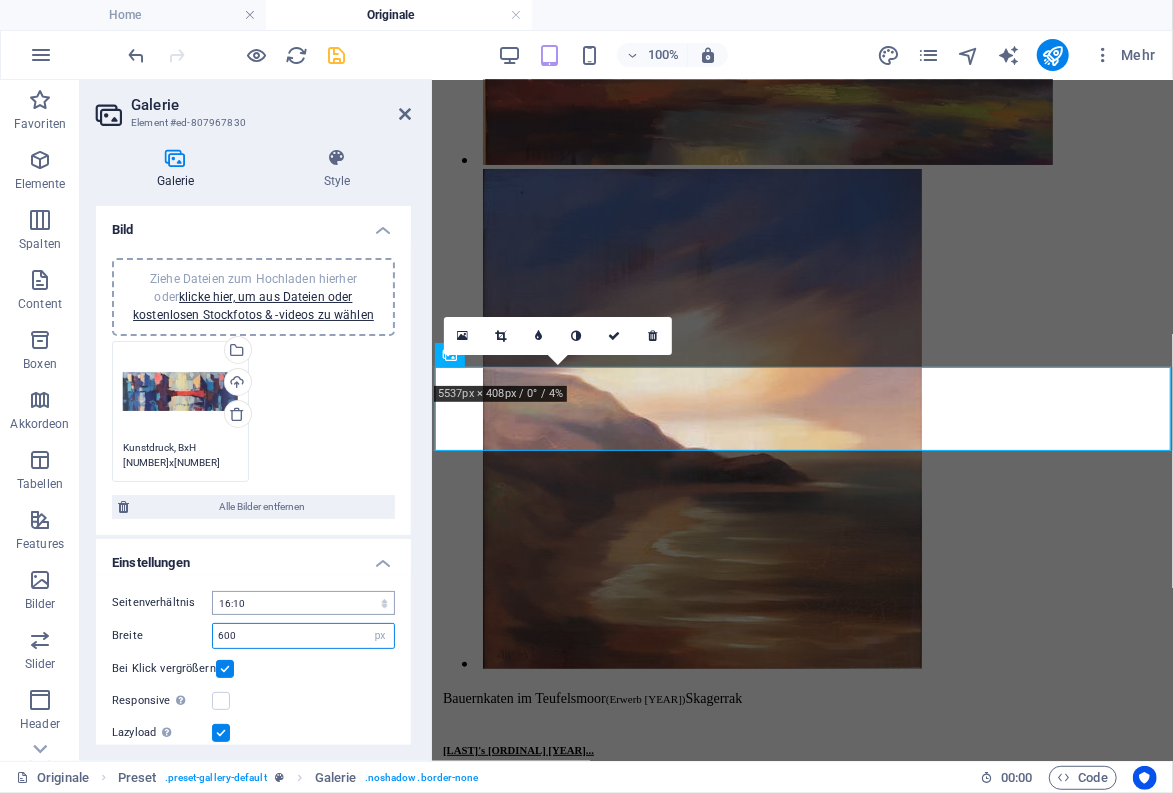 type on "600" 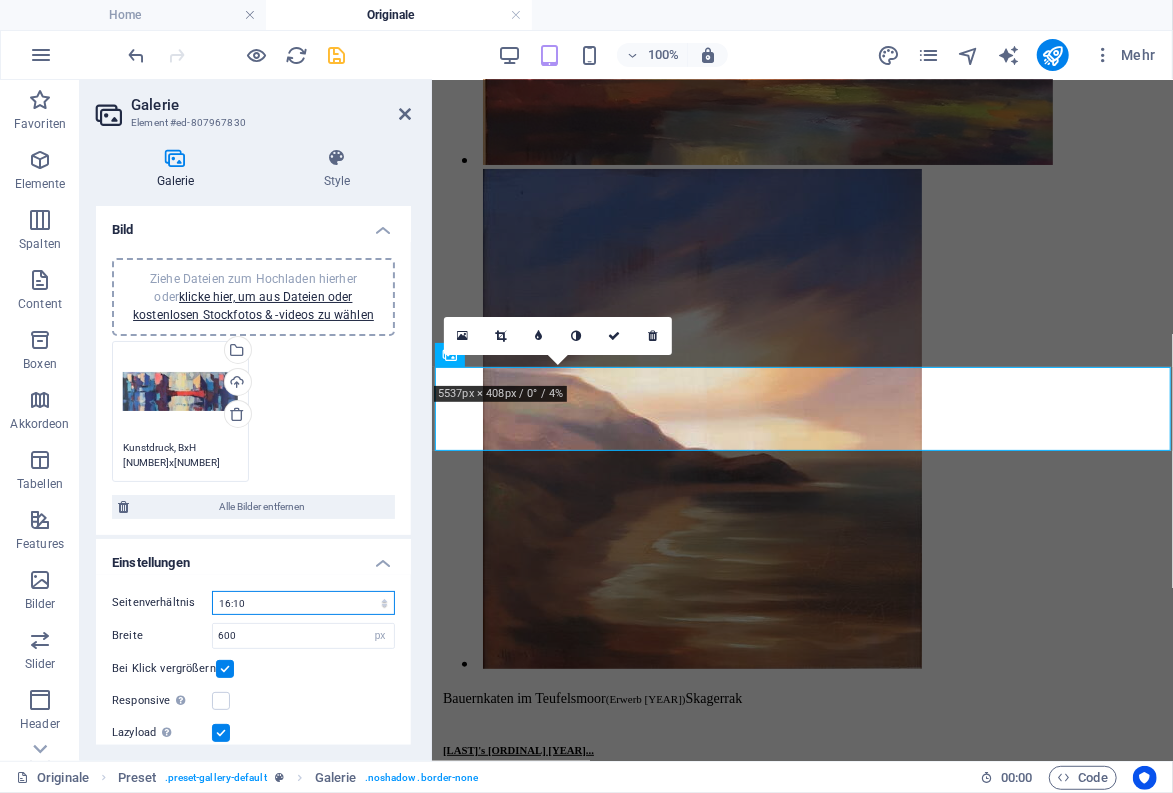 select on "0" 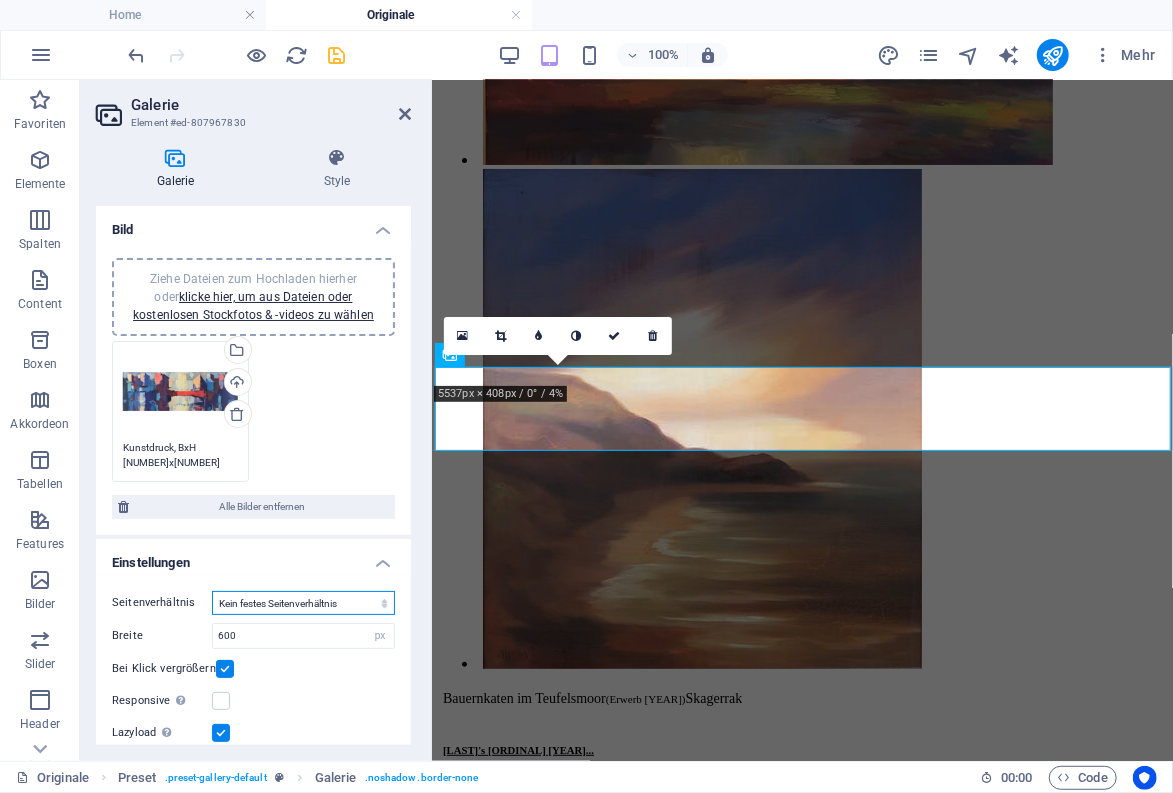click on "Kein festes Seitenverhältnis" at bounding box center (0, 0) 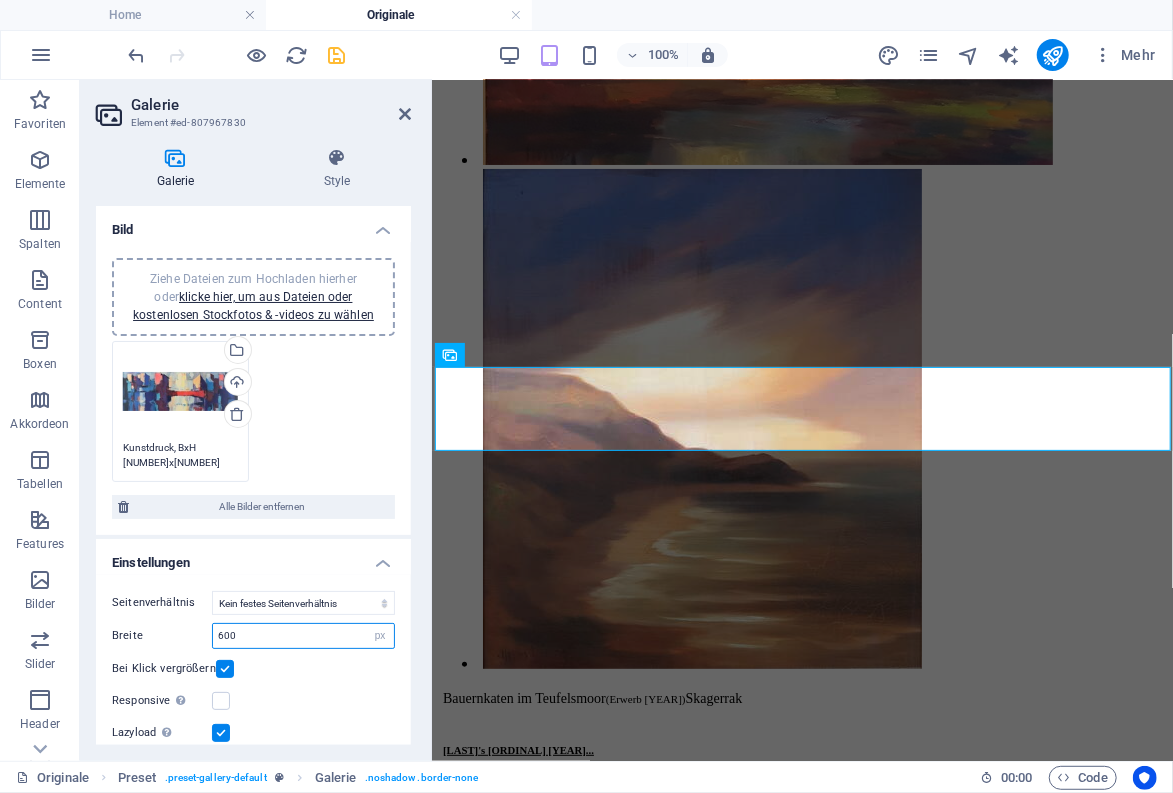 click on "600" at bounding box center (303, 636) 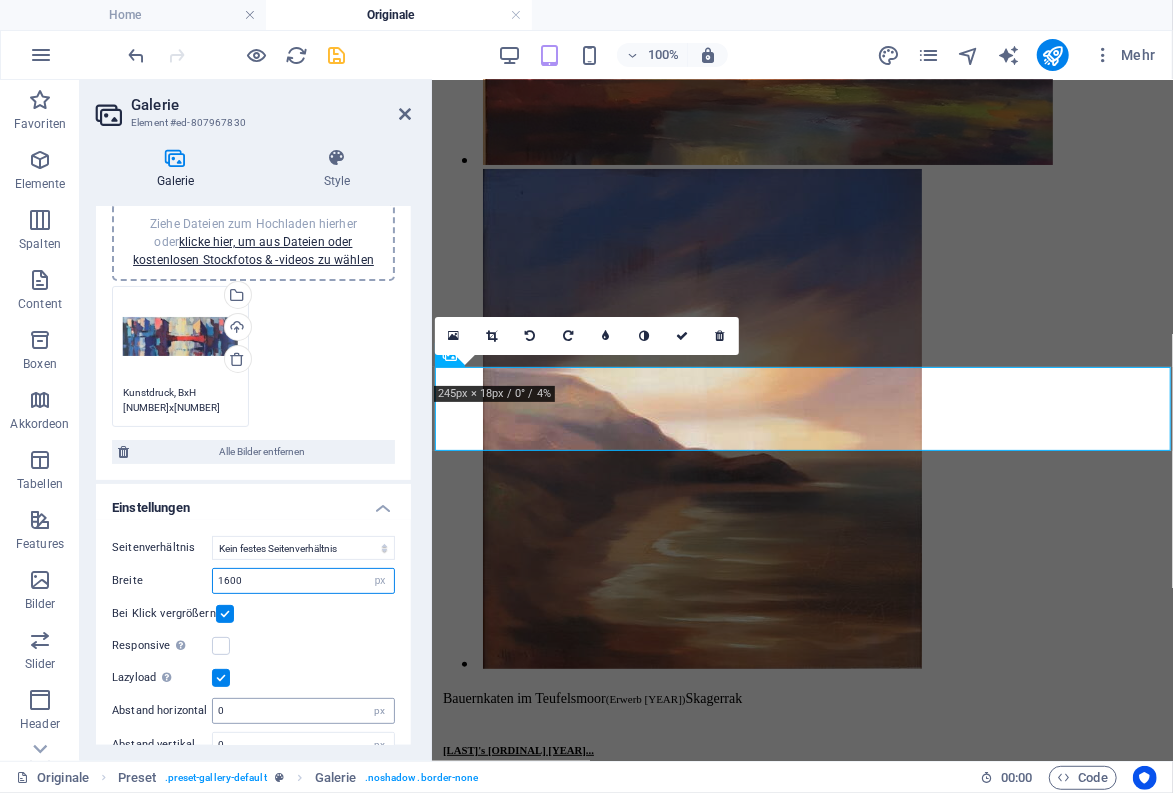 scroll, scrollTop: 82, scrollLeft: 0, axis: vertical 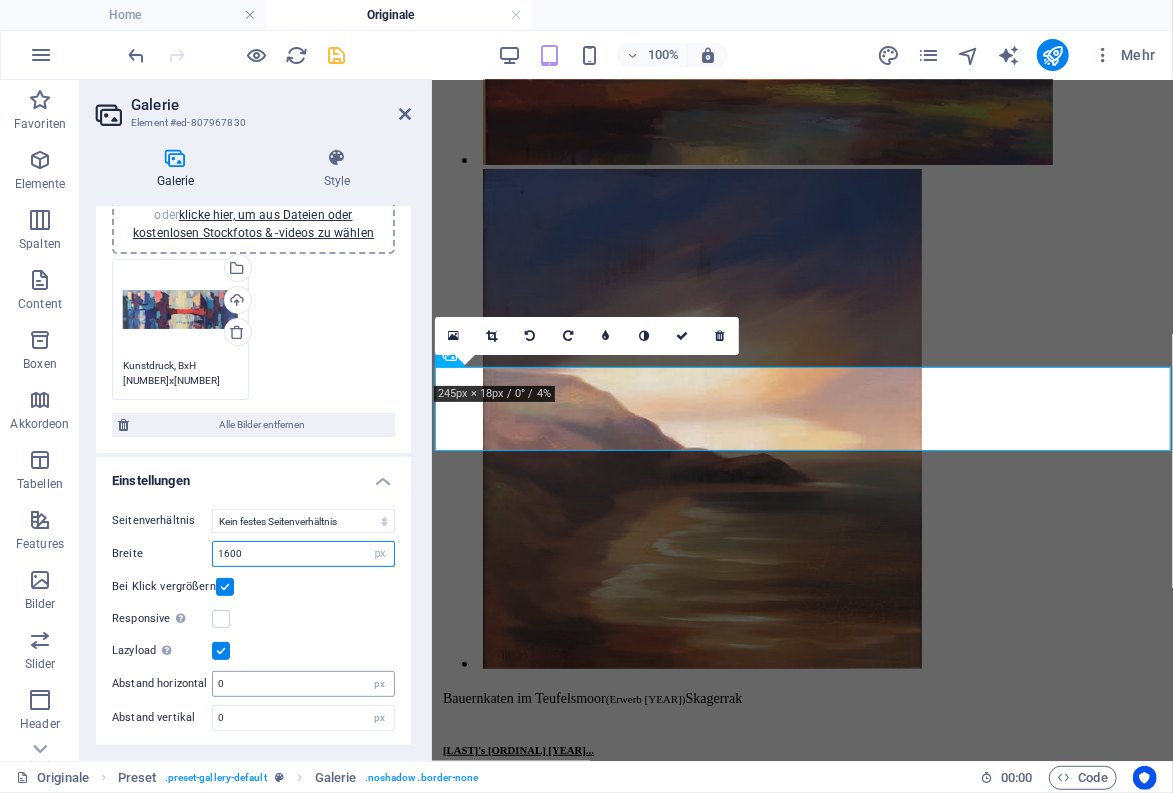 type on "1600" 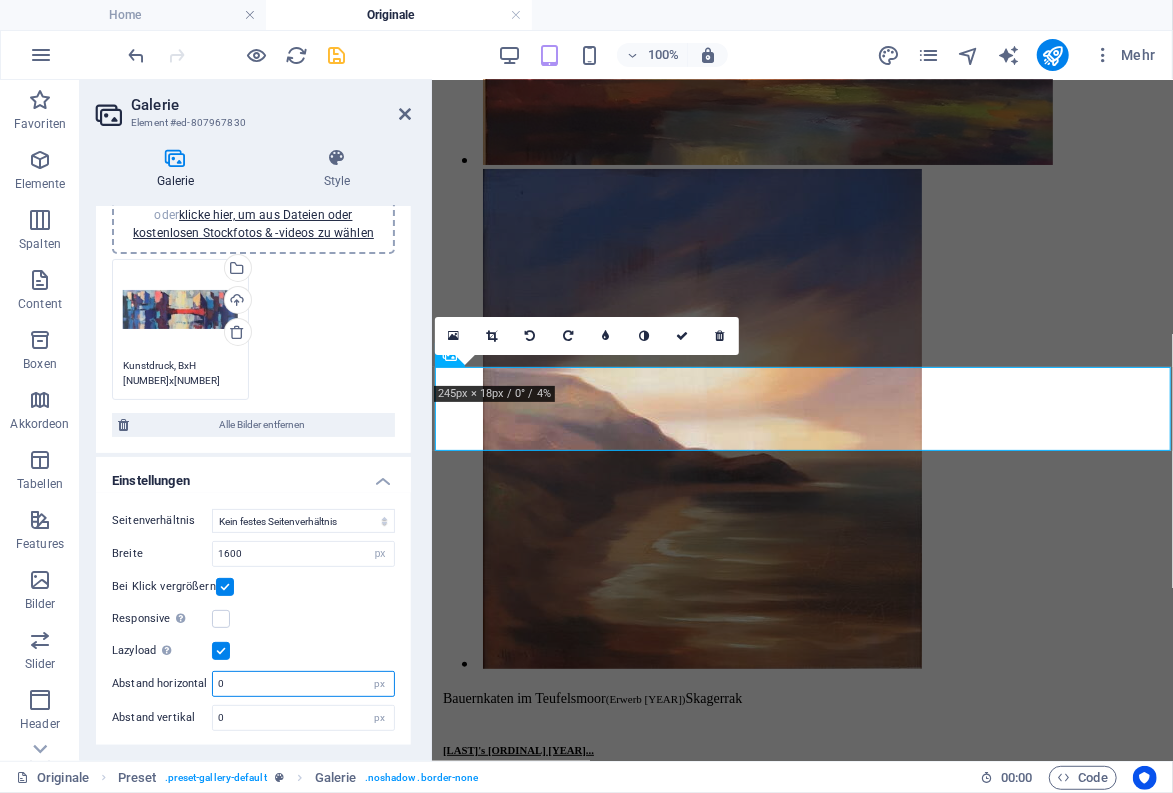 drag, startPoint x: 242, startPoint y: 682, endPoint x: 195, endPoint y: 688, distance: 47.38143 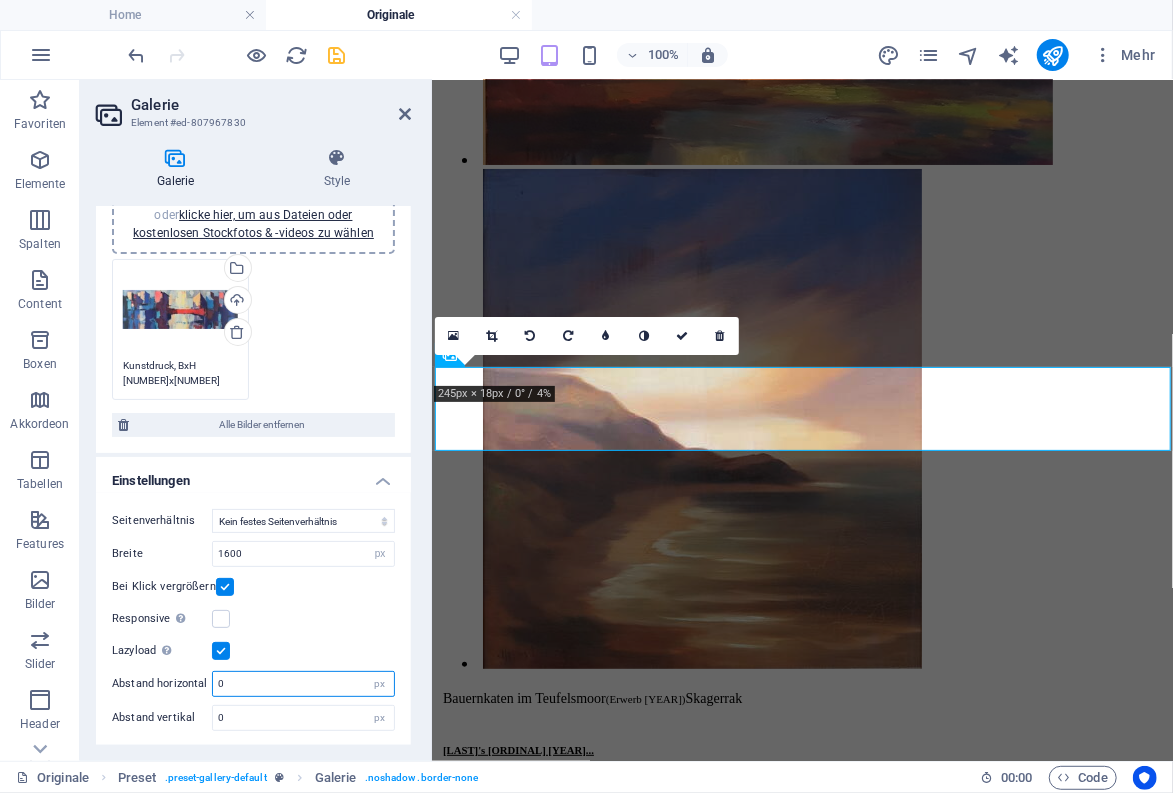 click on "0" at bounding box center [303, 684] 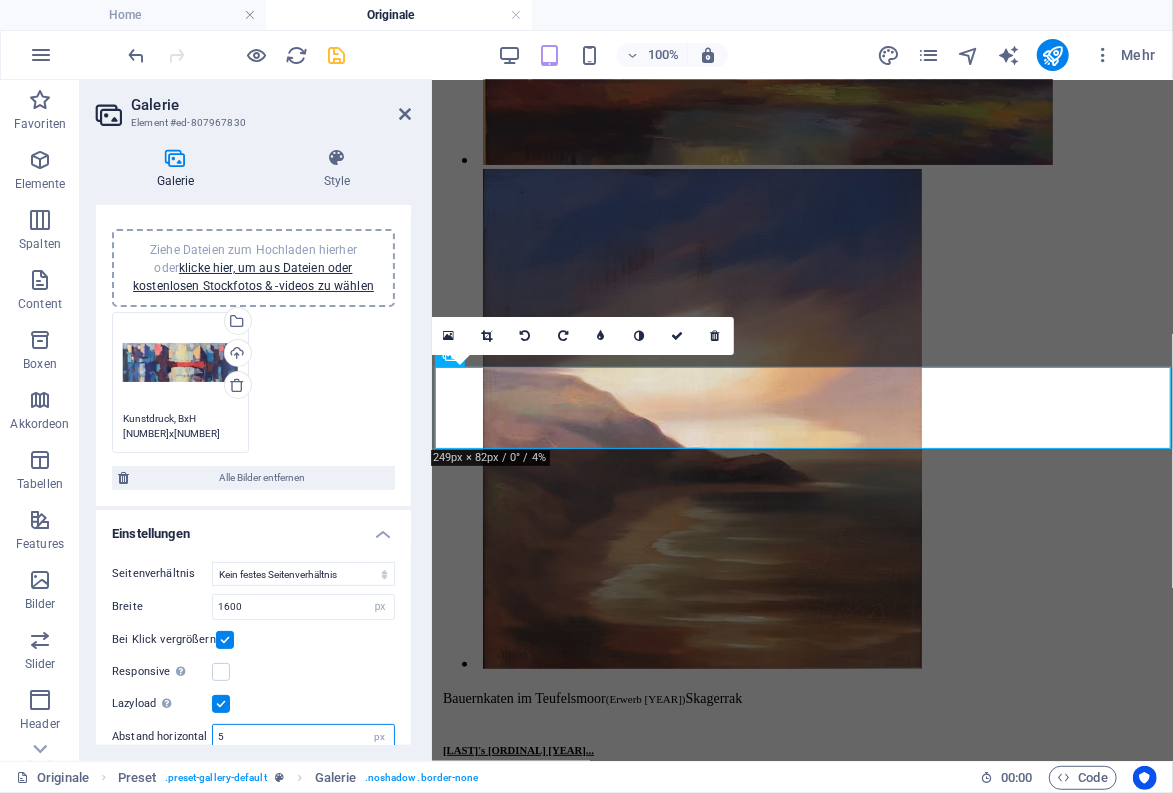 scroll, scrollTop: 0, scrollLeft: 0, axis: both 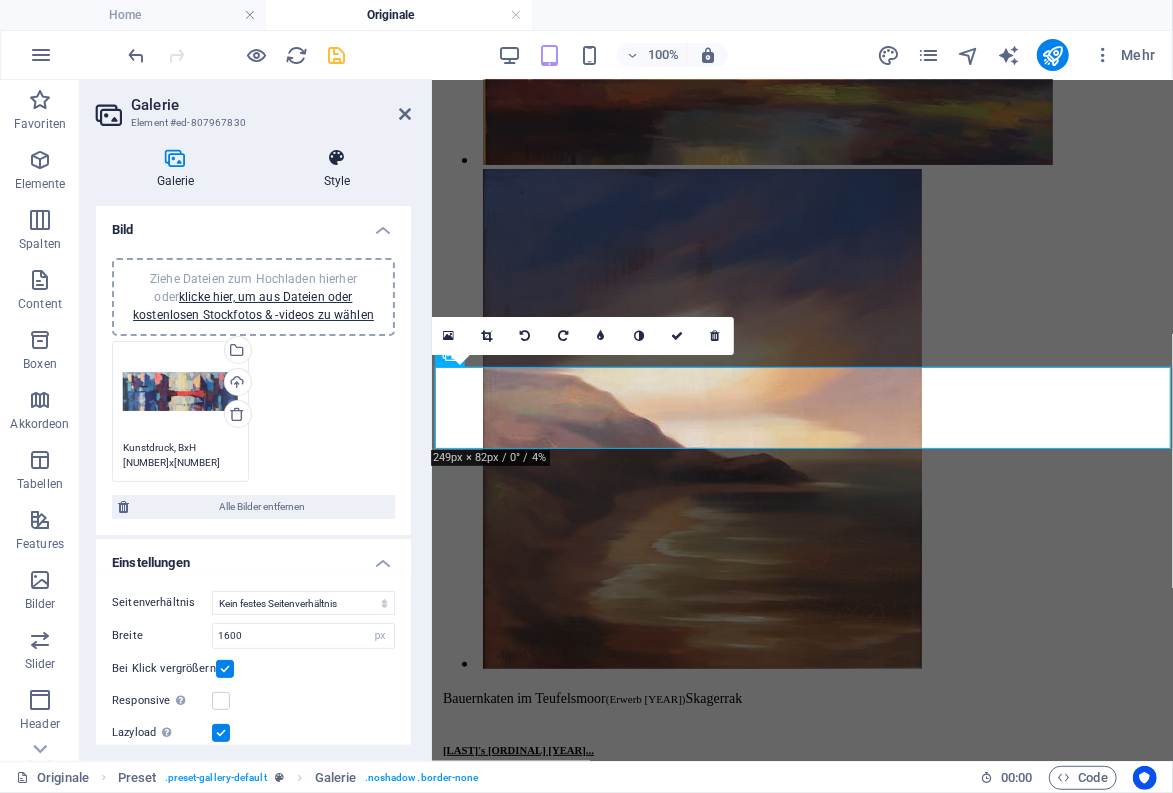 type on "5" 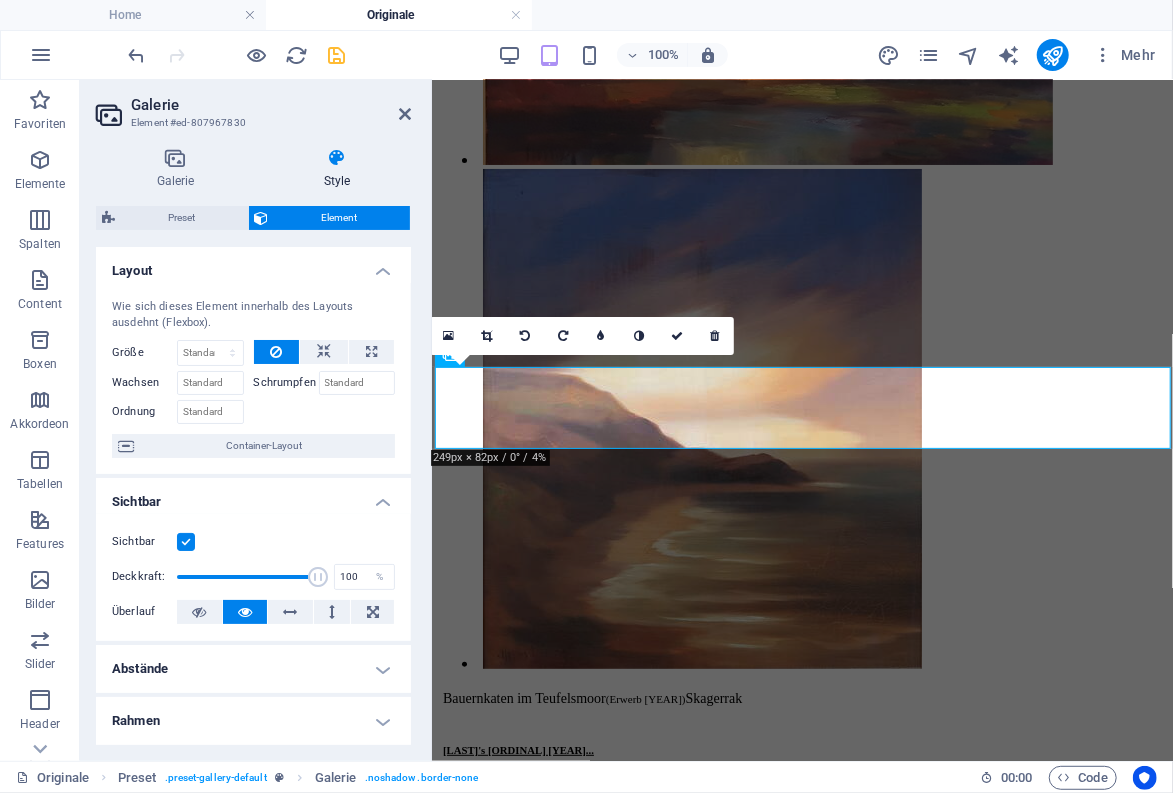 click on "Abstände" at bounding box center [253, 669] 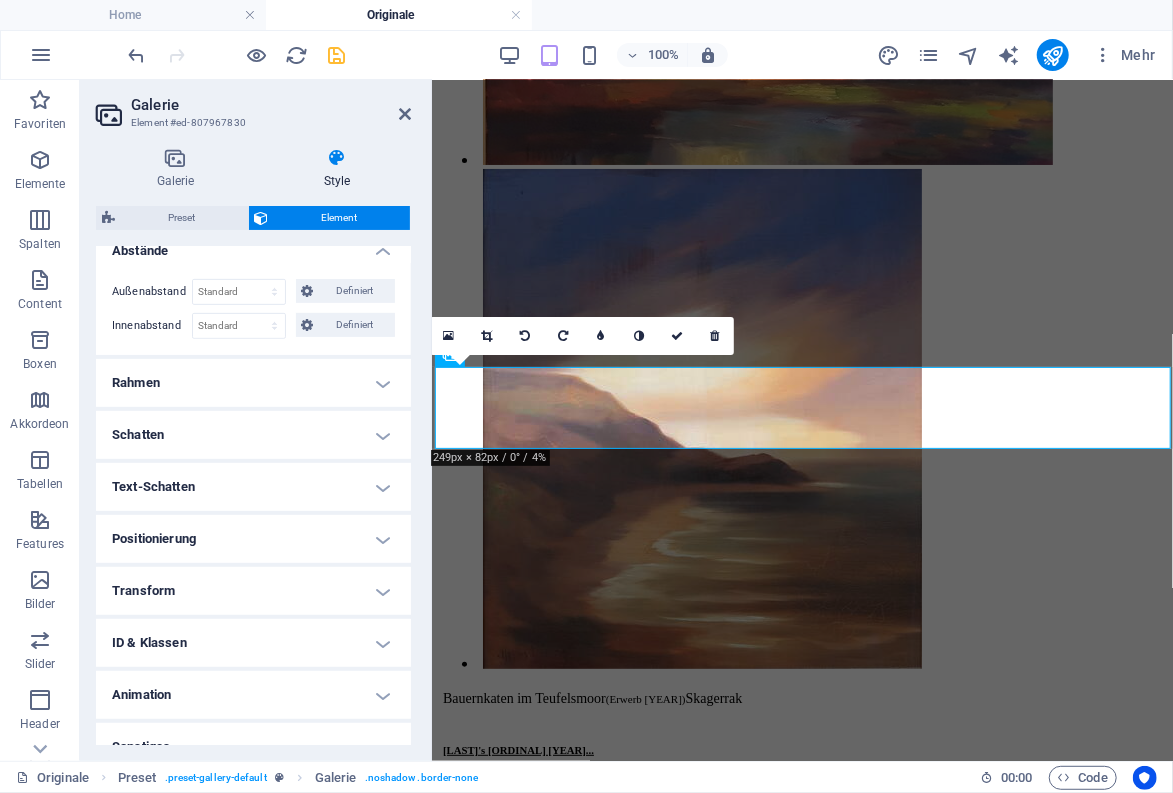 scroll, scrollTop: 442, scrollLeft: 0, axis: vertical 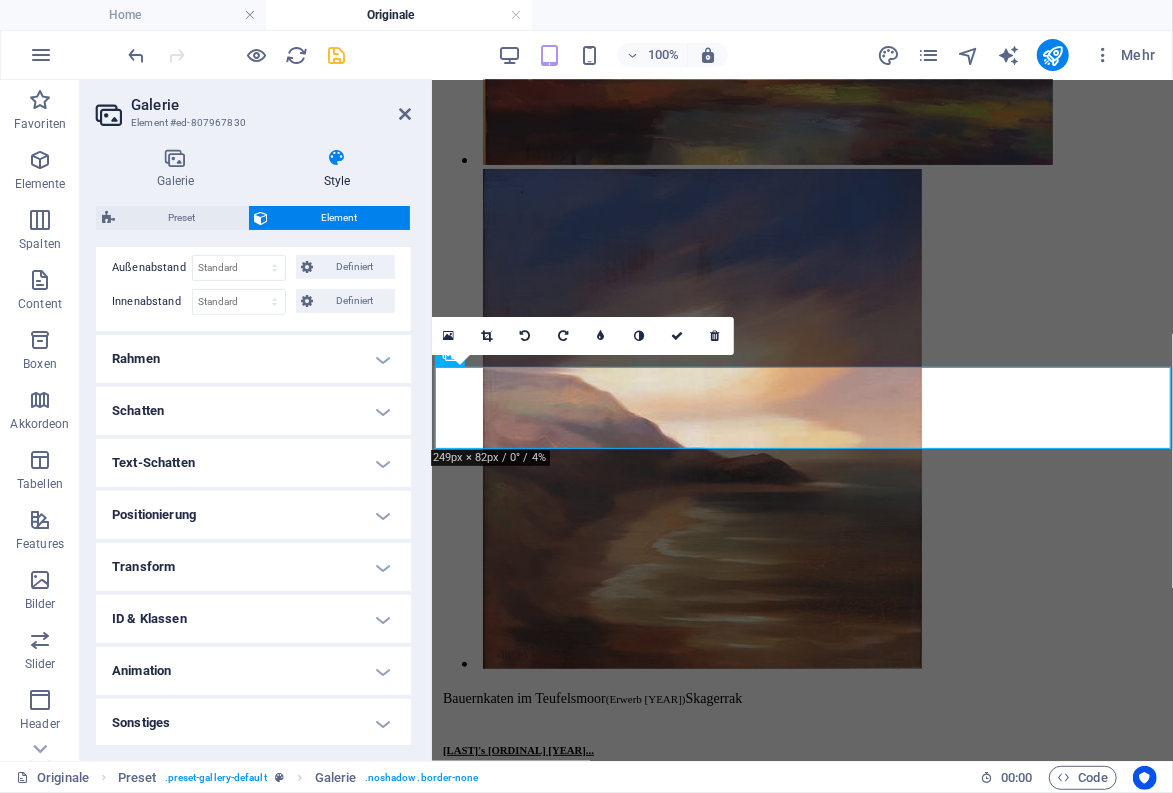 click on "Sonstiges" at bounding box center (253, 723) 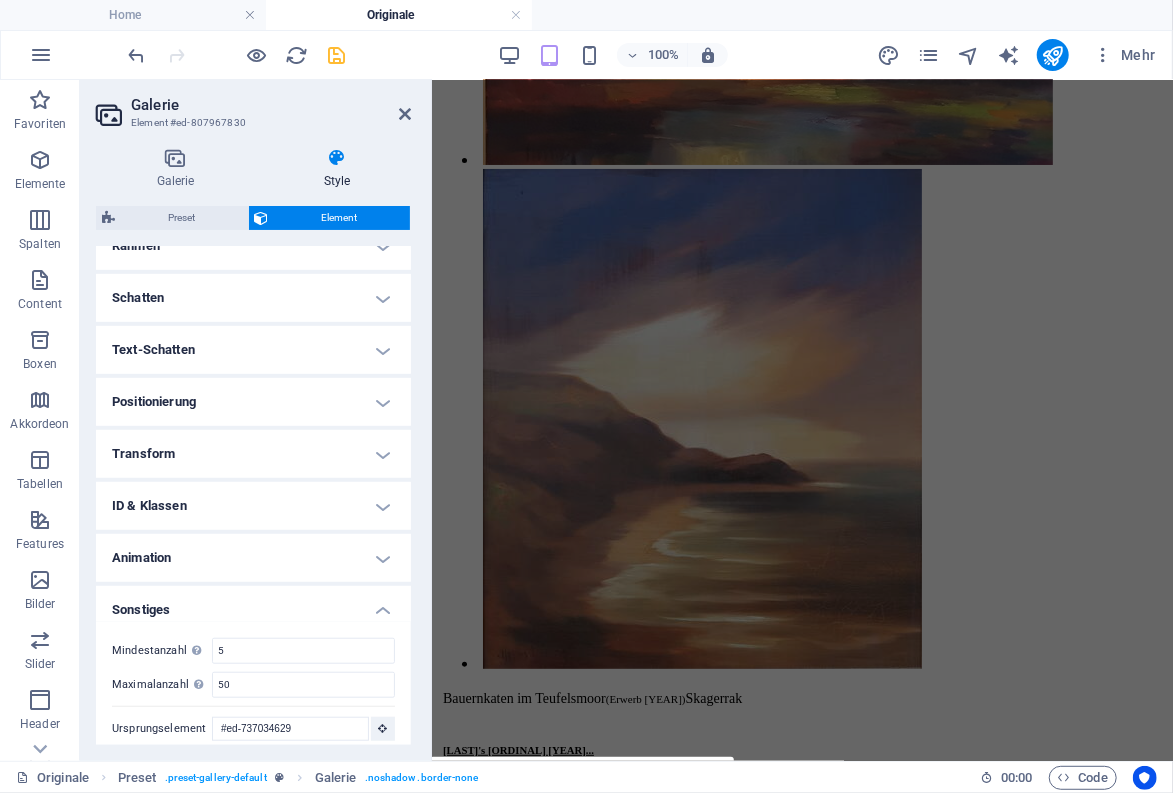 scroll, scrollTop: 566, scrollLeft: 0, axis: vertical 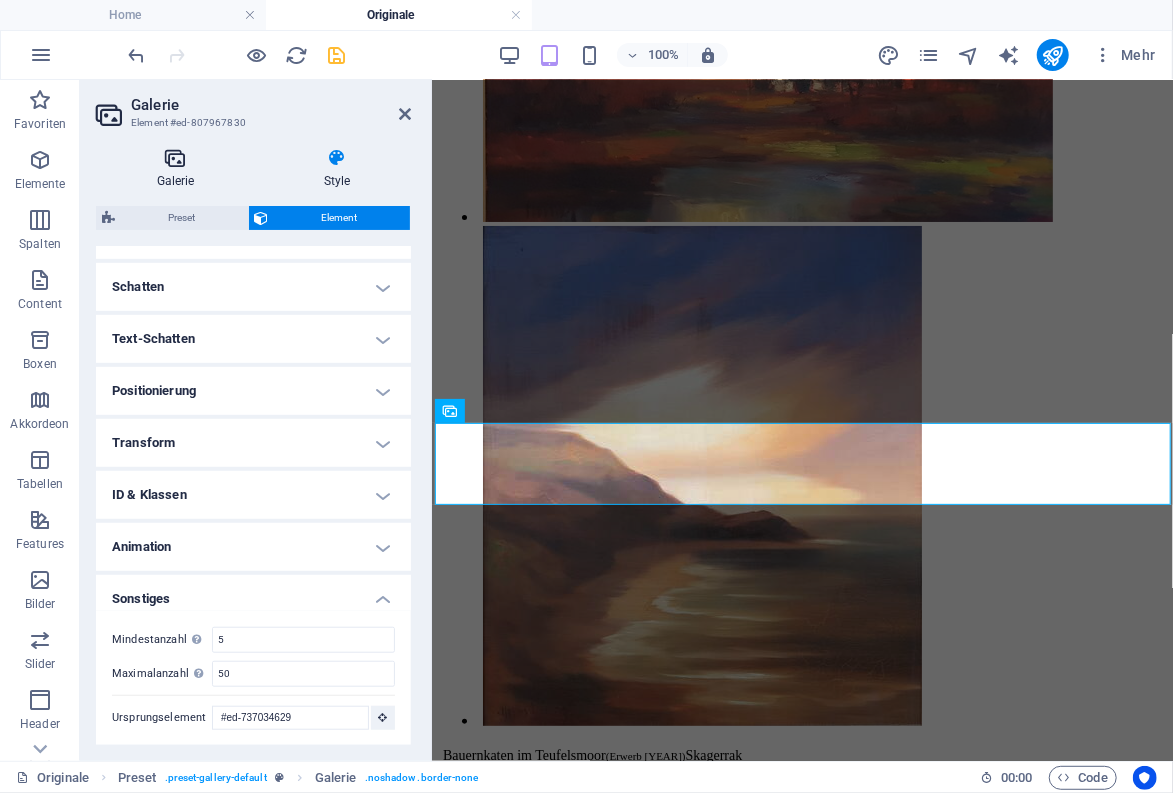 click at bounding box center [175, 158] 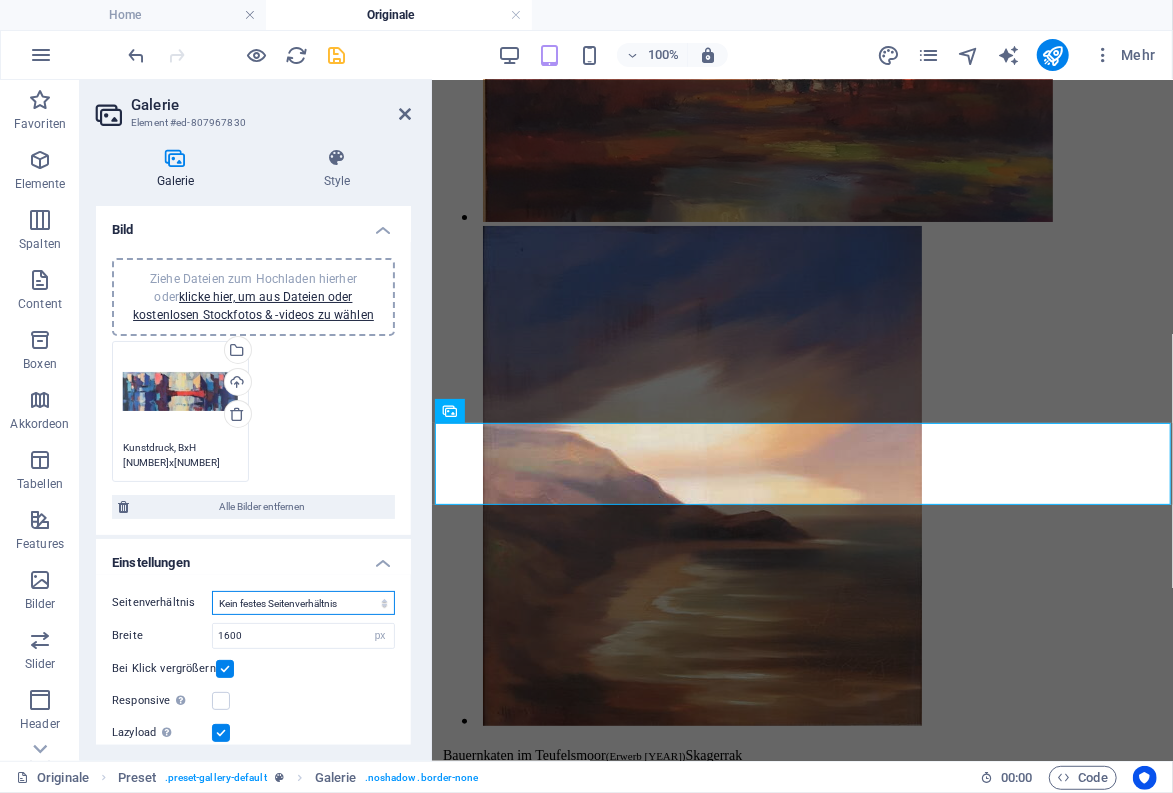 click on "Kein festes Seitenverhältnis 16:9 16:10 4:3 1:1 1:2 2:1" at bounding box center (303, 603) 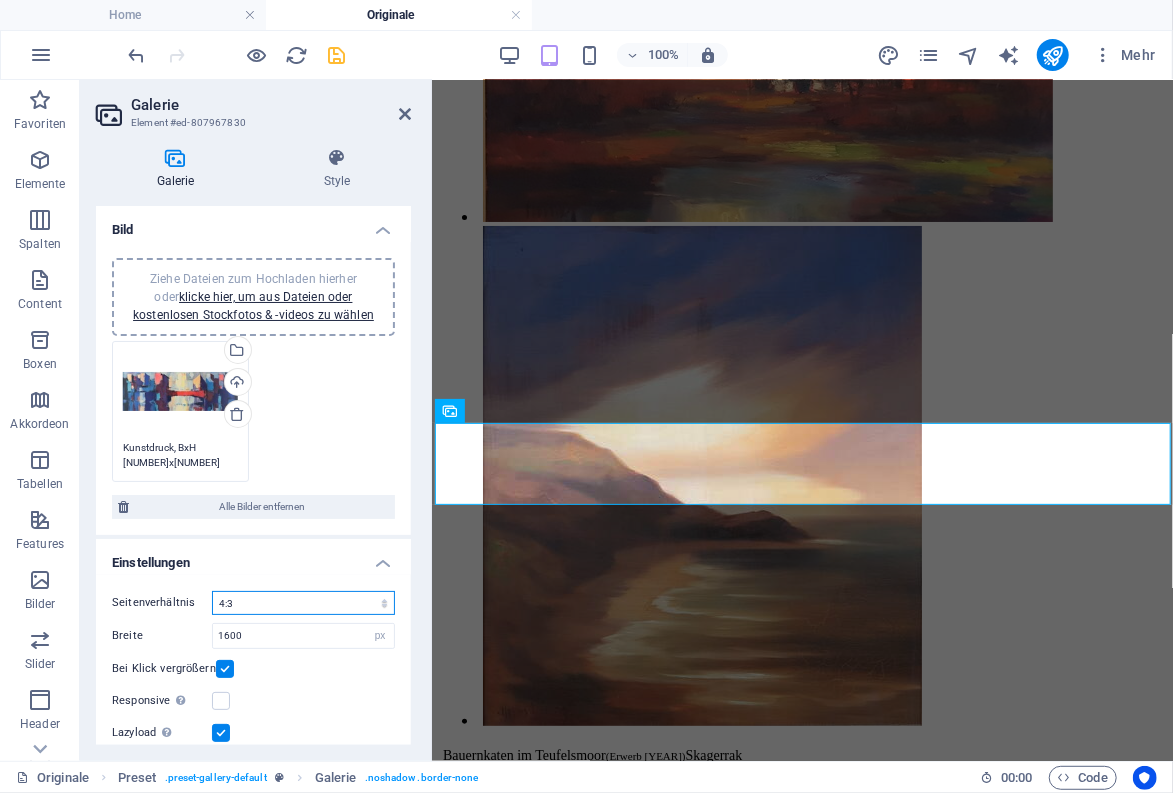click on "4:3" at bounding box center [0, 0] 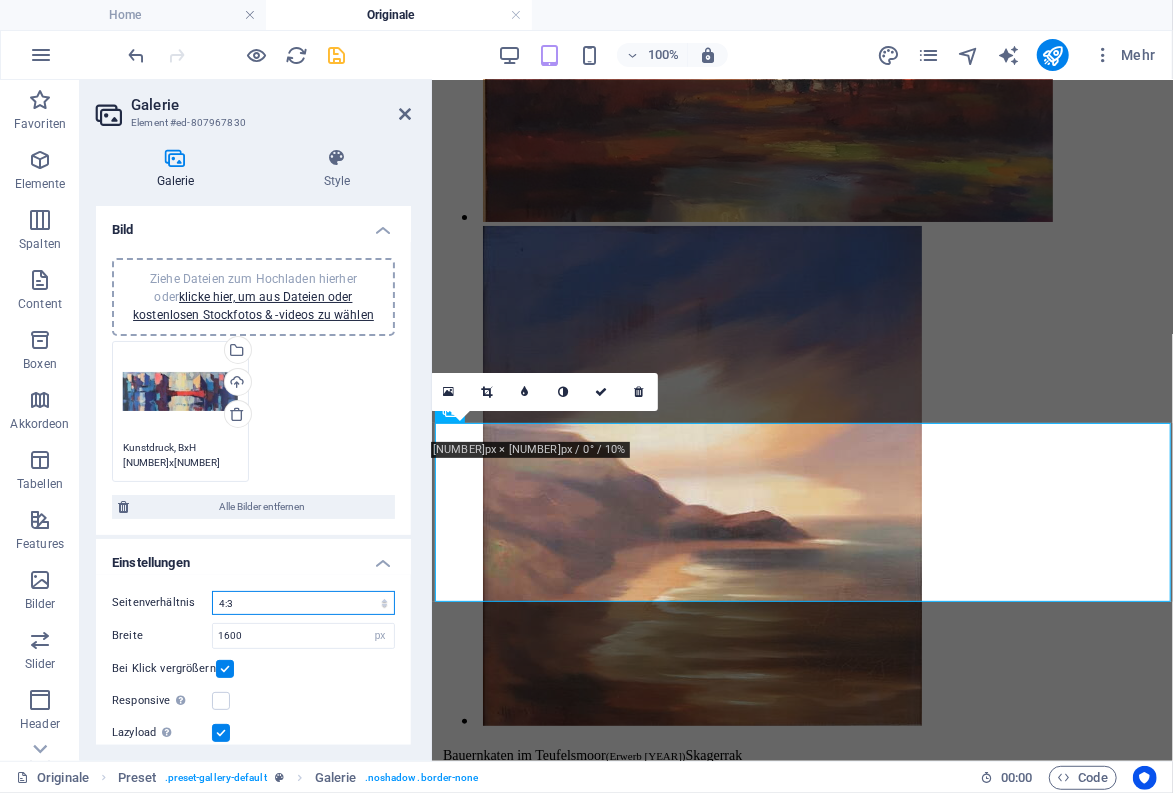 click on "Kein festes Seitenverhältnis 16:9 16:10 4:3 1:1 1:2 2:1" at bounding box center [303, 603] 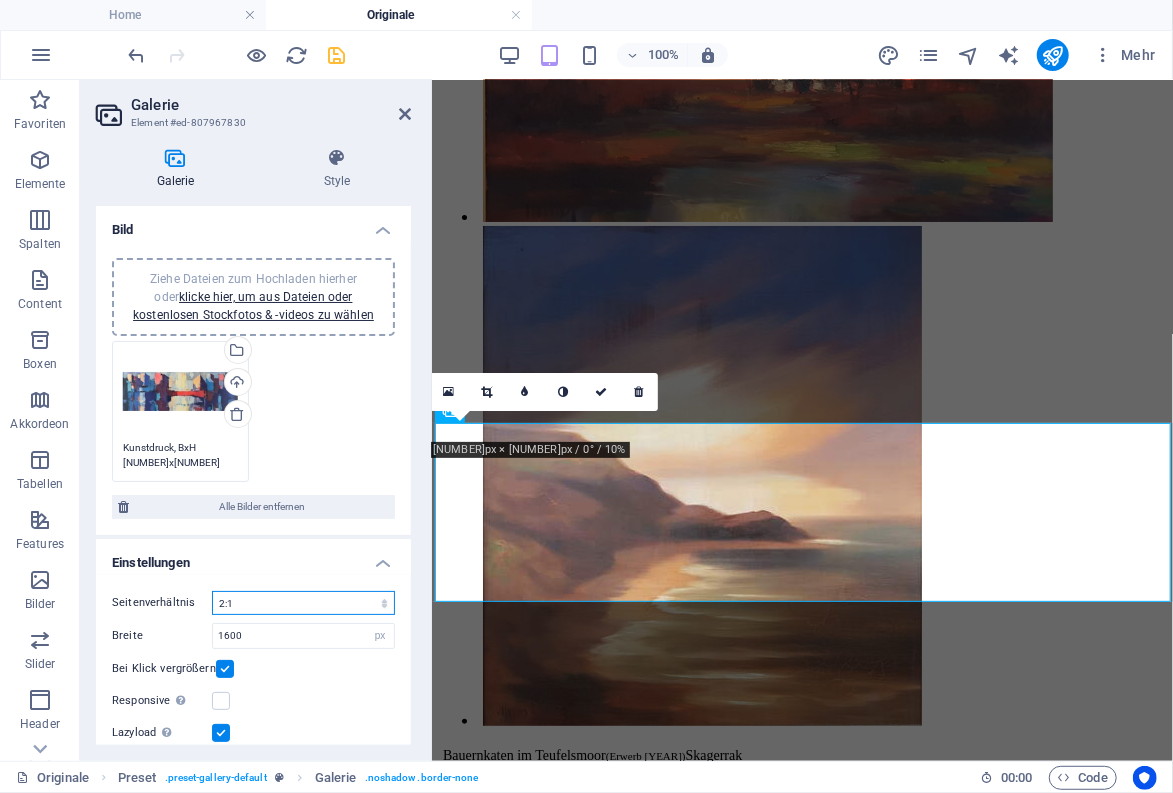 click on "2:1" at bounding box center [0, 0] 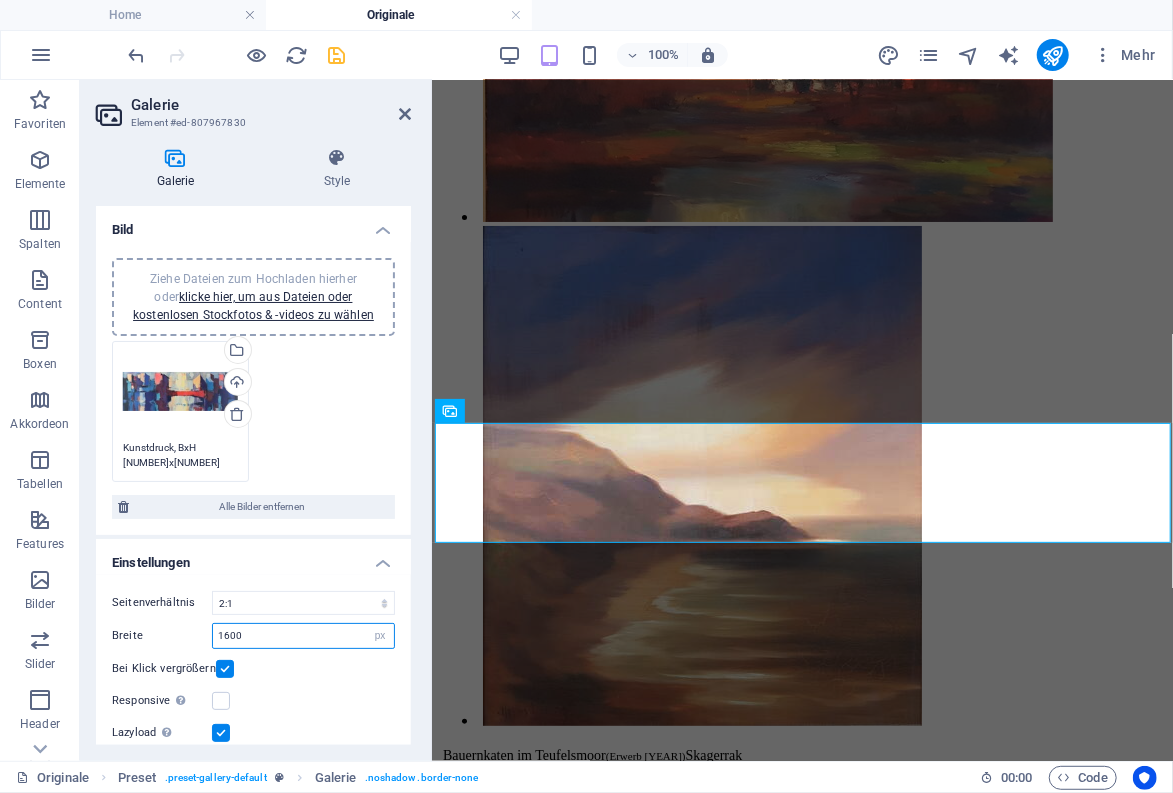 click on "1600" at bounding box center [303, 636] 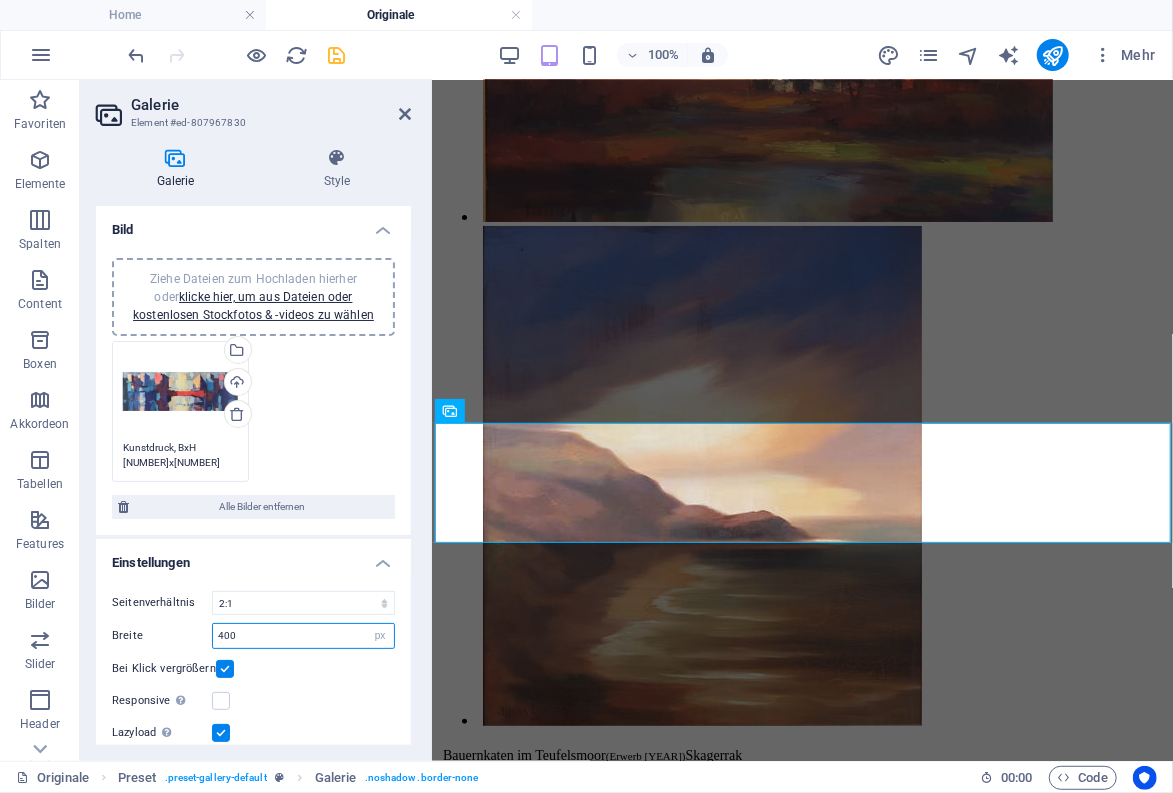 type on "400" 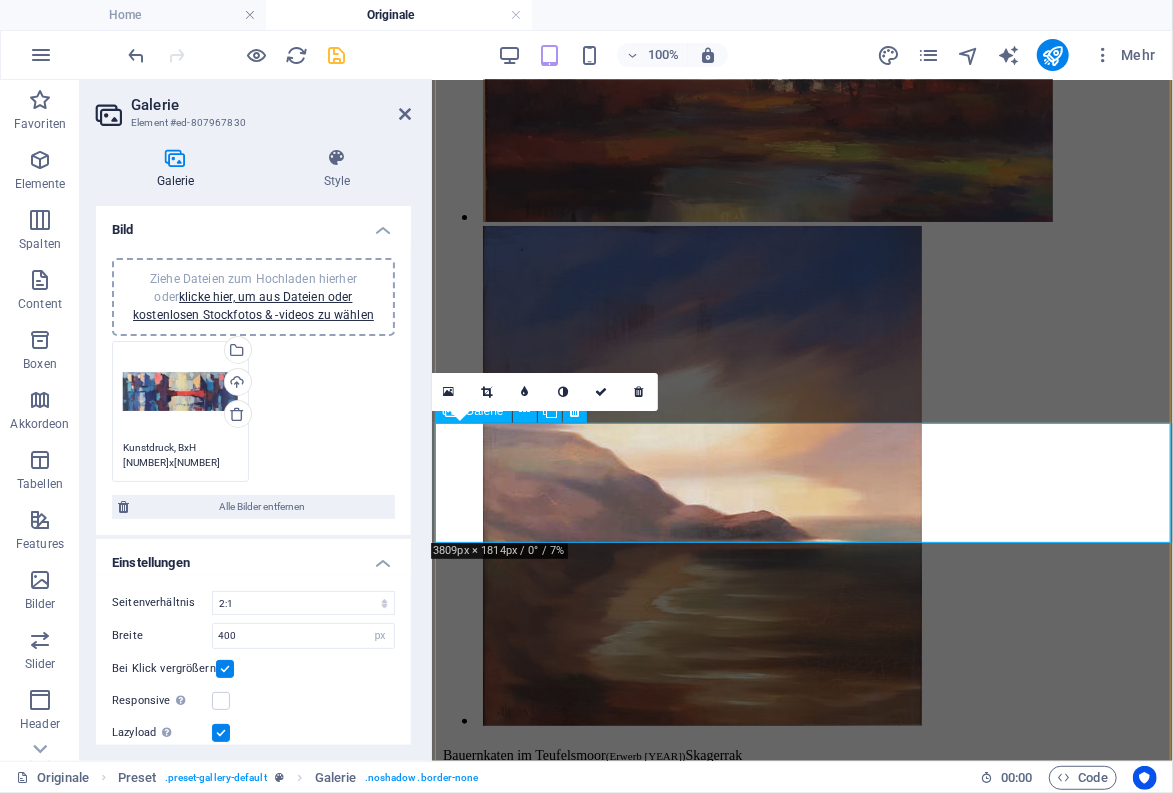 click at bounding box center [682, 29908] 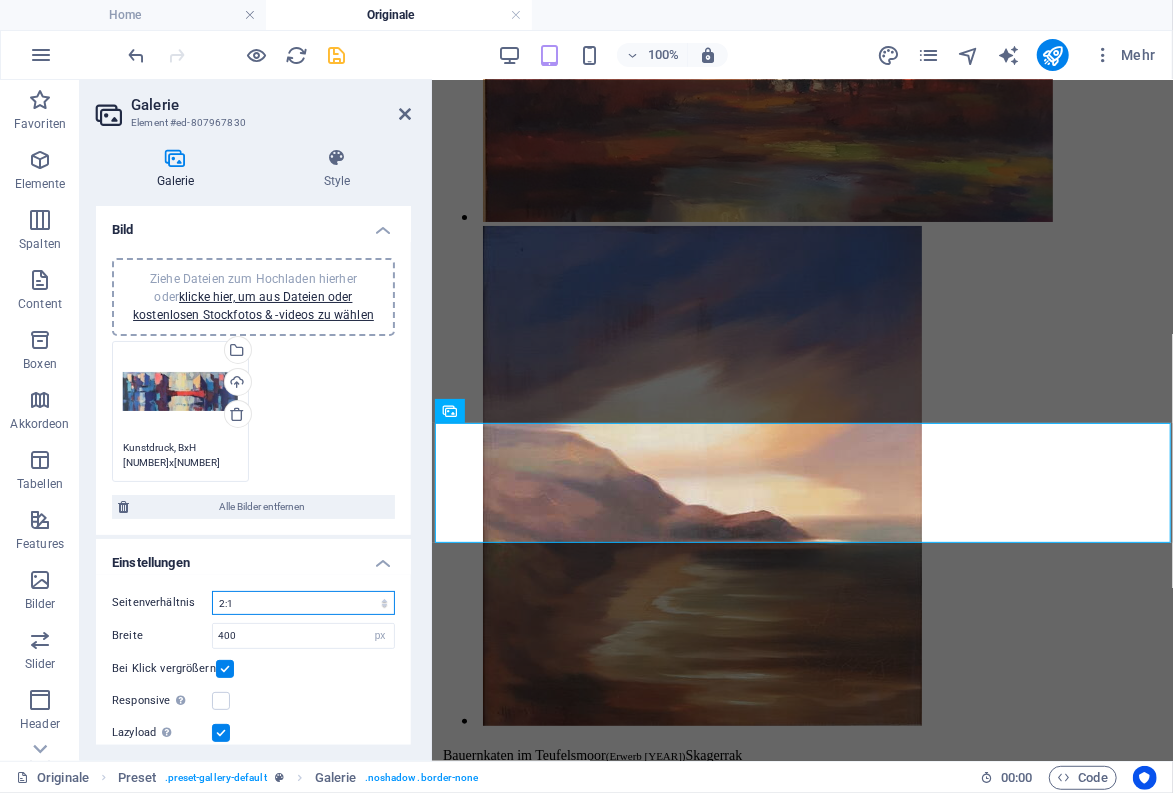 click on "Kein festes Seitenverhältnis 16:9 16:10 4:3 1:1 1:2 2:1" at bounding box center (303, 603) 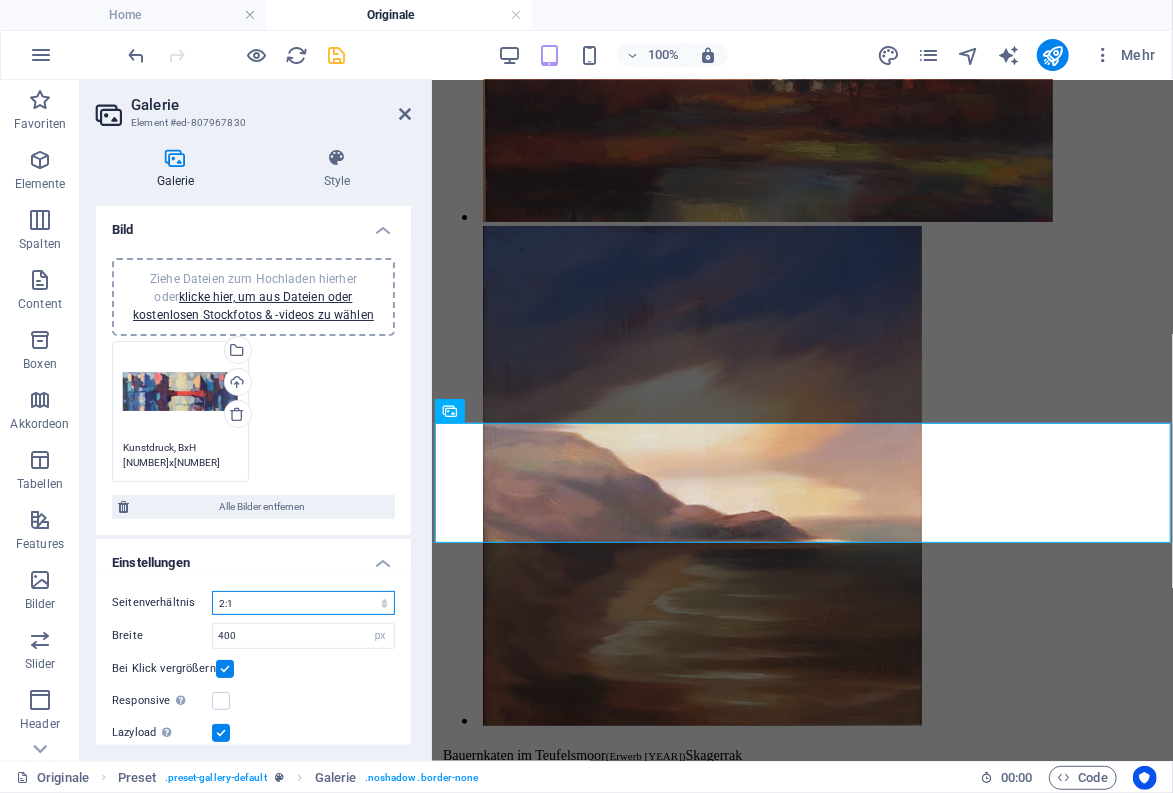 select on "2" 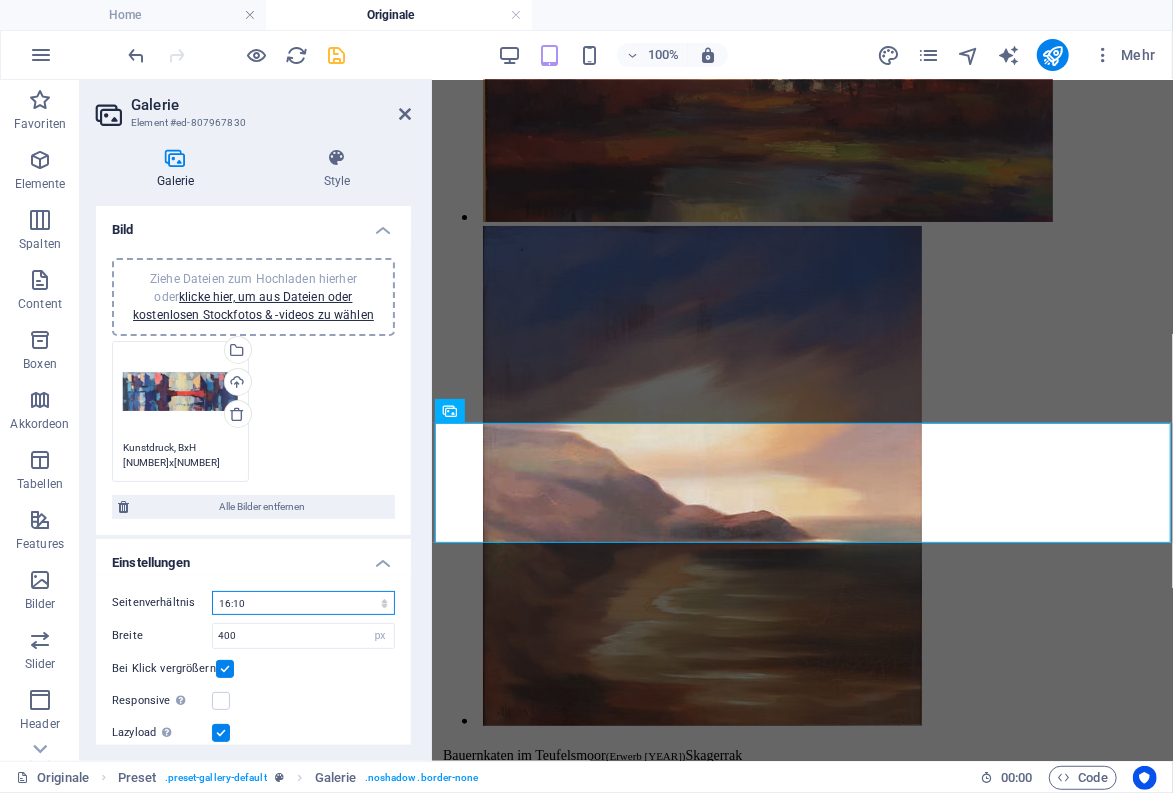 click on "16:10" at bounding box center [0, 0] 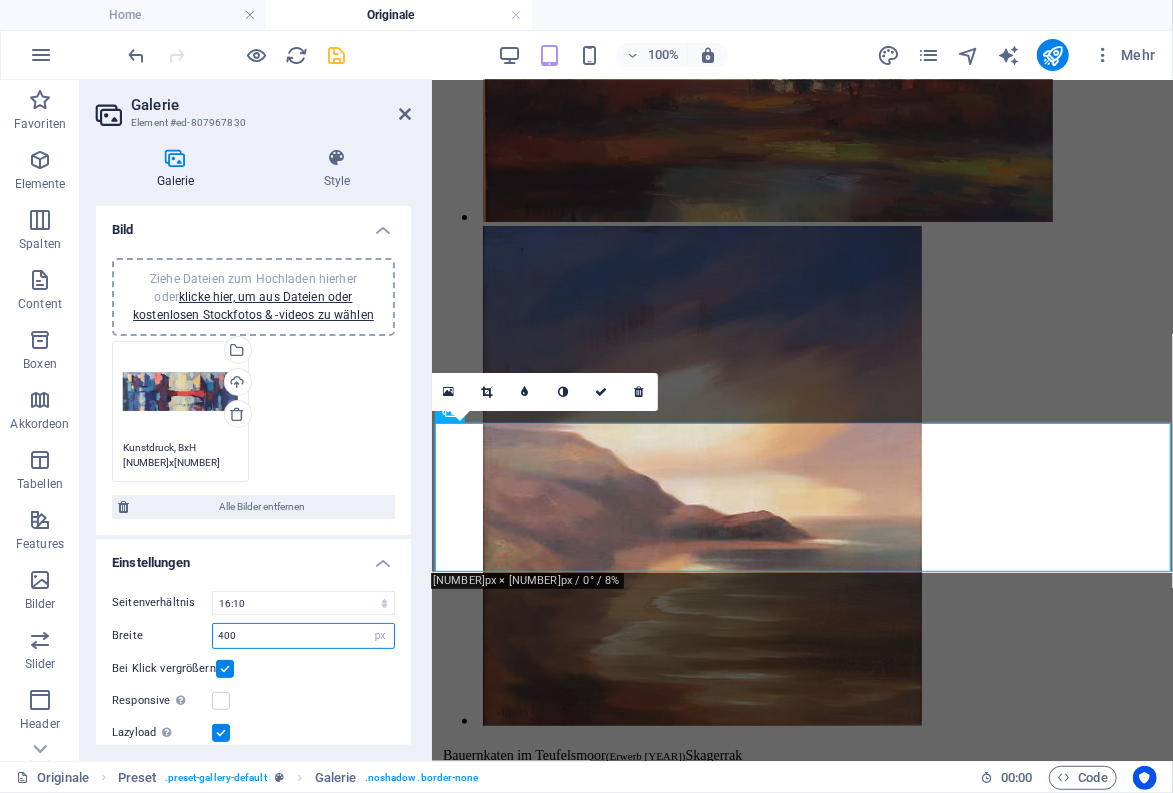 click on "400" at bounding box center [303, 636] 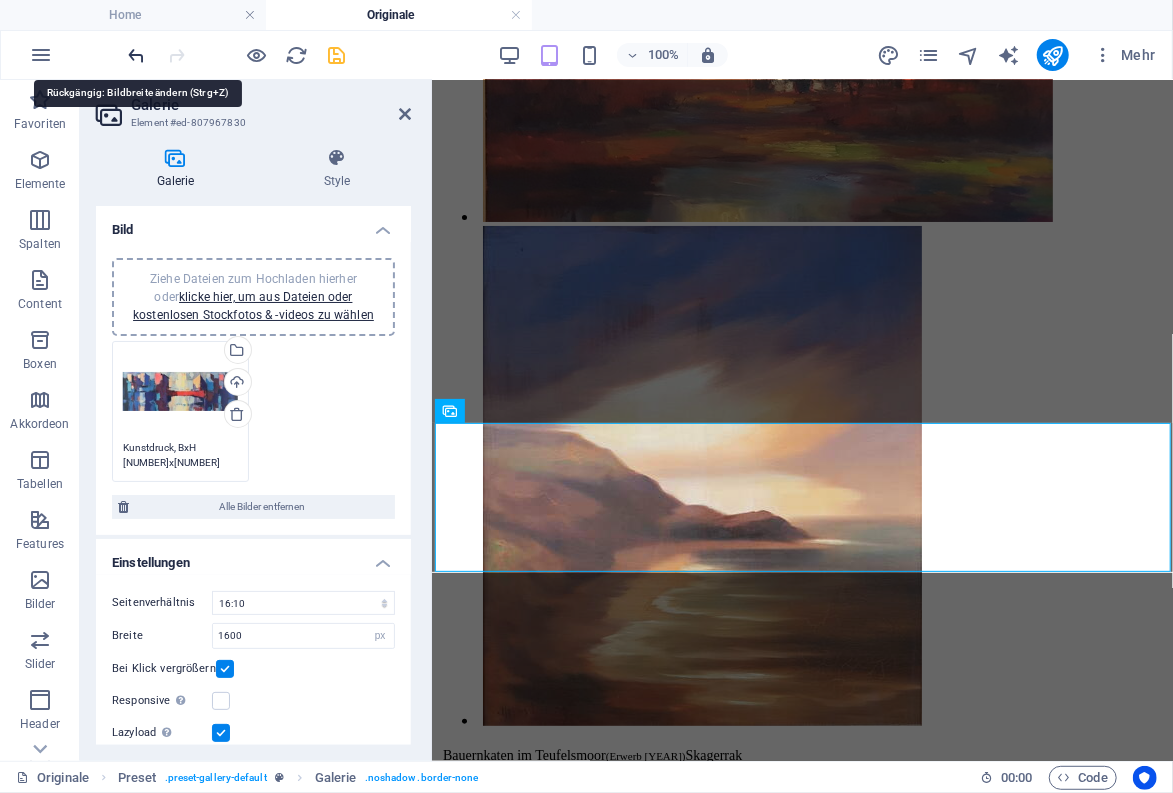 click at bounding box center (137, 55) 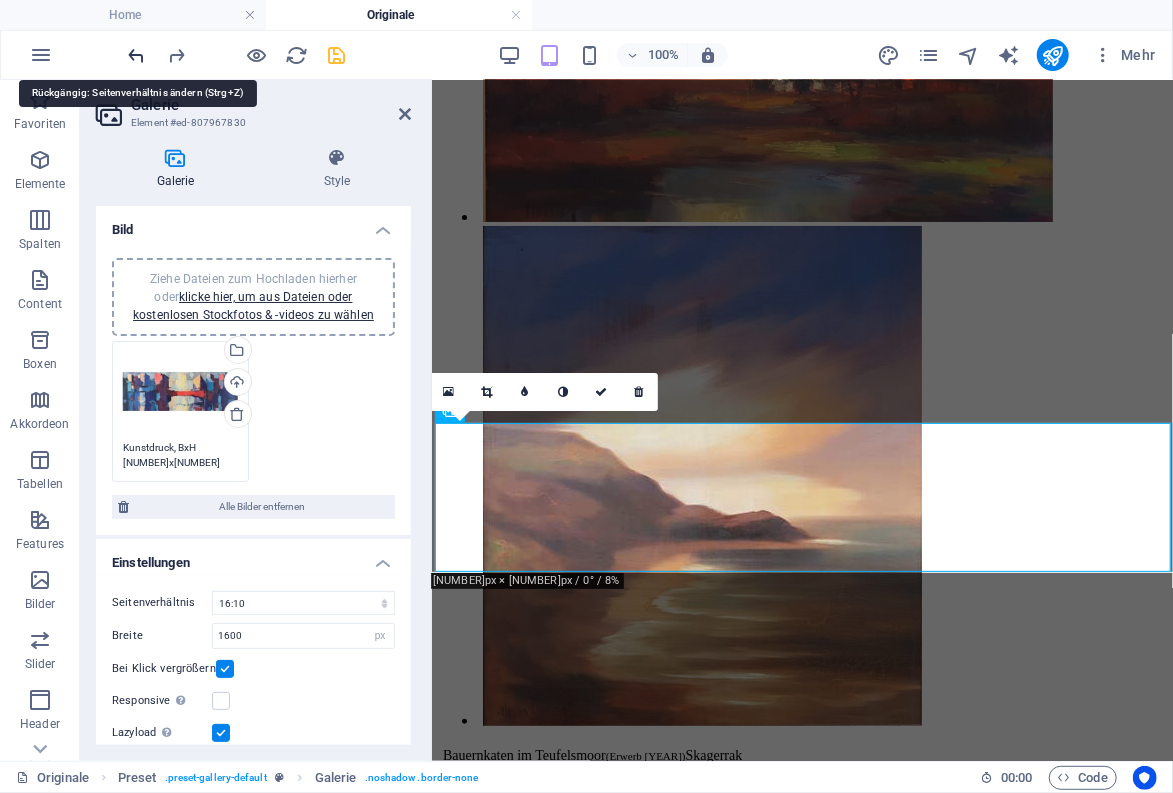 type on "400" 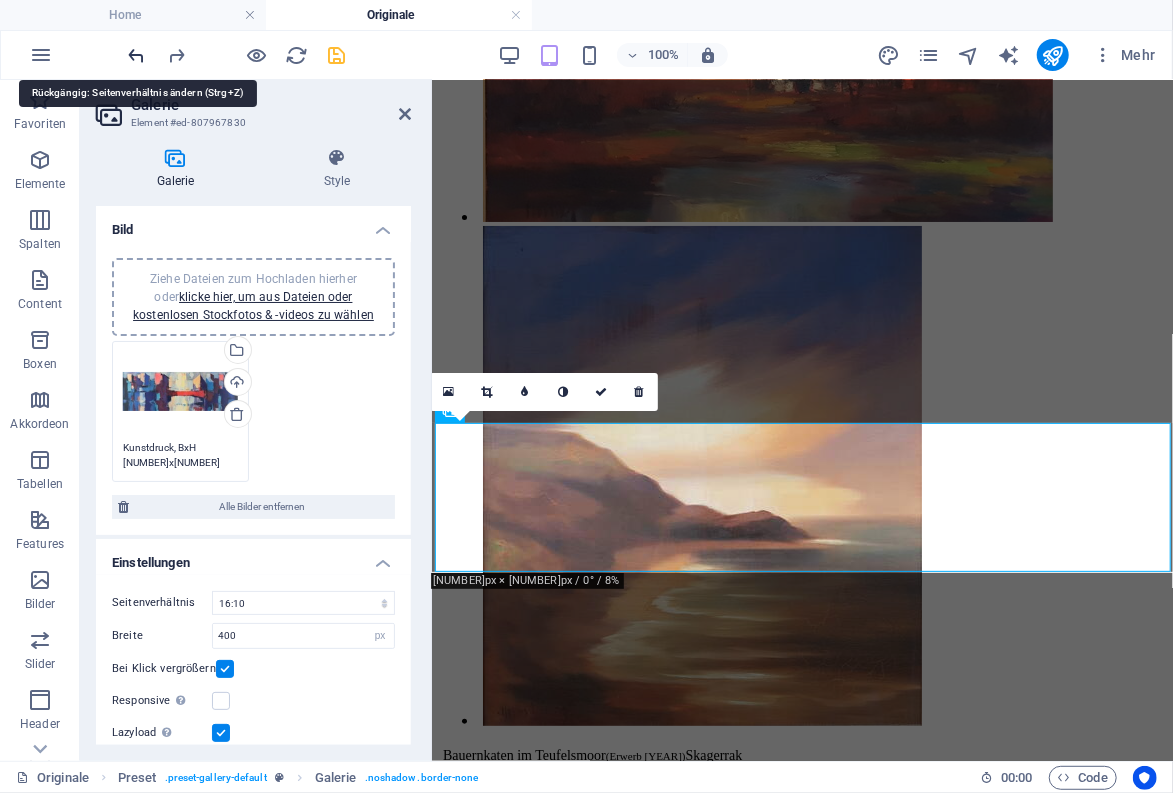 click at bounding box center (137, 55) 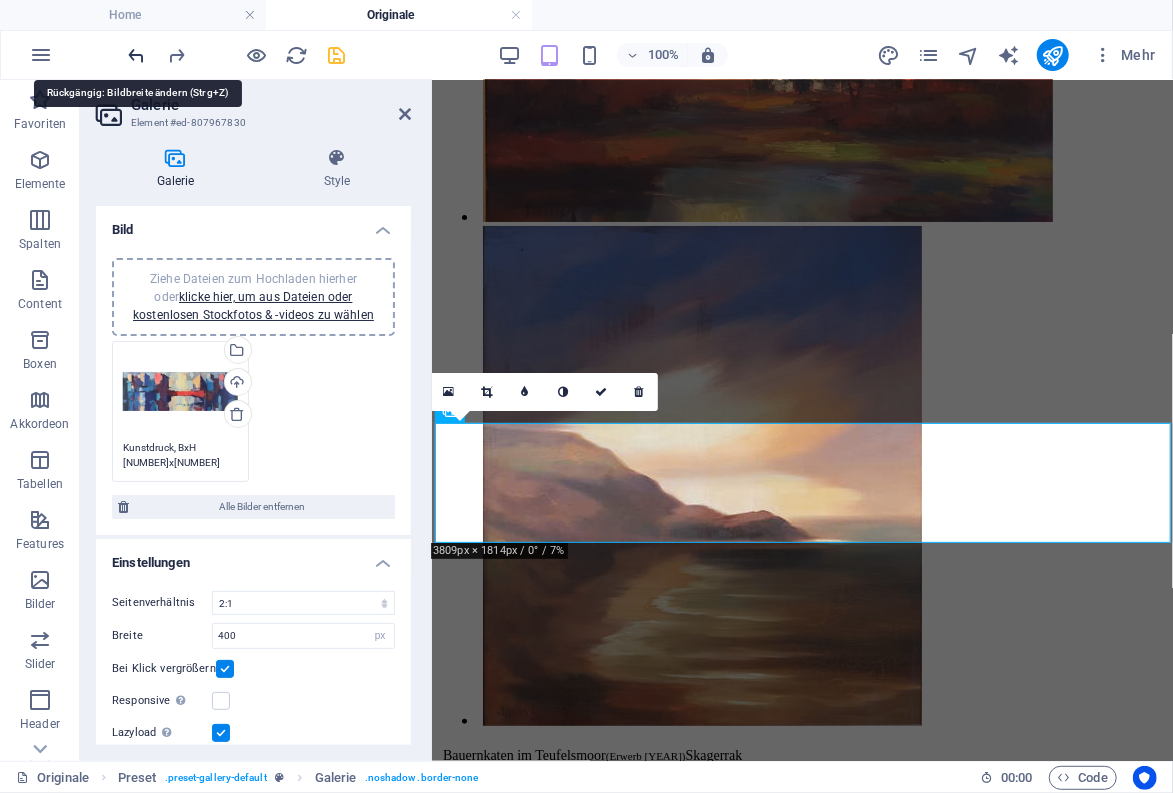 click at bounding box center [137, 55] 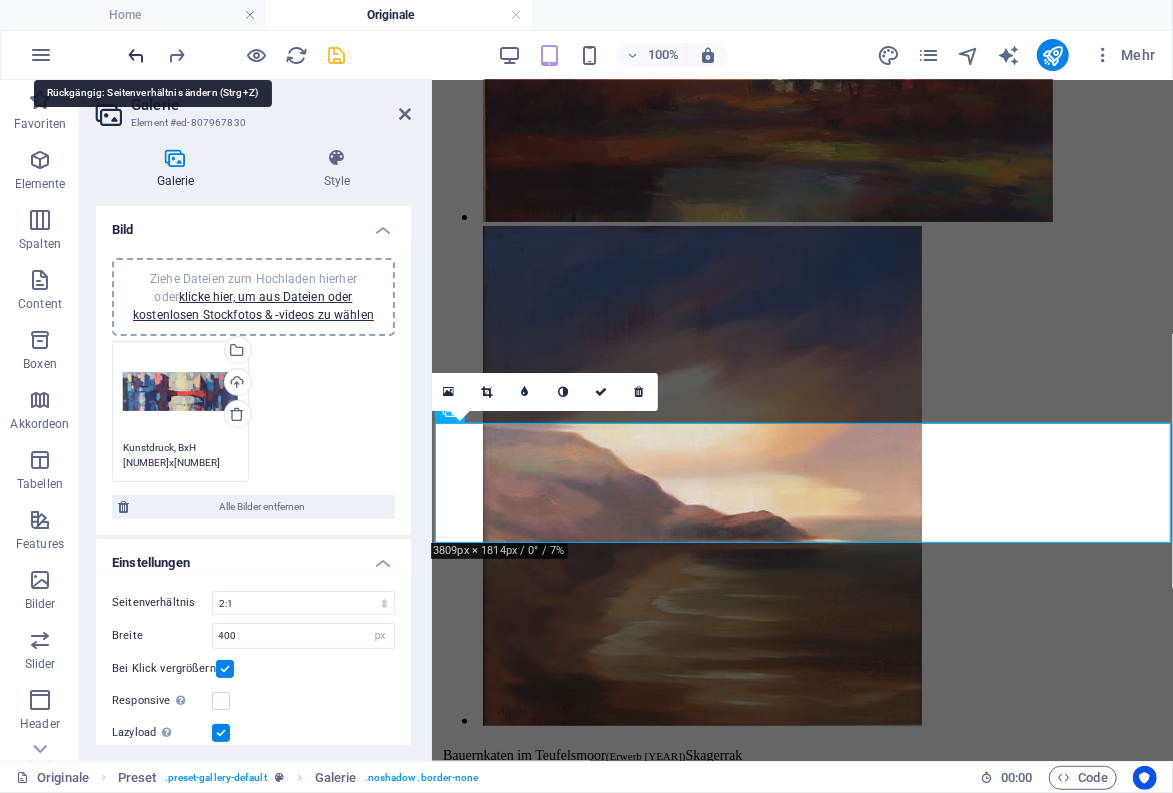 type on "1600" 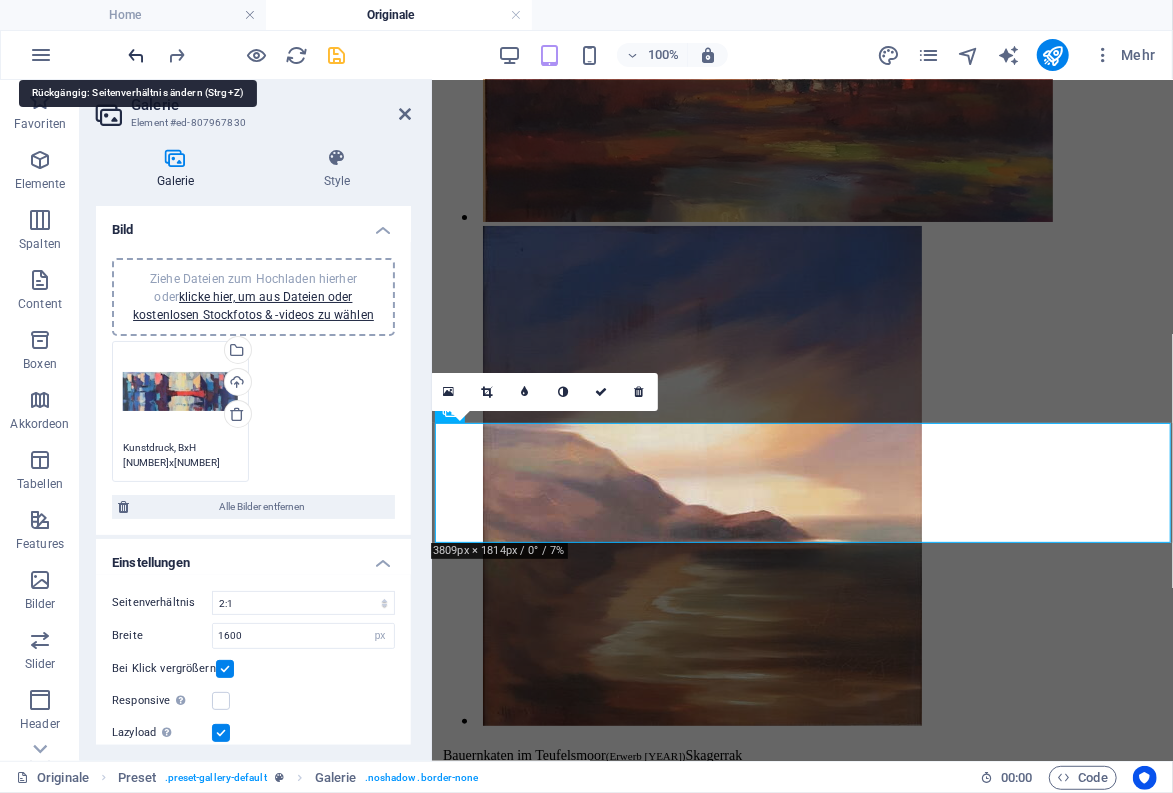 click at bounding box center (137, 55) 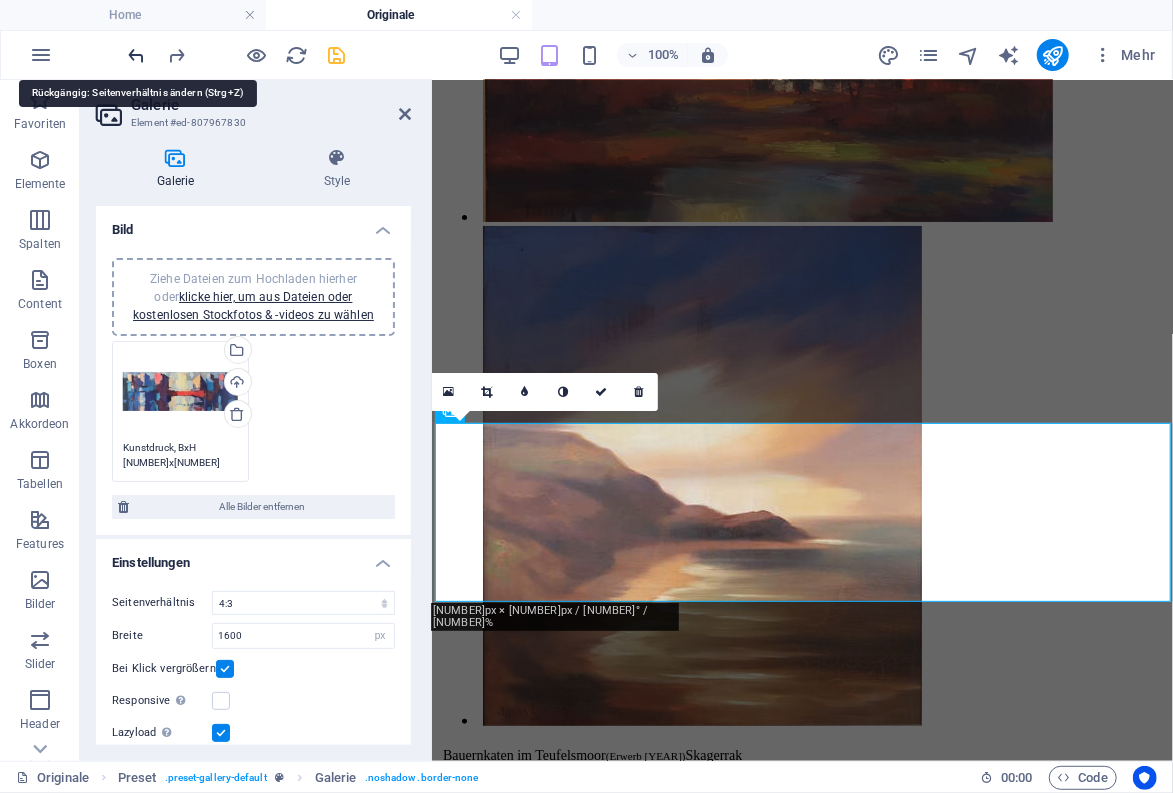 click at bounding box center [137, 55] 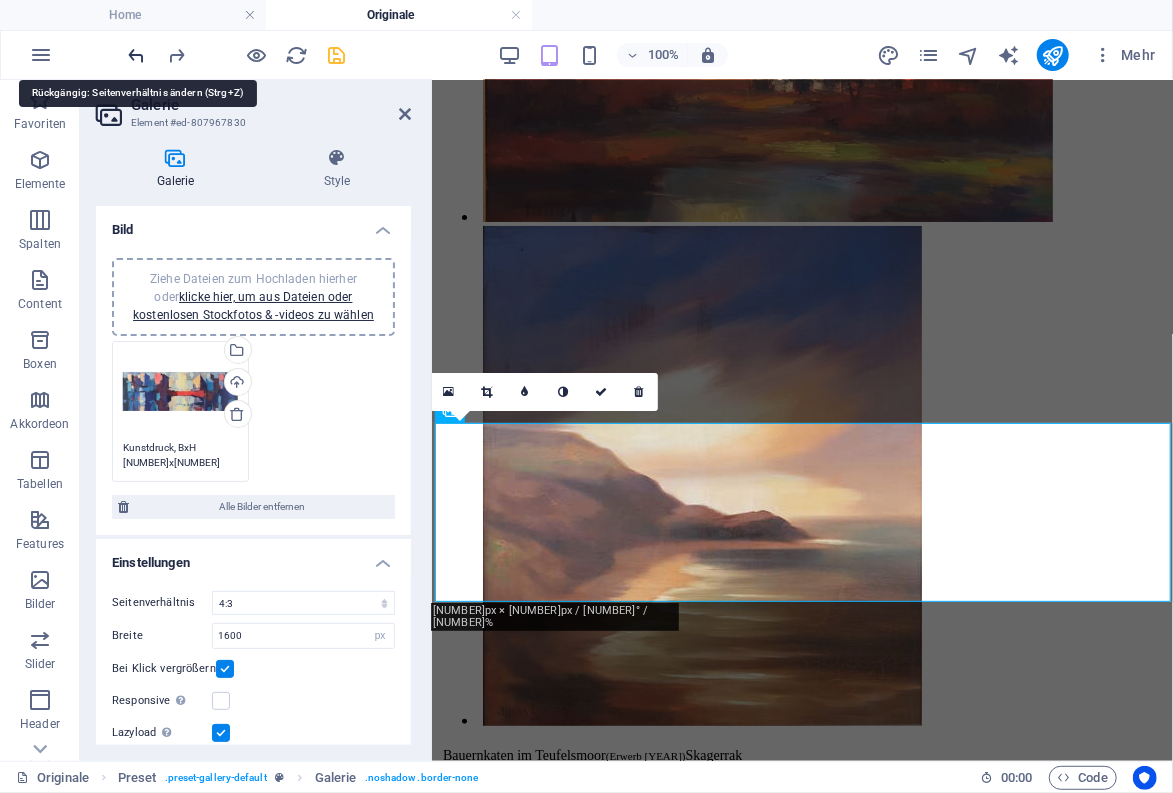 select on "0" 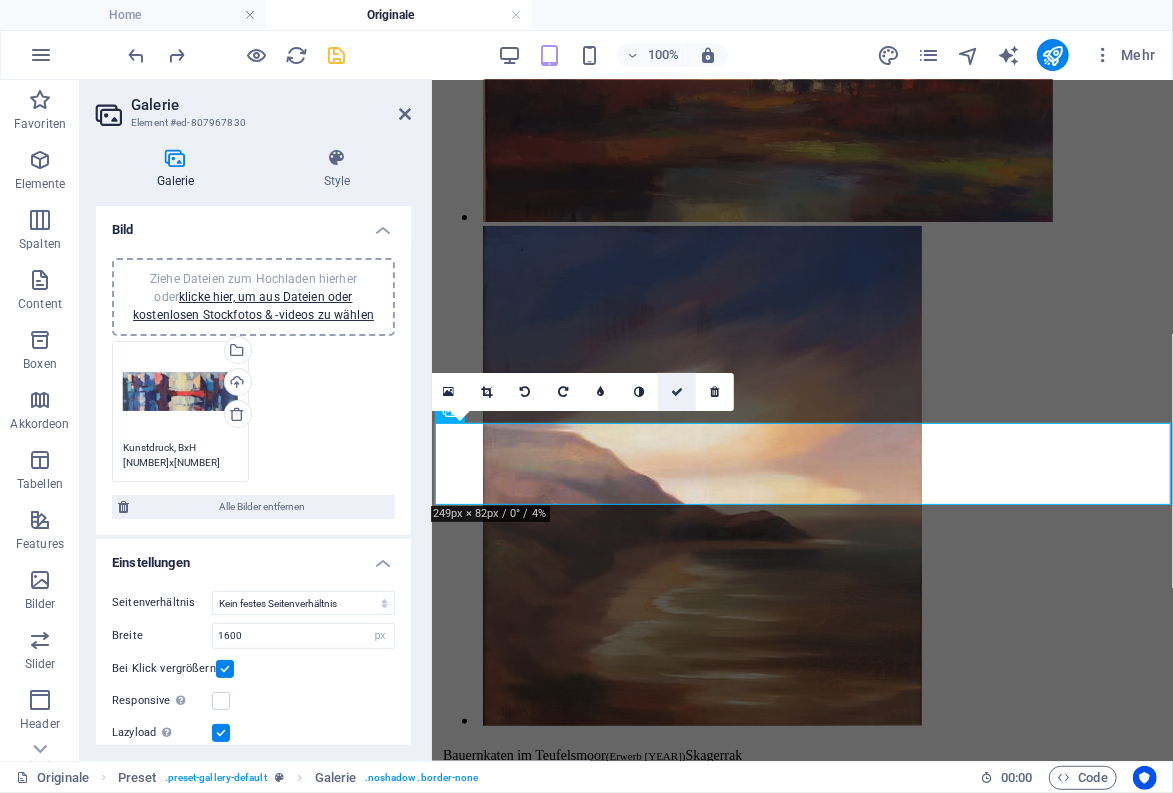 click at bounding box center (677, 392) 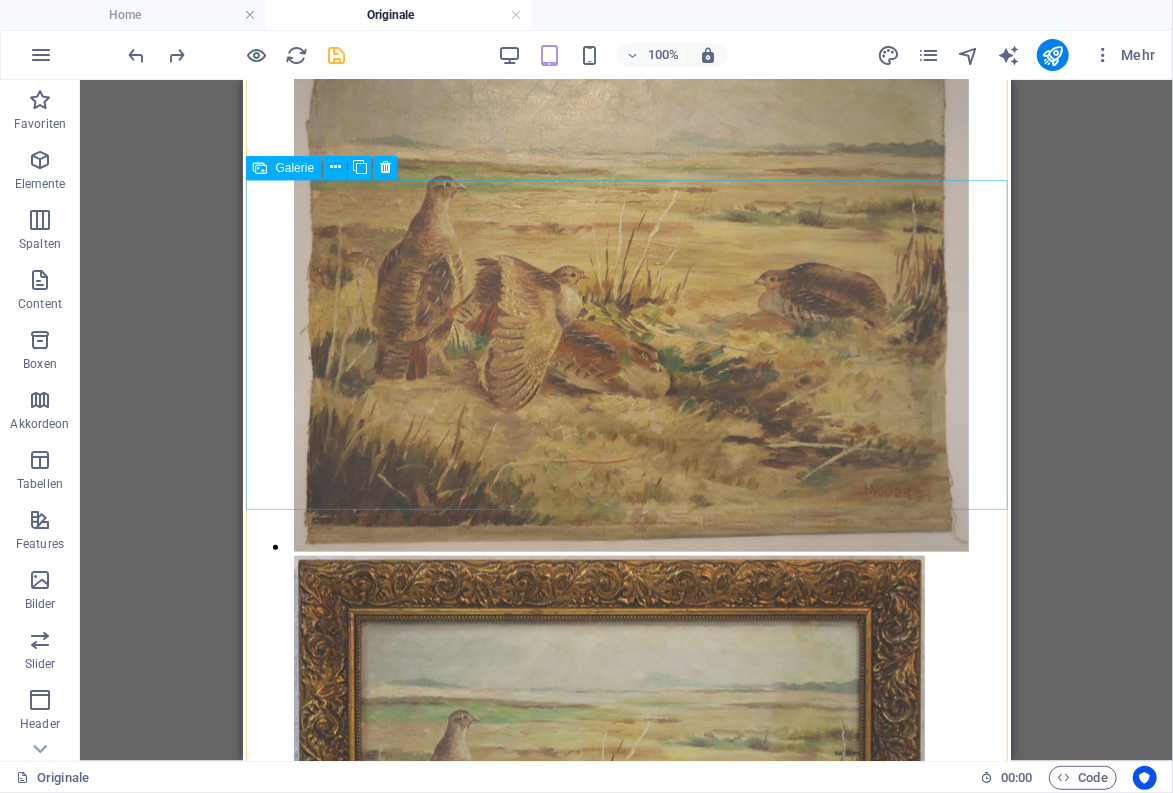 scroll, scrollTop: 11430, scrollLeft: 0, axis: vertical 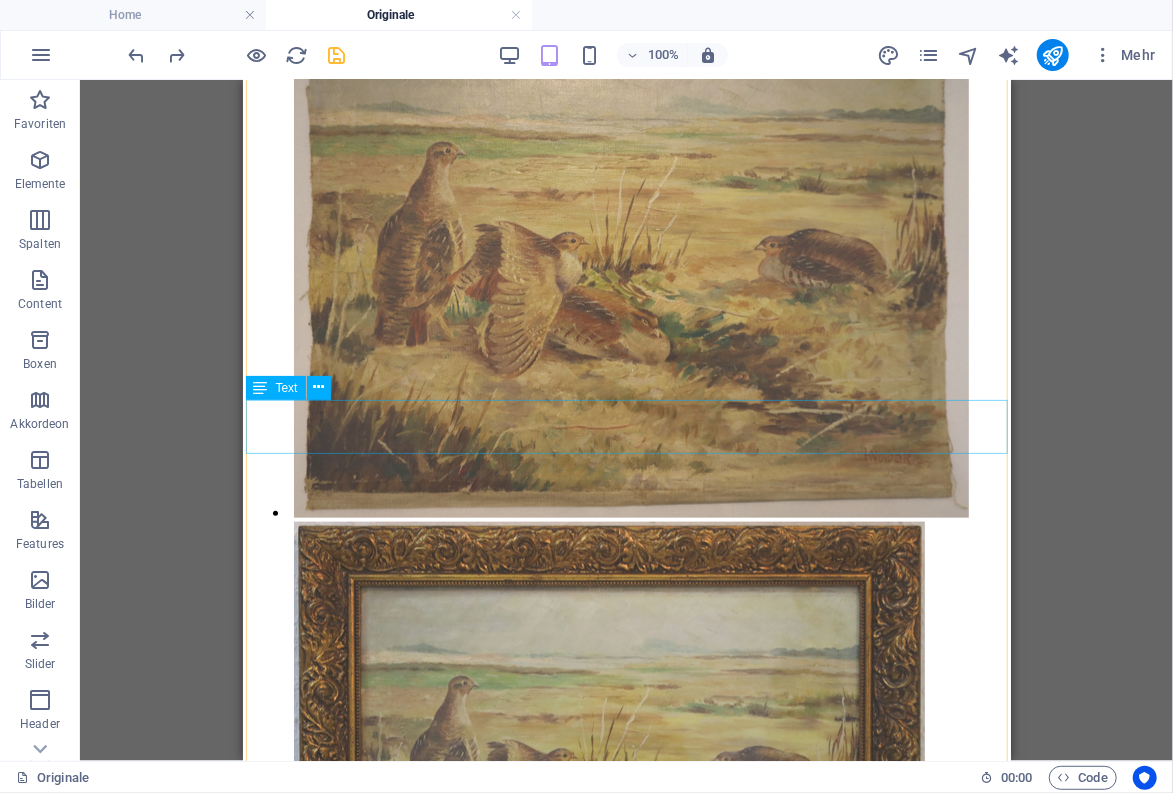 click on "Bauernkopf mit Bart                                                               Edler Bauernkopf                                                    Frau aM Fenster (K.H.?)" at bounding box center [626, 36210] 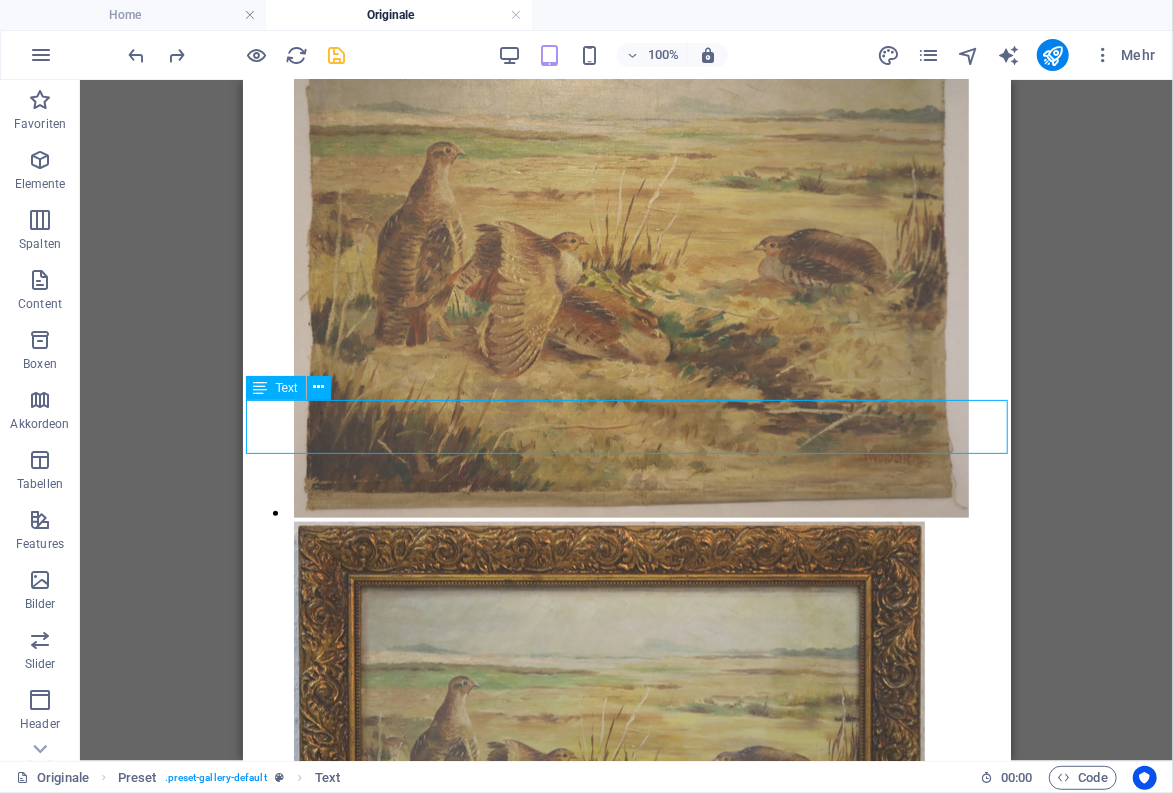 click on "Bauernkopf mit Bart                                                               Edler Bauernkopf                                                    Frau aM Fenster (K.H.?)" at bounding box center (626, 36210) 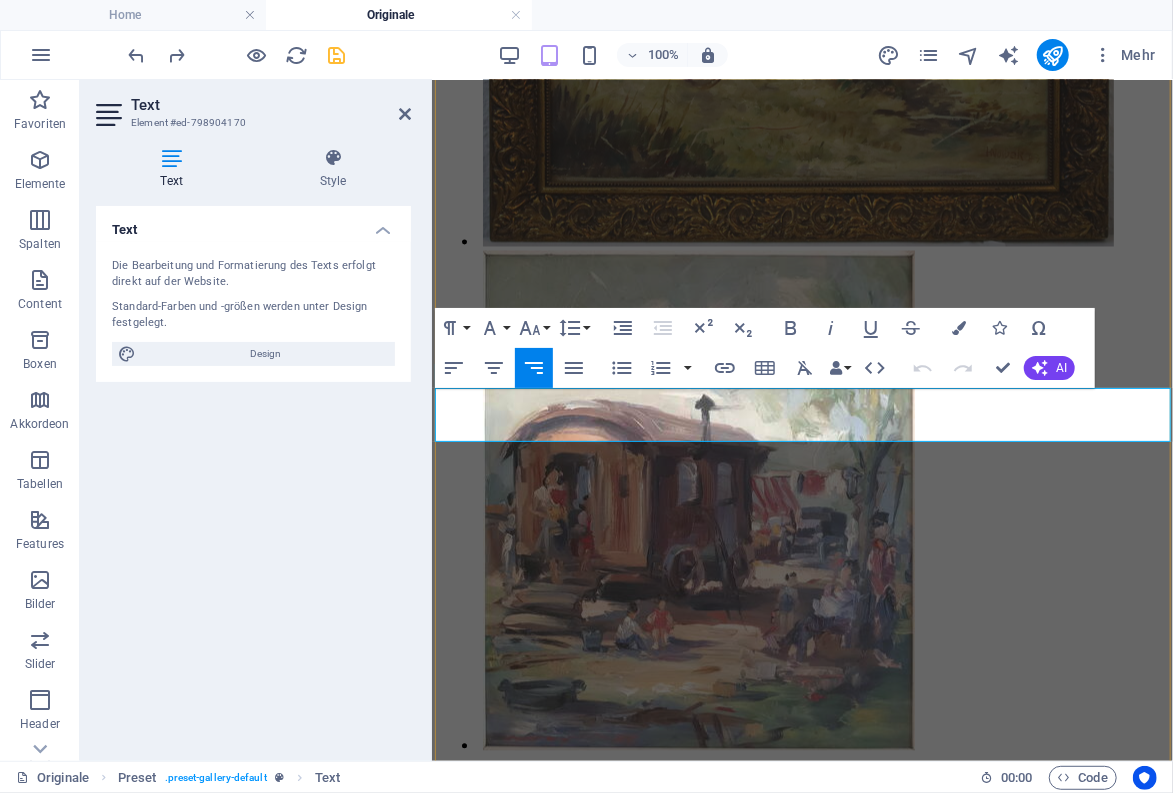click on "Bauernkopf mit Bart                                                               Edler Bauernkopf                                                    Frau aM Fenster (K.H.?)" at bounding box center (797, 35435) 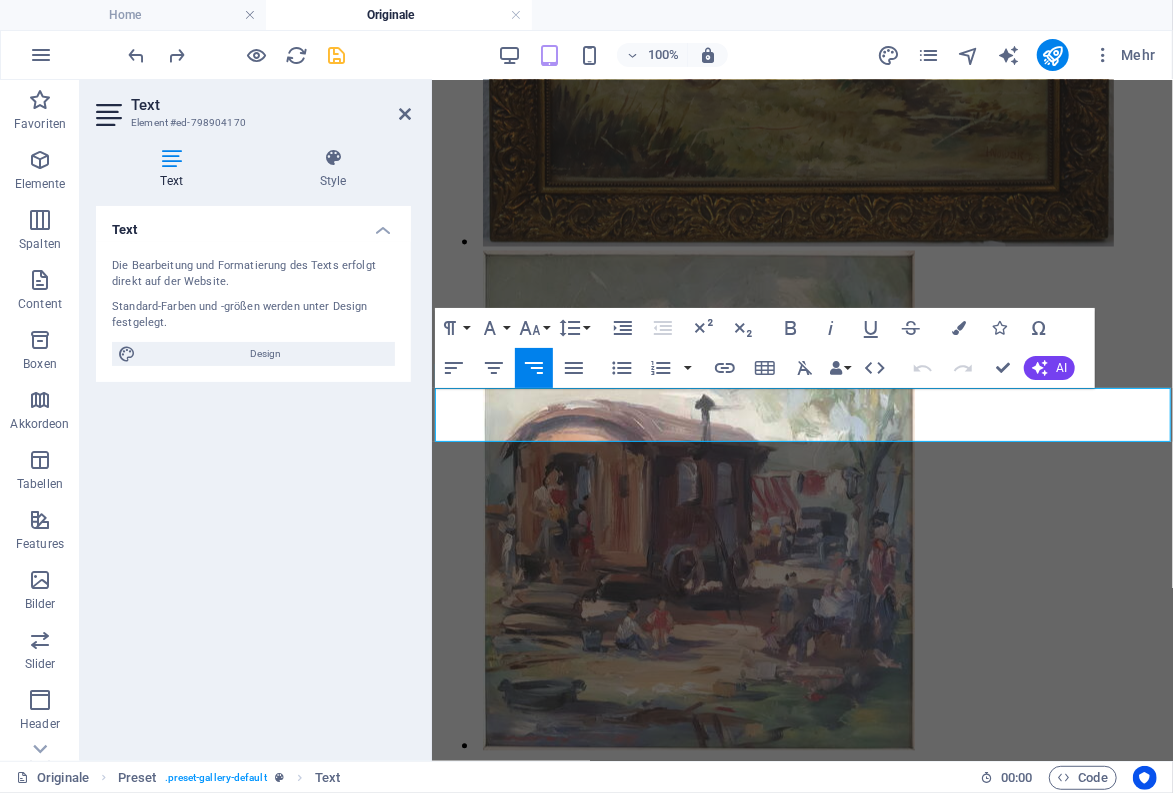 type 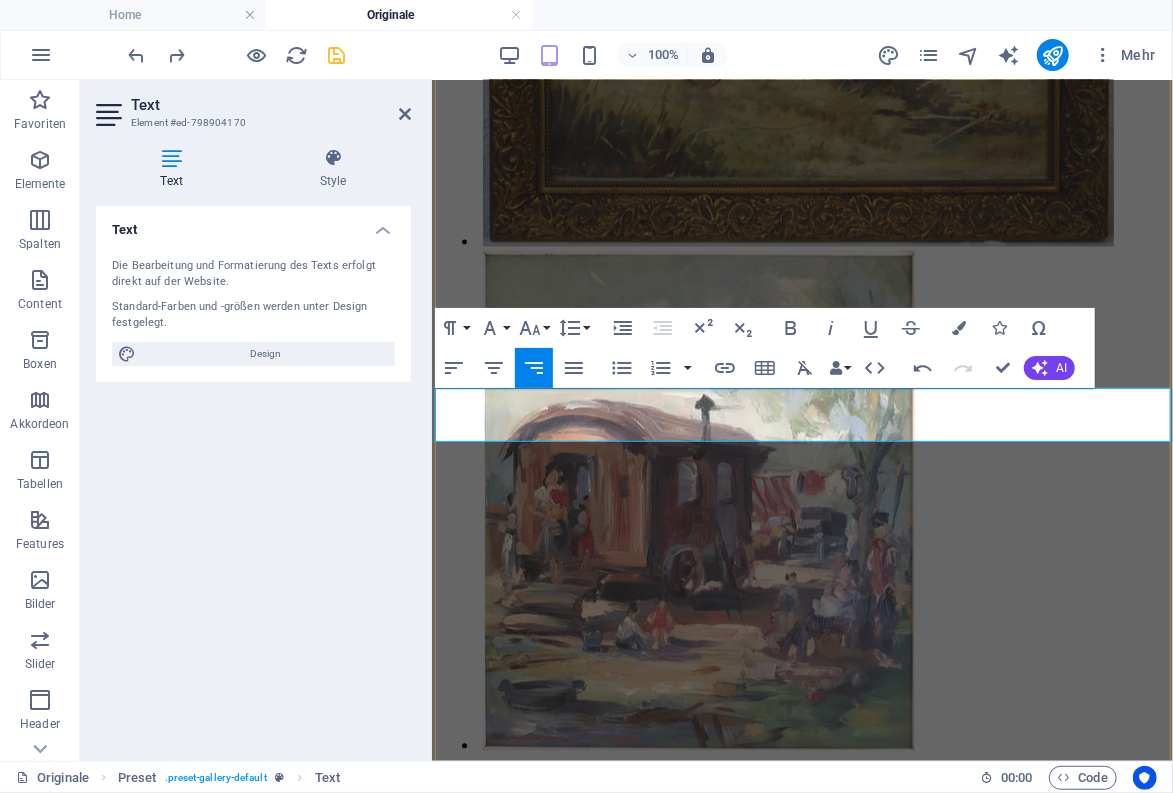 drag, startPoint x: 1125, startPoint y: 419, endPoint x: 1162, endPoint y: 419, distance: 37 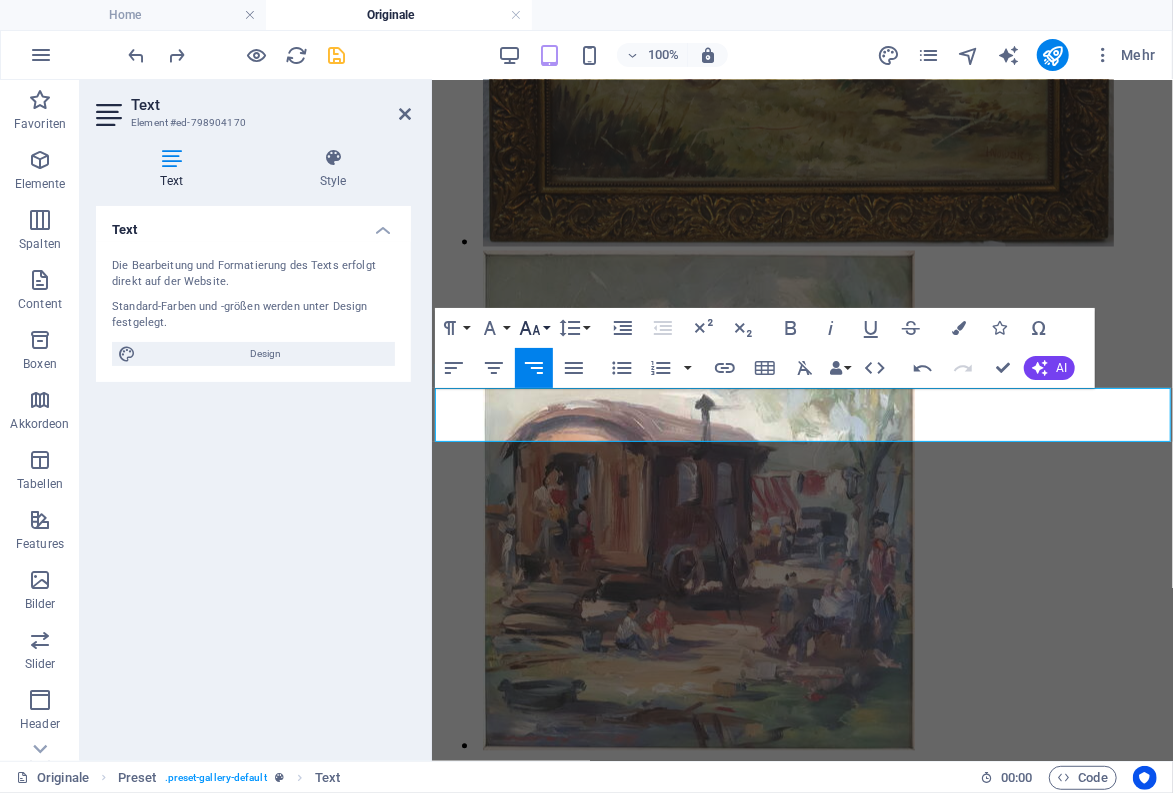 click on "Font Size" at bounding box center [534, 328] 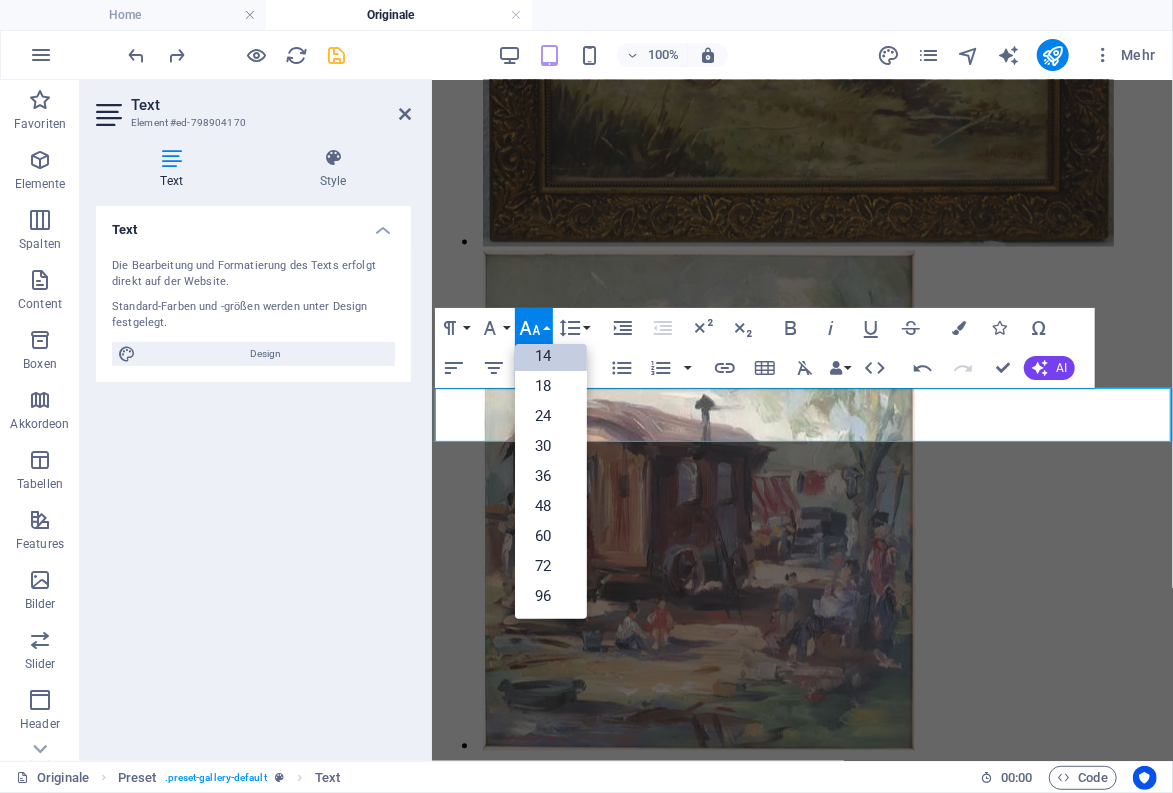 scroll, scrollTop: 161, scrollLeft: 0, axis: vertical 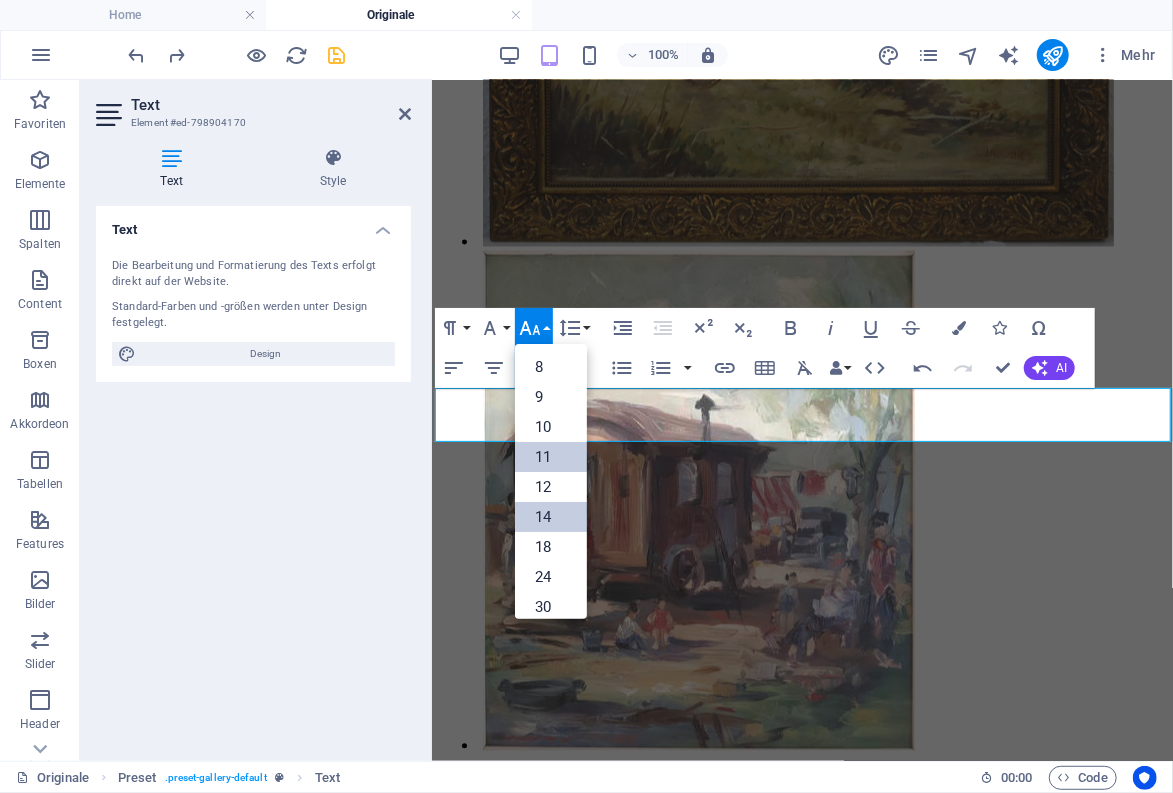 click on "11" at bounding box center (551, 457) 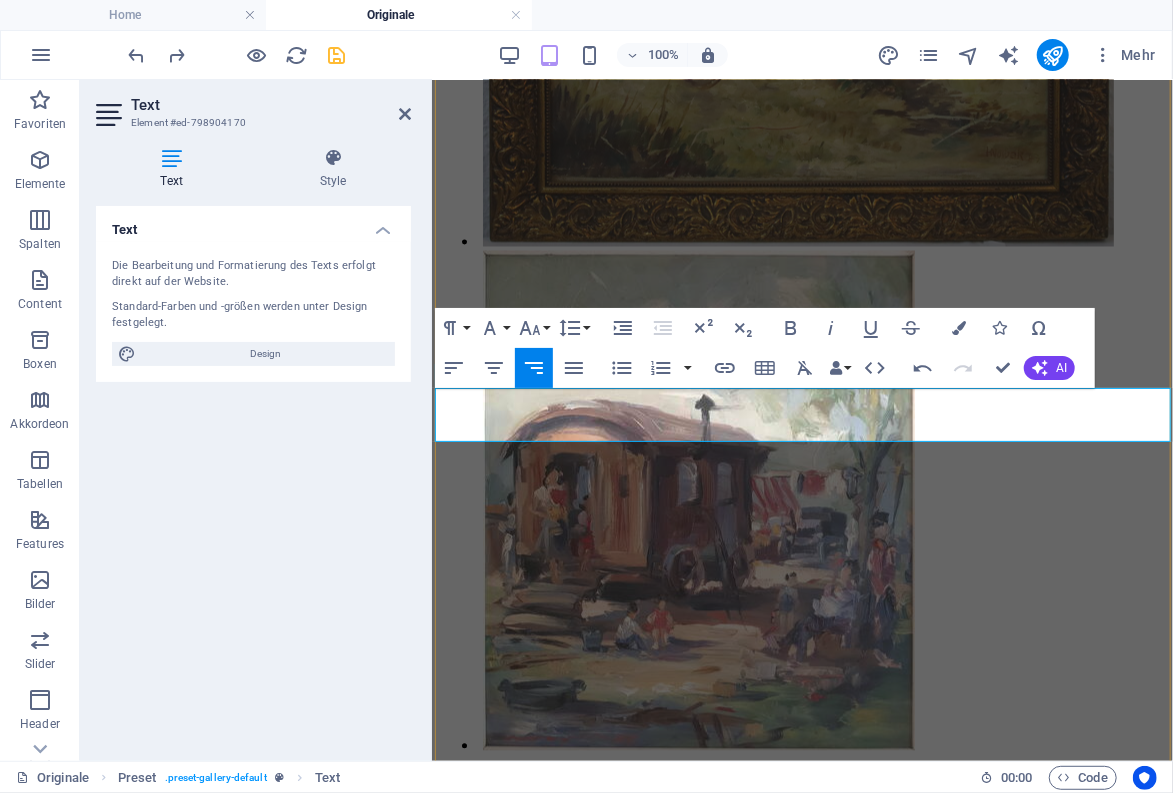 click on "Bauernkopf mit Bart                                                               Edler Bauernkopf                                                    Frau aM Fenster (K.H.?)" at bounding box center (797, 35435) 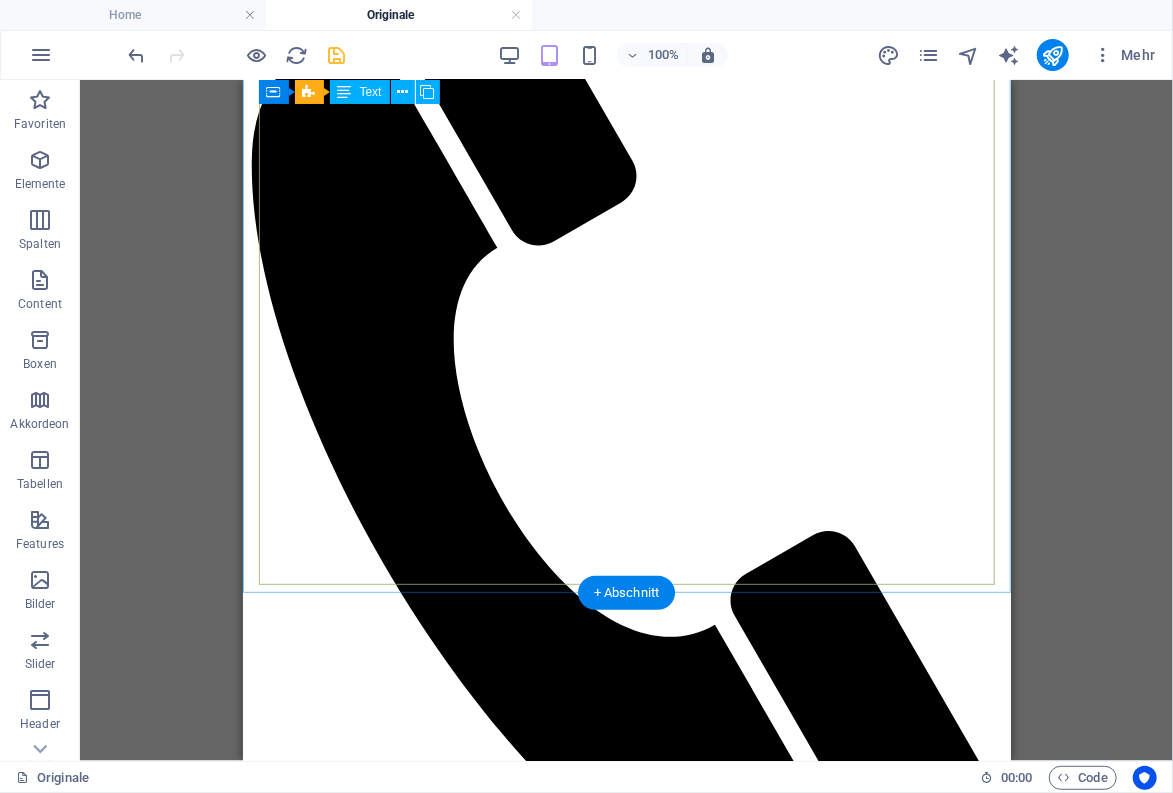 scroll, scrollTop: 980, scrollLeft: 0, axis: vertical 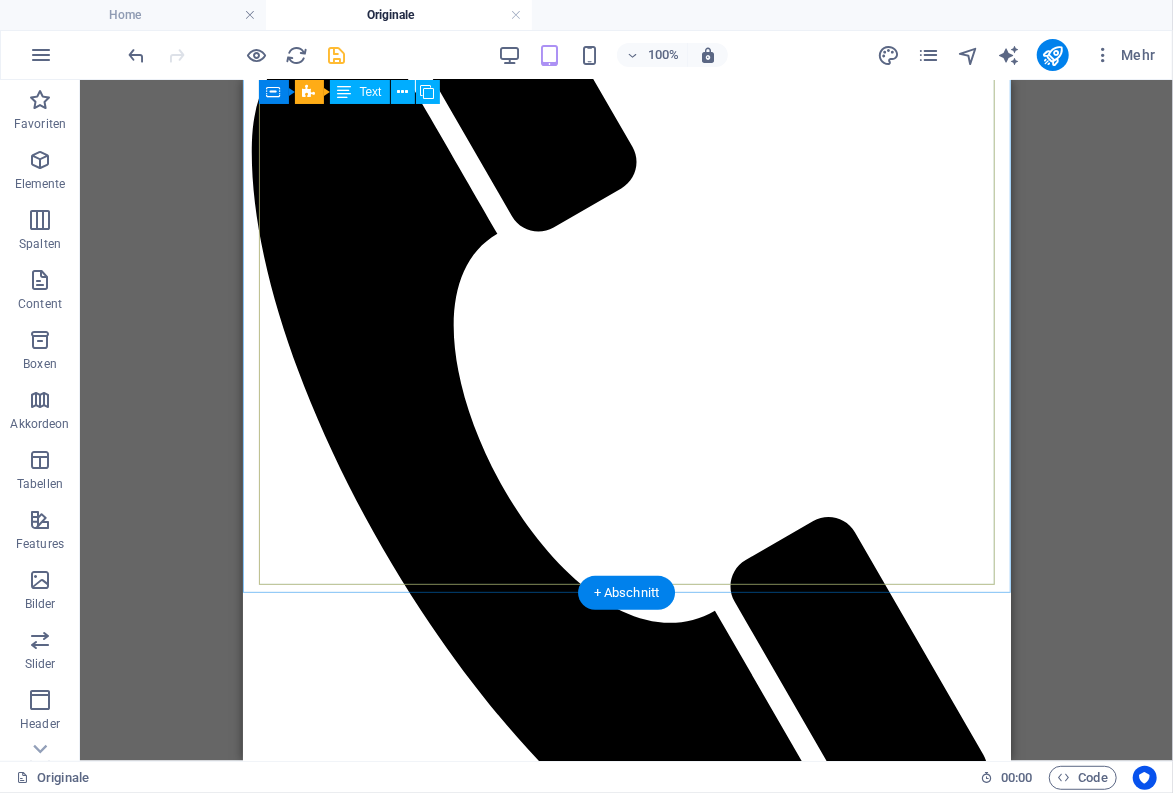 click on "ANlässlich des neu erschienenen Buches über hans Nowak präsentiere ich hier die Nowak-Werke der Sammlung [LAST] - in Anlehnung an die Kapitel des Seefeldt'schen Buches werden diese noch sortiert...   (siehe auch diese themenbezogene Auflistung) Sakrale Bilder :  -  Christus/Judas  (na ?) - Christus blau  ([YEAR]) - Christus vor der Sonne -  Christuskopf  ([YEAR]) - Johannes  (Lithographie-Studie)   ([YEAR]) -  Heilige 3 Könige  ([YEAR]) Clowns : - Clown nachdenklich - Clowngespräch - Clown auf  Blattgold  ([YEAR]) Bilder auf  Jute : -  Stillleben (Blumenstrauß)  ([YEAR]) - Frauenkopf Kleine Szenen  ([YEAR]) : - Bühnenszene - die seltsame Alte - Der Springbock Stadt-/   Dorf-Ansichten : - Paris (Montmartre) - Paris (Markthalle) - London  Tower-Bridge  (KunstDruck)   - London - Big Ben und Parlament  ([YEAR]) - Rom (Petersplatz) - Die Rote Brücke  (KunstDruck) - Nizza  Blumenmarkt  ("Cavon") - Venedig ("Cavon") - St. Tropez  ?? -  Erster Schnee in Voigtholz  ?? Häfen und Schiffe : - St. Tropez - - -   :" at bounding box center (626, 3773) 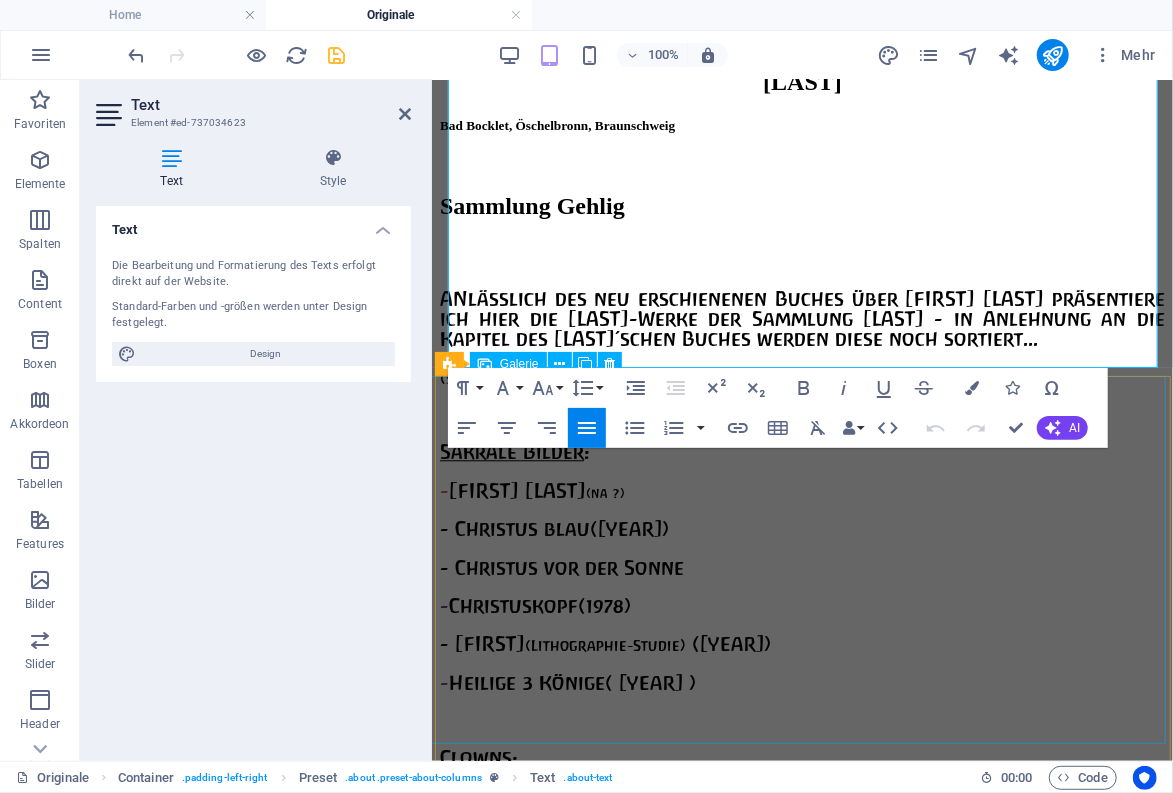 scroll, scrollTop: 2090, scrollLeft: 0, axis: vertical 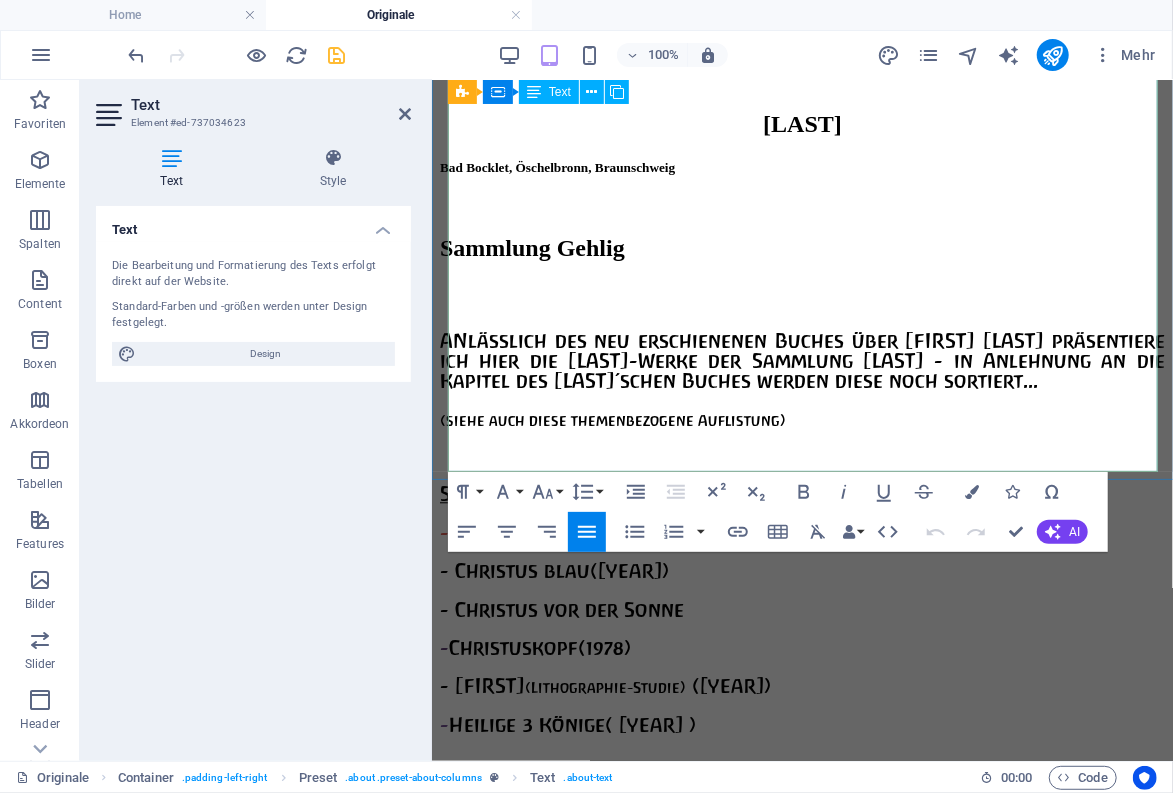 click on "- Innengemälde  eines  Oktavspinetts  ([YEAR])" at bounding box center (611, 4804) 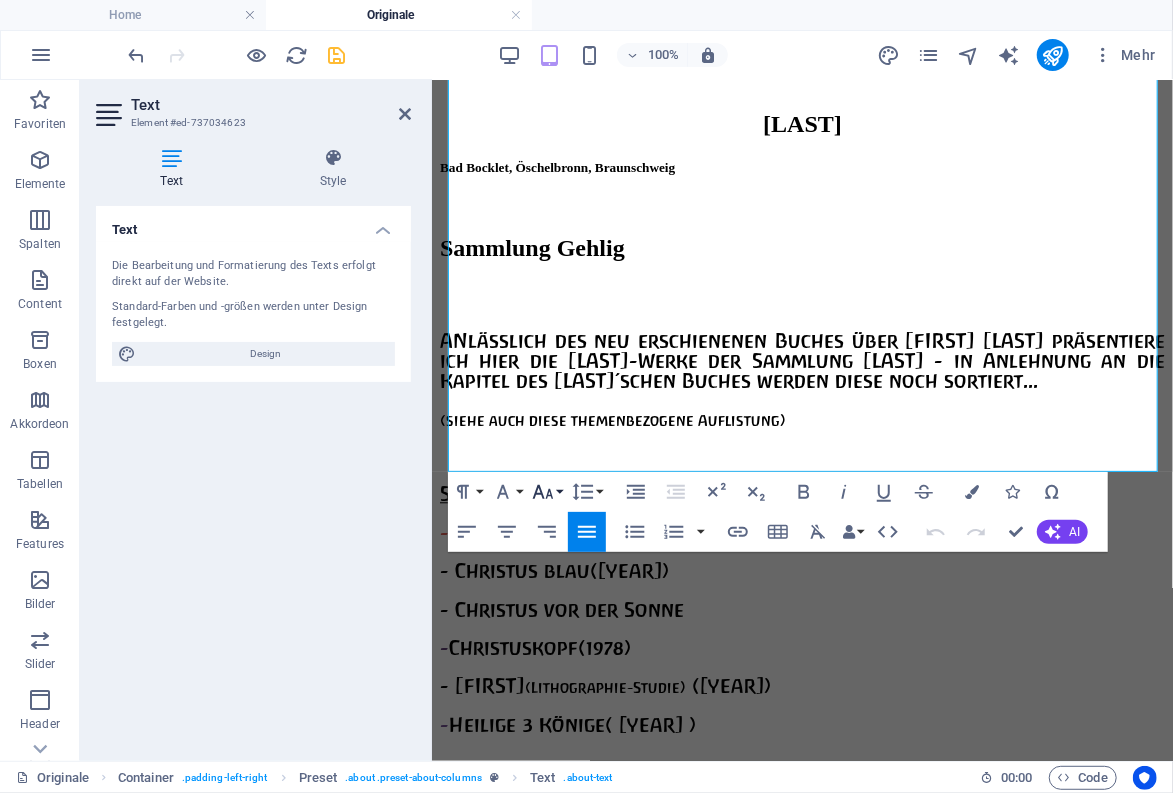 click on "Font Size" at bounding box center [547, 492] 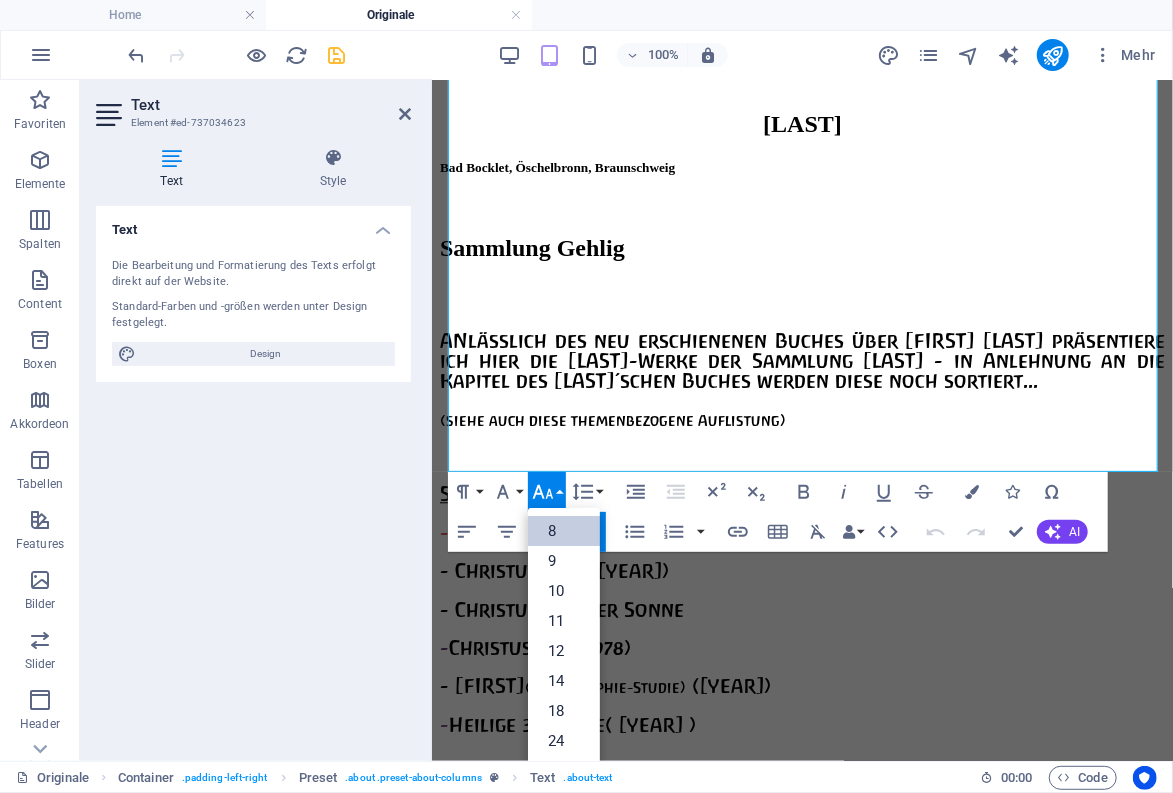 click on "8" at bounding box center [564, 531] 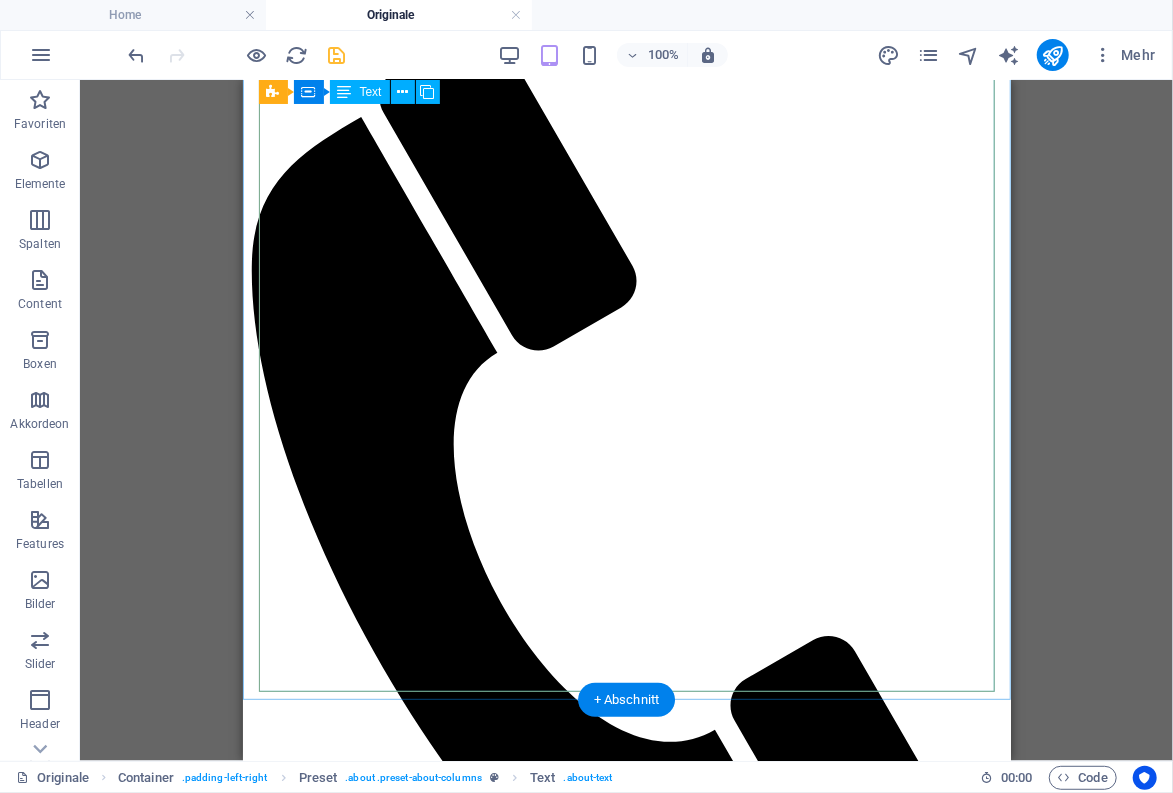 scroll, scrollTop: 874, scrollLeft: 0, axis: vertical 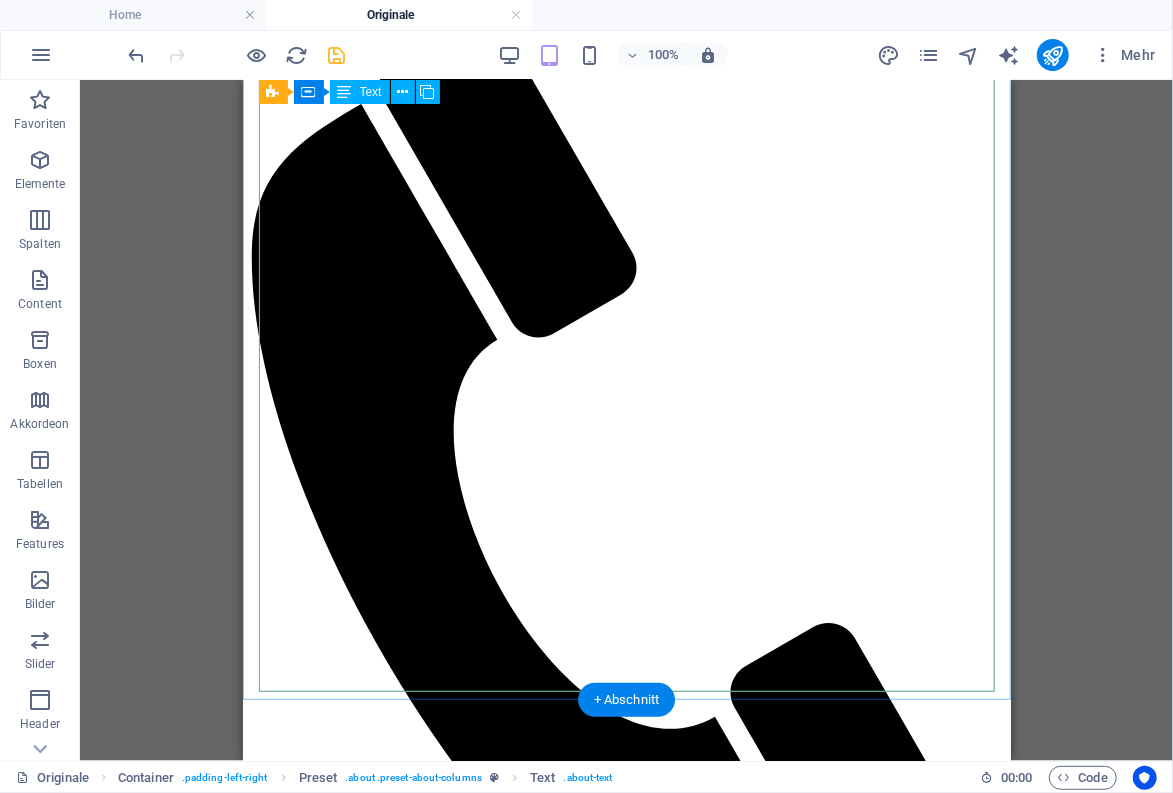 click on "ANlässlich des neu erschienenen Buches über hans Nowak präsentiere ich hier die Nowak-Werke der Sammlung [LAST] - in Anlehnung an die Kapitel des Seefeldt'schen Buches werden diese noch sortiert...   (siehe auch diese themenbezogene Auflistung) Sakrale Bilder :  -  Christus/Judas  (na ?) - Christus blau  ([YEAR]) - Christus vor der Sonne -  Christuskopf  ([YEAR]) - Johannes  (Lithographie-Studie)   ([YEAR]) -  Heilige 3 Könige  ([YEAR]) Clowns : - Clown nachdenklich - Clowngespräch - Clown auf  Blattgold  ([YEAR]) Bilder auf  Jute : -  Stillleben (Blumenstrauß)  ([YEAR]) - Frauenkopf Kleine Szenen  ([YEAR]) : - Bühnenszene - die seltsame Alte - Der Springbock Stadt-/   Dorf-Ansichten : - Paris (Montmartre) - Paris (Markthalle) - London  Tower-Bridge  (KunstDruck)   - London - Big Ben und Parlament  ([YEAR]) - Rom (Petersplatz) - Die Rote Brücke  (KunstDruck) - Nizza  Blumenmarkt  ("Cavon") - Venedig ("Cavon") - St. Tropez  ?? -  Erster Schnee in Voigtholz  ?? Häfen und Schiffe : - St. Tropez - - -   :" at bounding box center [626, 3879] 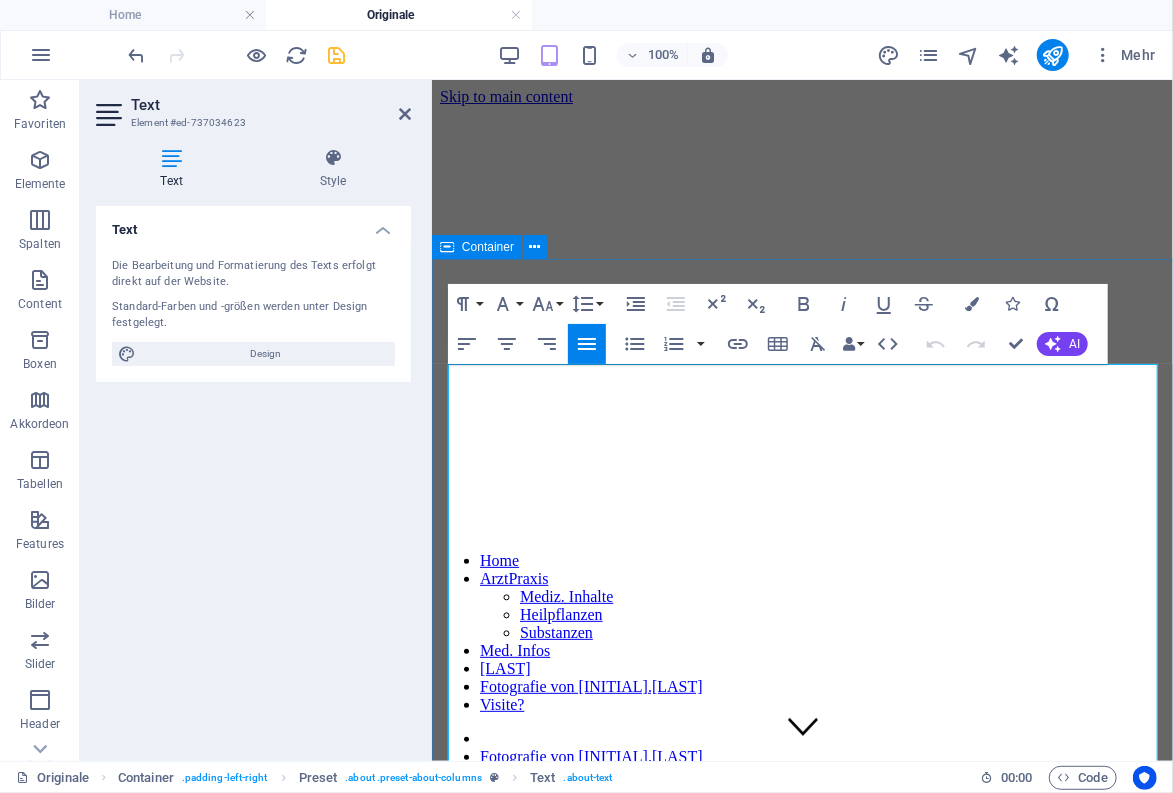 click on "Sammlung [LAST] ANlässlich des neu erschienenen Buches über hans Nowak präsentiere ich hier die Nowak-Werke der Sammlung [LAST] - in Anlehnung an die Kapitel des Seefeldt'schen Buches werden diese noch sortiert...   (siehe auch diese themenbezogene Auflistung) Sakrale Bilder :  -  Christus/Judas  (na ?) - Christus blau  ([YEAR]) - Christus vor der Sonne -  Christuskopf  ([YEAR]) - Johannes  (Lithographie-Studie)   ([YEAR]) -  Heilige 3 Könige  ([YEAR]) Clowns : - Clown nachdenklich - Clowngespräch - Clown auf  Blattgold  ([YEAR]) Bilder auf  Jute : -  Stillleben (Blumenstrauß)  ([YEAR]) - Frauenkopf Kleine Szenen  ([YEAR]) : - Bühnenszene - die seltsame Alte - Der Springbock Stadt-/   Dorf-Ansichten : - Paris (Montmartre) - Paris (Markthalle) - London  Tower-Bridge  (KunstDruck)   - London - Big Ben und Parlament  ([YEAR]) - Rom (Petersplatz) - Die Rote Brücke  (KunstDruck) - Nizza  Blumenmarkt  ("Cavon") - Venedig ("Cavon") - St. Tropez  ?? -  Erster Schnee in Voigtholz  ?? Häfen und Schiffe : - - - :" at bounding box center (801, 4669) 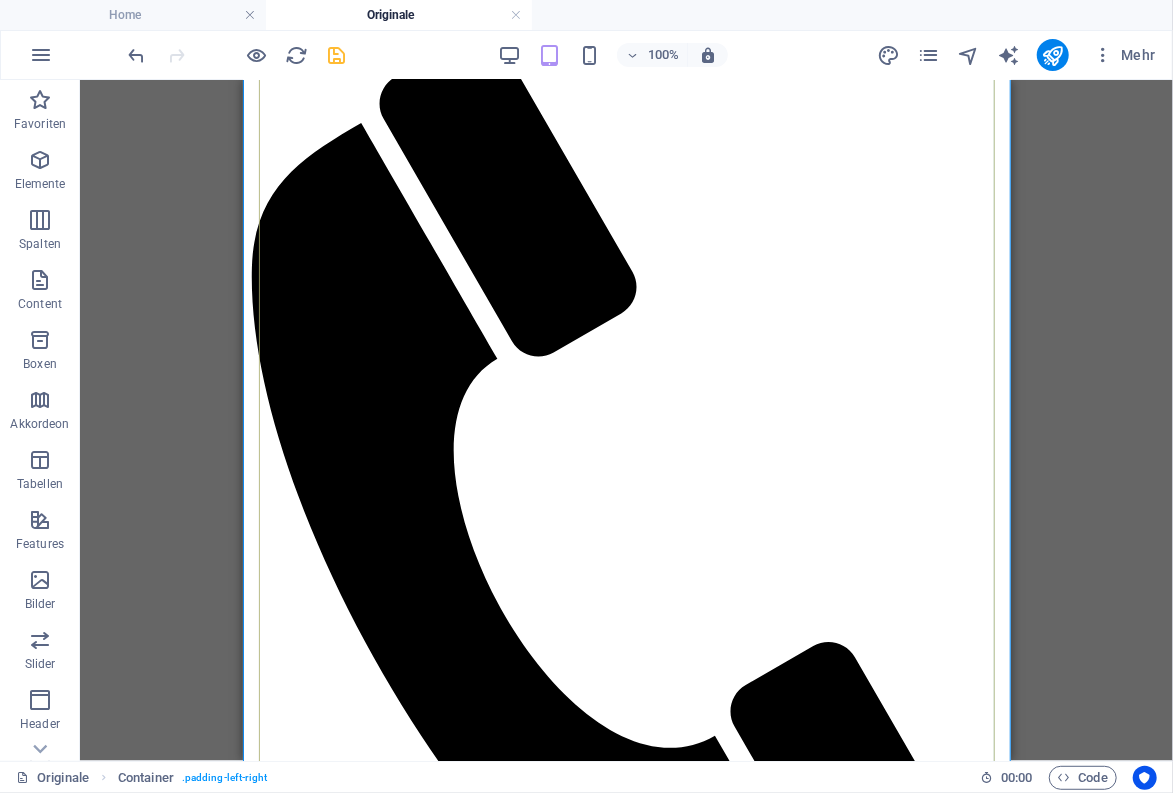 scroll, scrollTop: 880, scrollLeft: 0, axis: vertical 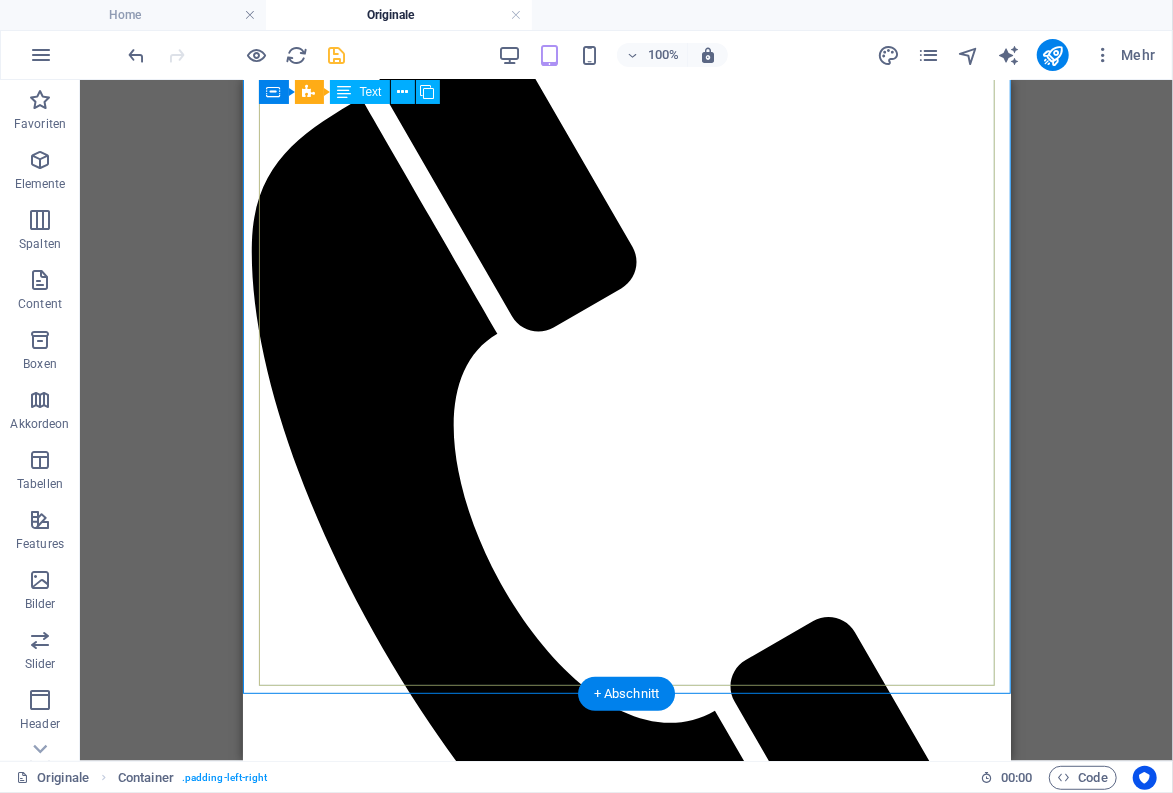 click on "ANlässlich des neu erschienenen Buches über hans Nowak präsentiere ich hier die Nowak-Werke der Sammlung [LAST] - in Anlehnung an die Kapitel des Seefeldt'schen Buches werden diese noch sortiert...   (siehe auch diese themenbezogene Auflistung) Sakrale Bilder :  -  Christus/Judas  (na ?) - Christus blau  ([YEAR]) - Christus vor der Sonne -  Christuskopf  ([YEAR]) - Johannes  (Lithographie-Studie)   ([YEAR]) -  Heilige 3 Könige  ([YEAR]) Clowns : - Clown nachdenklich - Clowngespräch - Clown auf  Blattgold  ([YEAR]) Bilder auf  Jute : -  Stillleben (Blumenstrauß)  ([YEAR]) - Frauenkopf Kleine Szenen  ([YEAR]) : - Bühnenszene - die seltsame Alte - Der Springbock Stadt-/   Dorf-Ansichten : - Paris (Montmartre) - Paris (Markthalle) - London  Tower-Bridge  (KunstDruck)   - London - Big Ben und Parlament  ([YEAR]) - Rom (Petersplatz) - Die Rote Brücke  (KunstDruck) - Nizza  Blumenmarkt  ("Cavon") - Venedig ("Cavon") - St. Tropez  ?? -  Erster Schnee in Voigtholz  ?? Häfen und Schiffe : - St. Tropez - - -   :" at bounding box center [626, 3873] 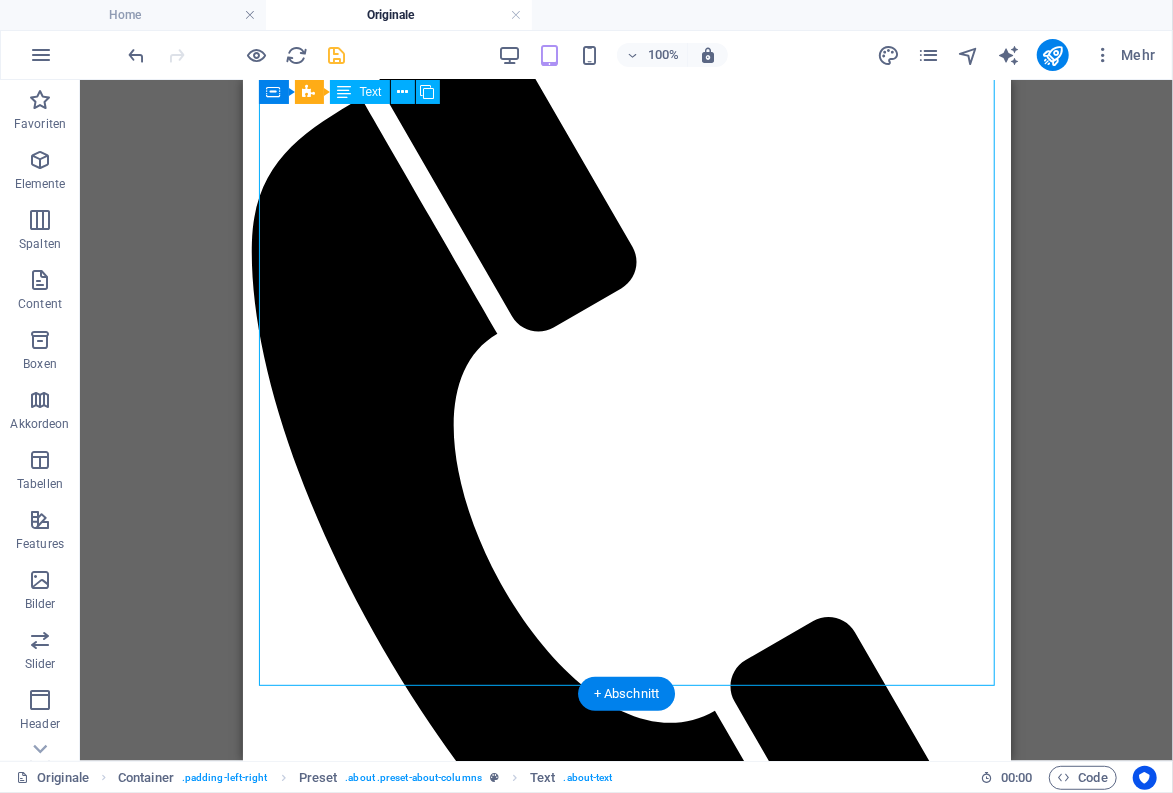 click on "ANlässlich des neu erschienenen Buches über hans Nowak präsentiere ich hier die Nowak-Werke der Sammlung [LAST] - in Anlehnung an die Kapitel des Seefeldt'schen Buches werden diese noch sortiert...   (siehe auch diese themenbezogene Auflistung) Sakrale Bilder :  -  Christus/Judas  (na ?) - Christus blau  ([YEAR]) - Christus vor der Sonne -  Christuskopf  ([YEAR]) - Johannes  (Lithographie-Studie)   ([YEAR]) -  Heilige 3 Könige  ([YEAR]) Clowns : - Clown nachdenklich - Clowngespräch - Clown auf  Blattgold  ([YEAR]) Bilder auf  Jute : -  Stillleben (Blumenstrauß)  ([YEAR]) - Frauenkopf Kleine Szenen  ([YEAR]) : - Bühnenszene - die seltsame Alte - Der Springbock Stadt-/   Dorf-Ansichten : - Paris (Montmartre) - Paris (Markthalle) - London  Tower-Bridge  (KunstDruck)   - London - Big Ben und Parlament  ([YEAR]) - Rom (Petersplatz) - Die Rote Brücke  (KunstDruck) - Nizza  Blumenmarkt  ("Cavon") - Venedig ("Cavon") - St. Tropez  ?? -  Erster Schnee in Voigtholz  ?? Häfen und Schiffe : - St. Tropez - - -   :" at bounding box center [626, 3873] 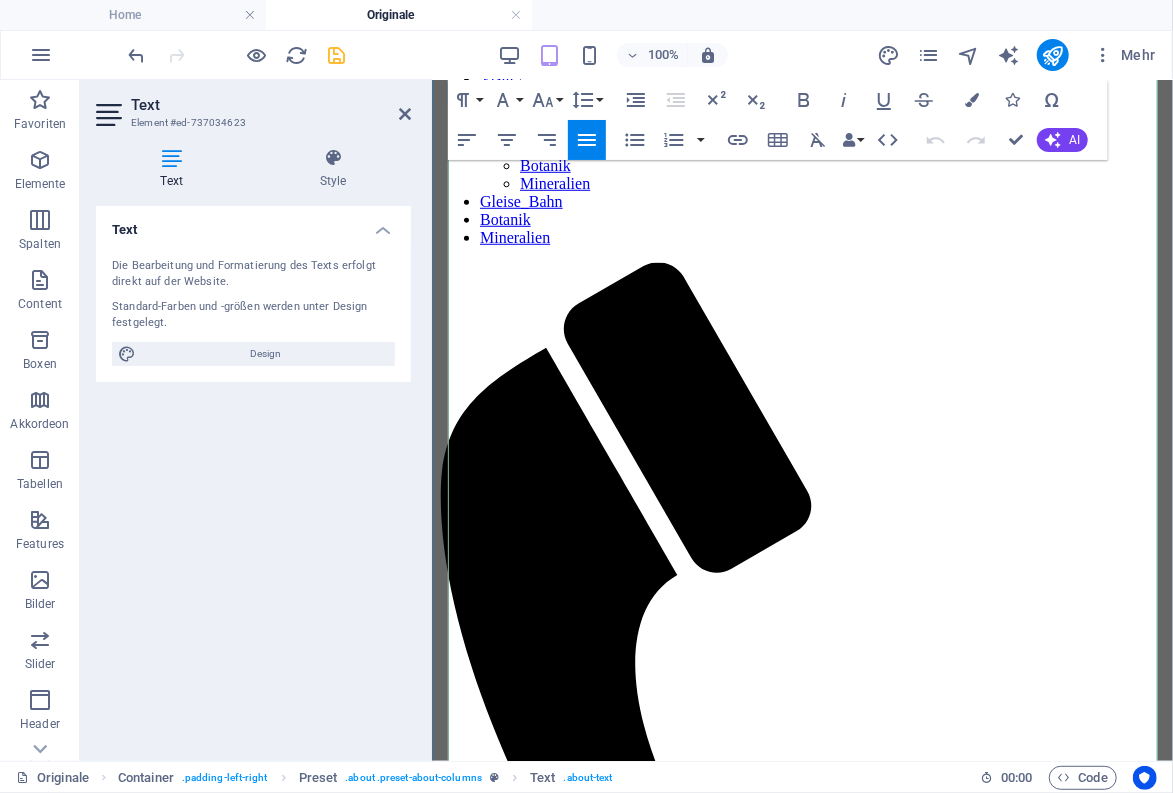 scroll, scrollTop: 660, scrollLeft: 0, axis: vertical 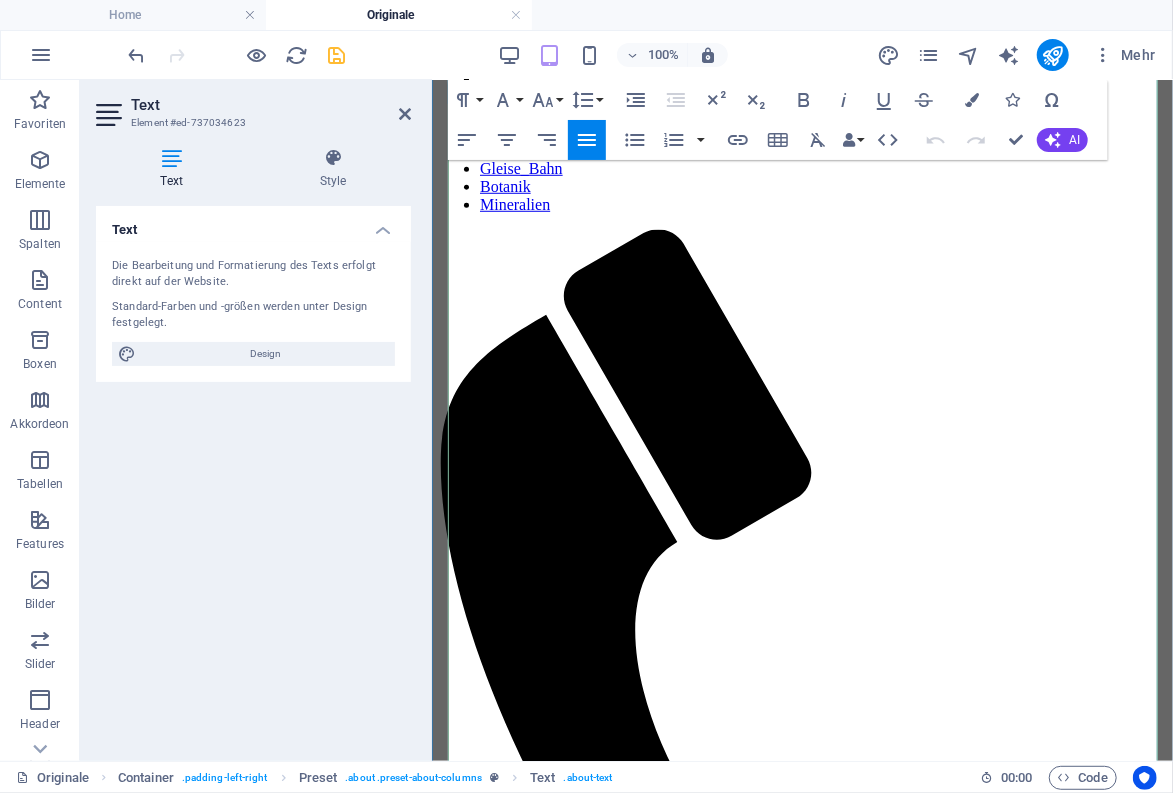 click on "- Torfkähne  (auf der Wümme?)" at bounding box center [586, 3754] 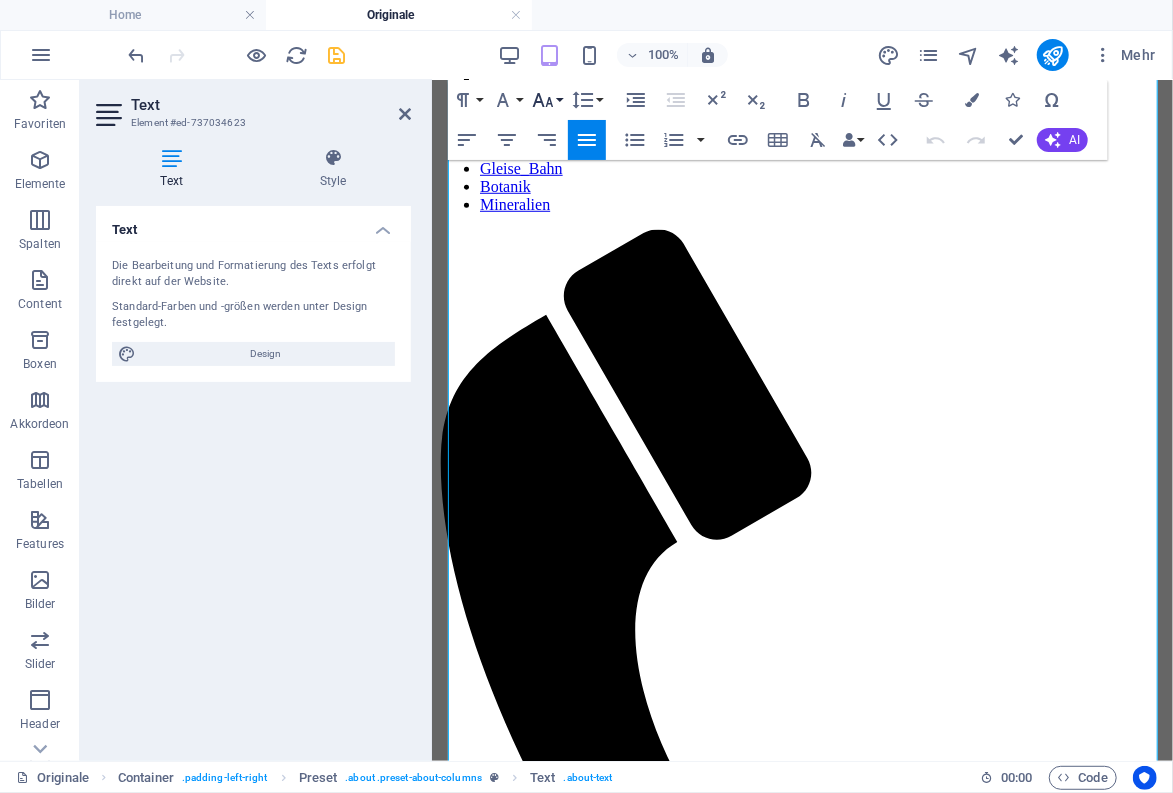 click on "Font Size" at bounding box center (547, 100) 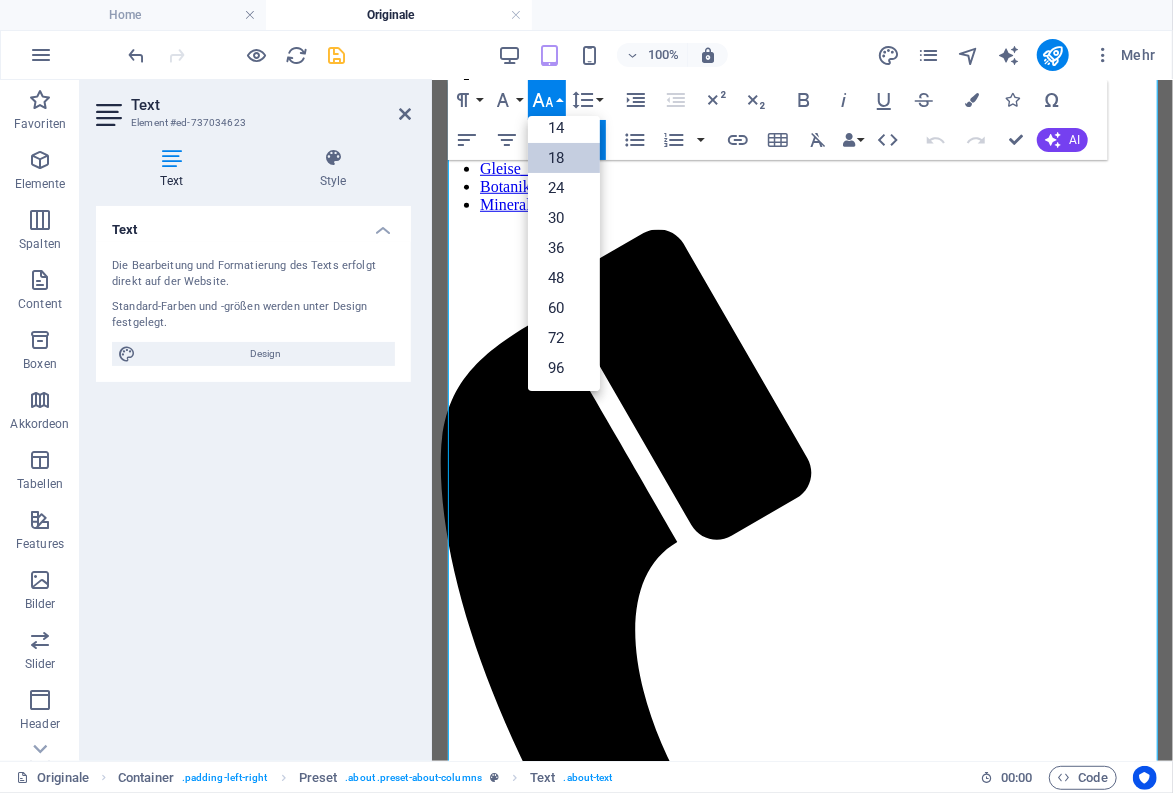 scroll, scrollTop: 161, scrollLeft: 0, axis: vertical 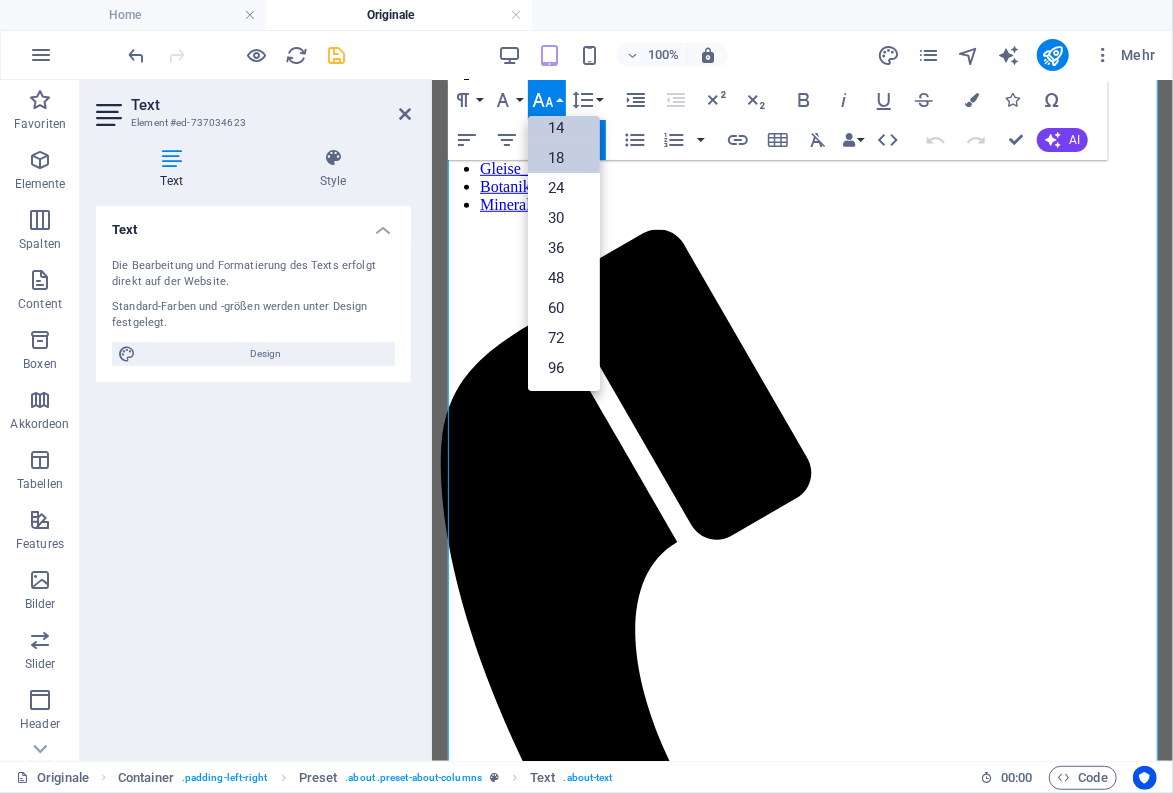 click on "14" at bounding box center [564, 128] 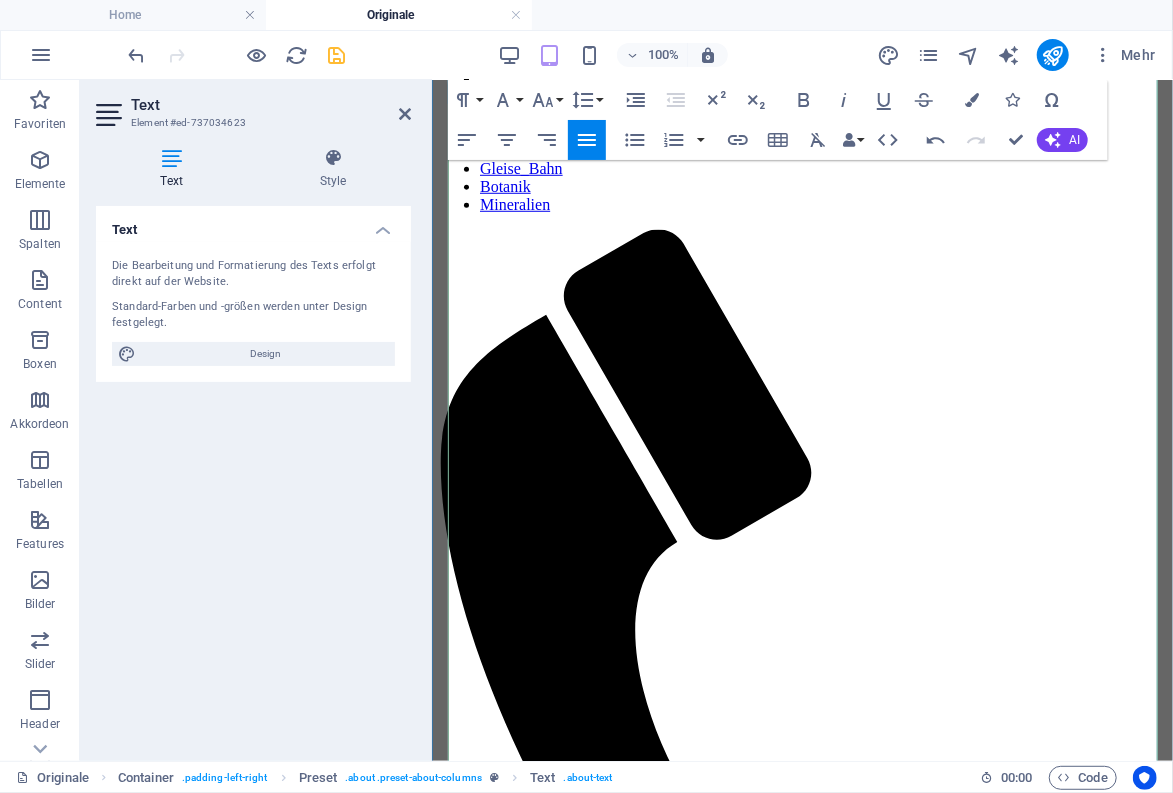 click on "(Siebdruck)" at bounding box center [671, 3525] 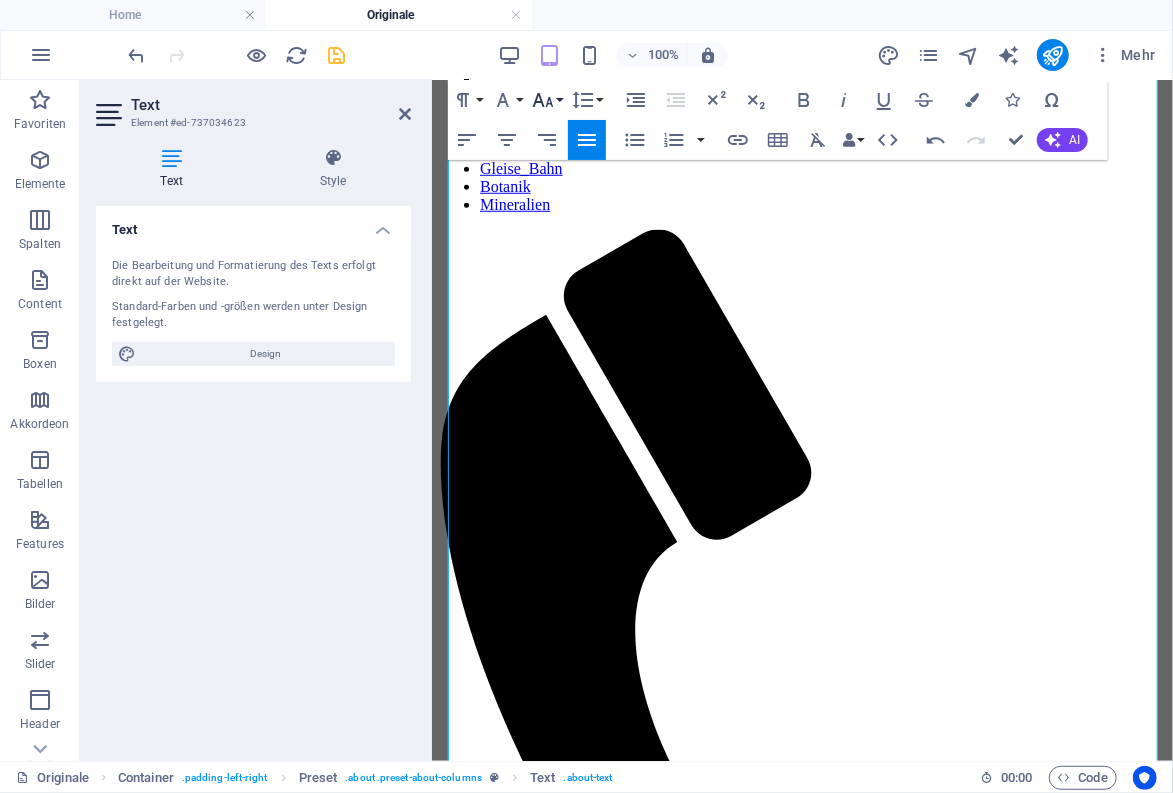 click on "Font Size" at bounding box center [547, 100] 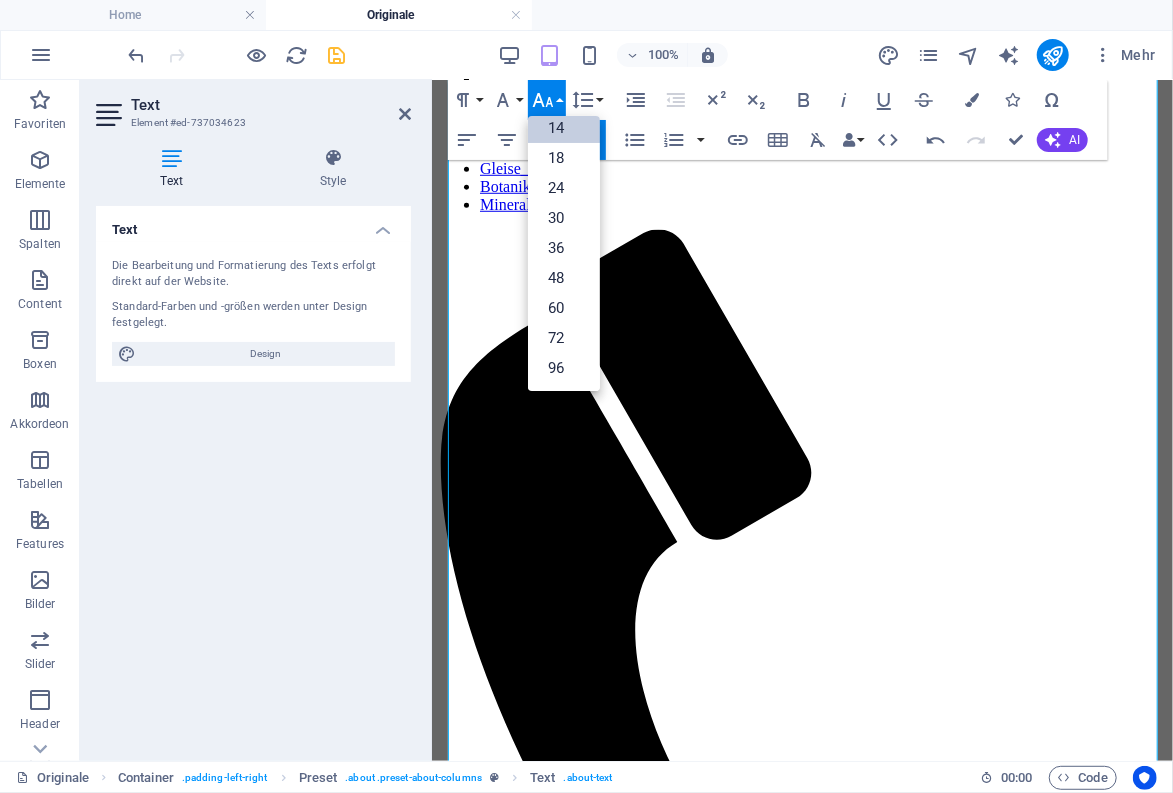 scroll, scrollTop: 161, scrollLeft: 0, axis: vertical 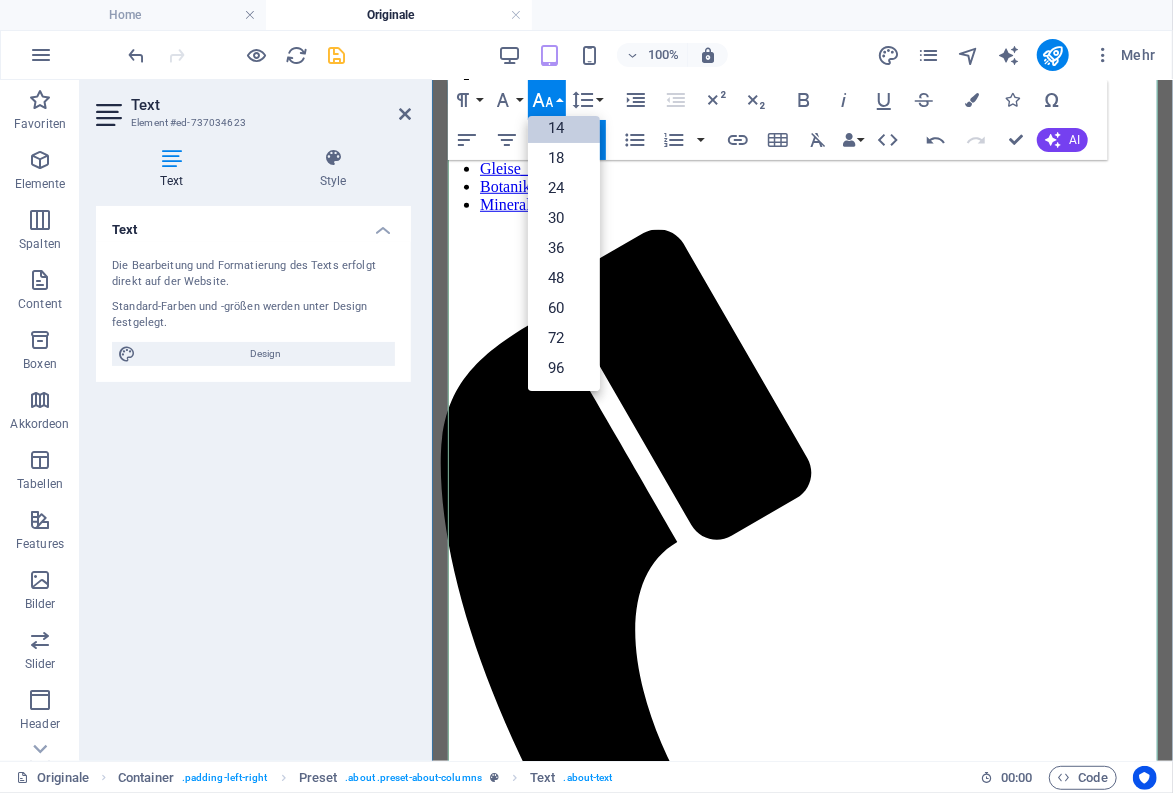 click on "- Schlafende Boote  (Siebdruck)" at bounding box center [801, 3525] 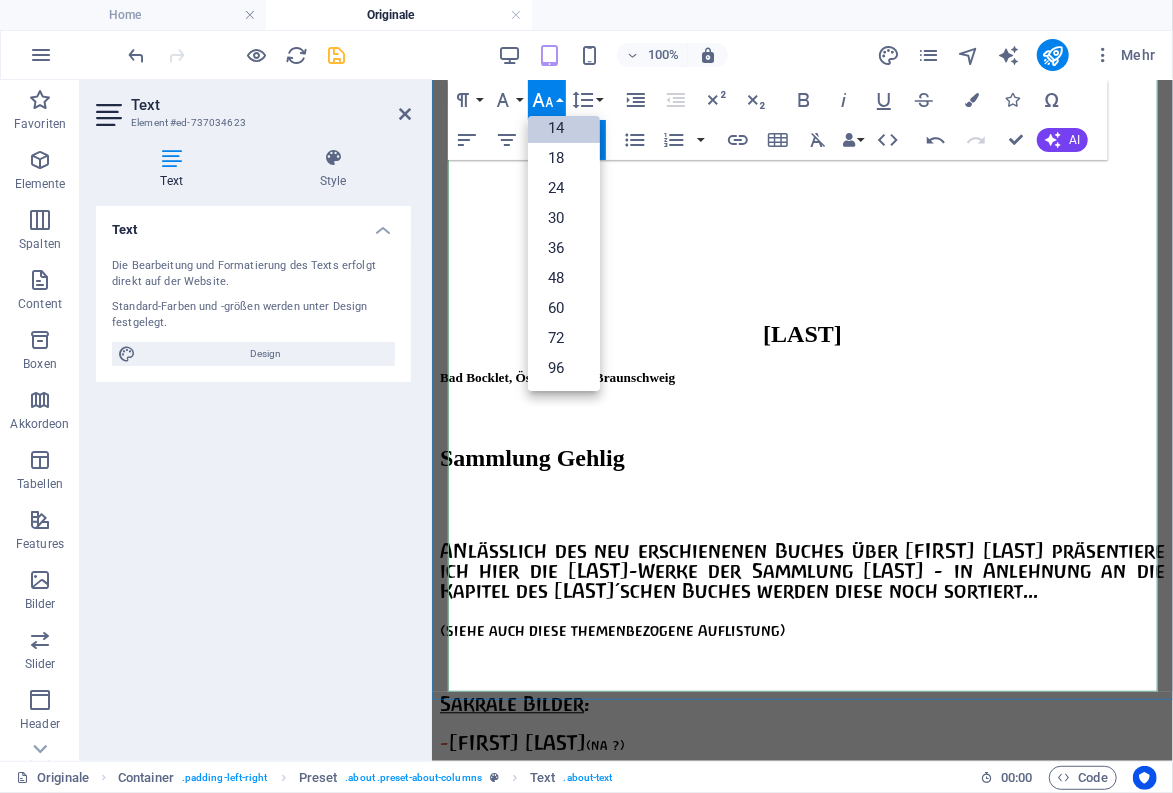scroll, scrollTop: 1980, scrollLeft: 0, axis: vertical 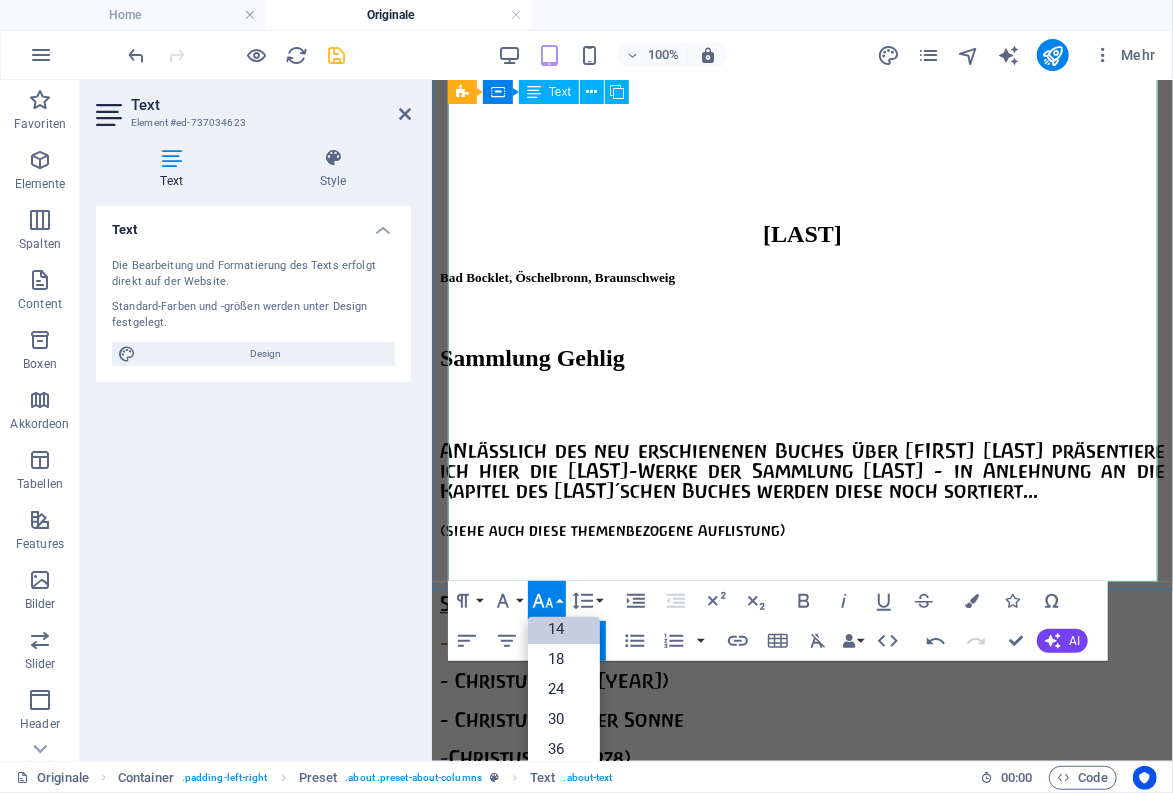 drag, startPoint x: 649, startPoint y: 518, endPoint x: 790, endPoint y: 523, distance: 141.08862 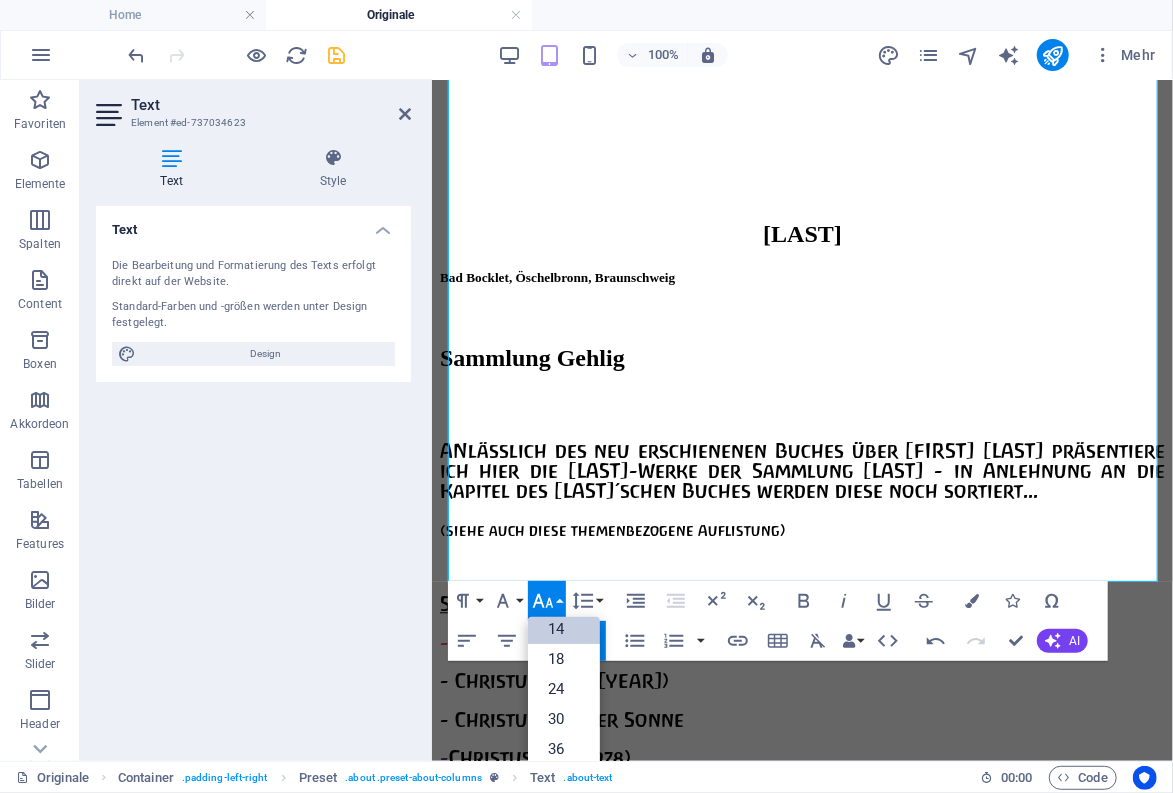 click on "14" at bounding box center (564, 629) 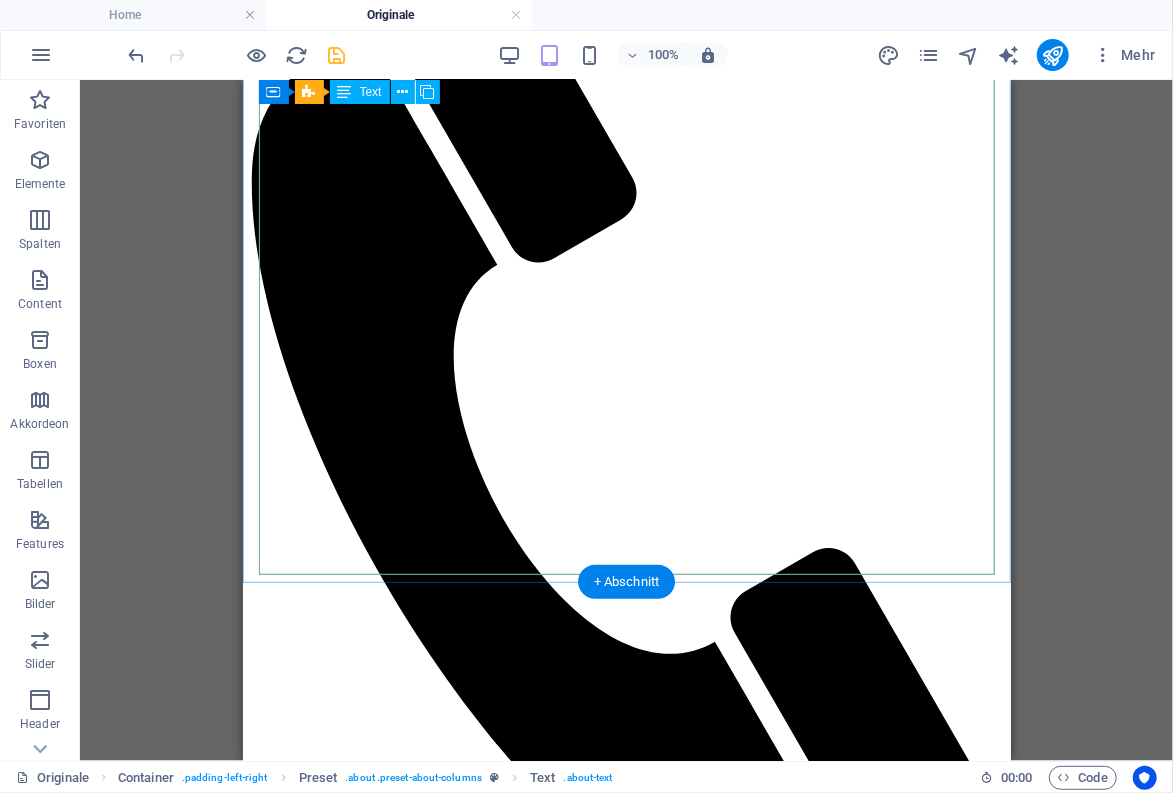 scroll, scrollTop: 990, scrollLeft: 0, axis: vertical 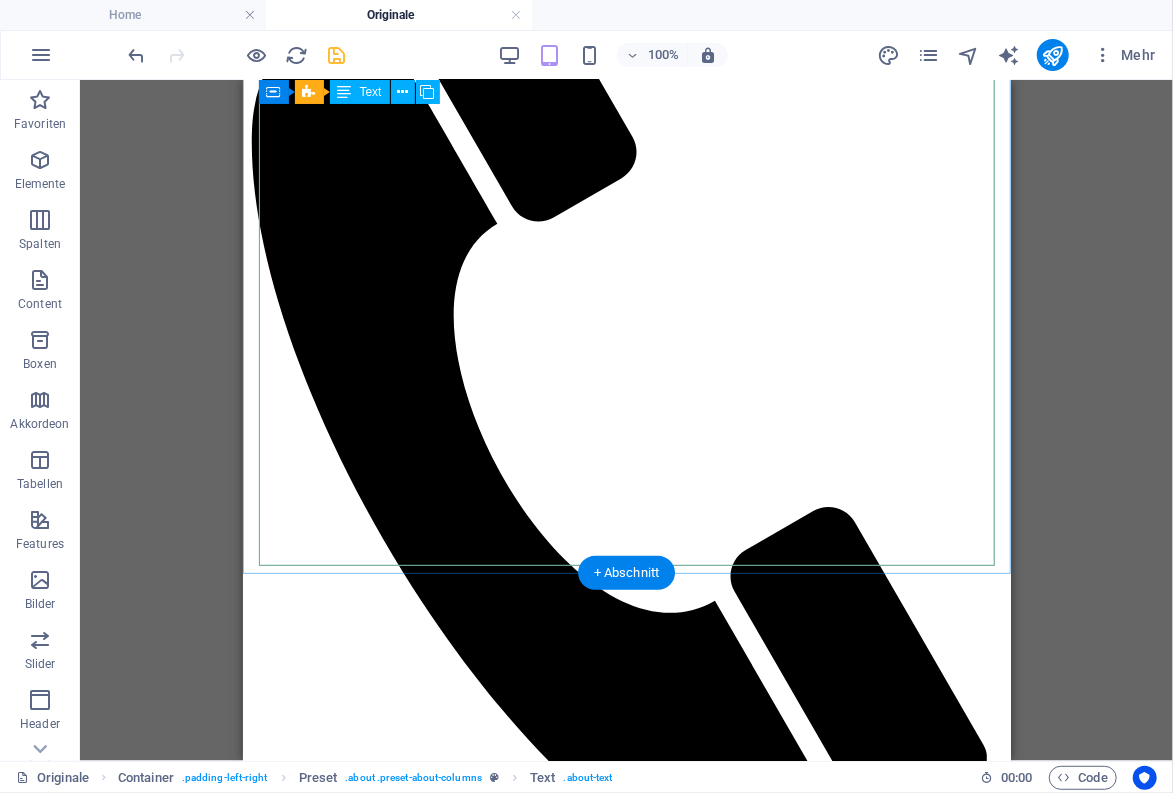 click on "ANlässlich des neu erschienenen Buches über hans Nowak präsentiere ich hier die Nowak-Werke der Sammlung [LAST] - in Anlehnung an die Kapitel des Seefeldt'schen Buches werden diese noch sortiert...   (siehe auch diese themenbezogene Auflistung) Sakrale Bilder :  -  Christus/Judas  (na ?) - Christus blau  ([YEAR]) - Christus vor der Sonne -  Christuskopf  ([YEAR]) - Johannes  (Lithographie-Studie)   ([YEAR]) -  Heilige 3 Könige  ([YEAR]) Clowns : - Clown nachdenklich - Clowngespräch - Clown auf  Blattgold  ([YEAR]) Bilder auf  Jute : -  Stillleben (Blumenstrauß)  ([YEAR]) - Frauenkopf Kleine Szenen  ([YEAR]) : - Bühnenszene - die seltsame Alte - Der Springbock Stadt-/   Dorf-Ansichten : - Paris (Montmartre) - Paris (Markthalle) - London  Tower-Bridge  (KunstDruck)   - London - Big Ben und Parlament  ([YEAR]) - Rom (Petersplatz) - Die Rote Brücke  (KunstDruck) - Nizza  Blumenmarkt  ("Cavon") - Venedig ("Cavon") - St. Tropez  ?? -  Erster Schnee in Voigtholz  ?? Häfen und Schiffe : - St. Tropez - - -   :" at bounding box center [626, 3763] 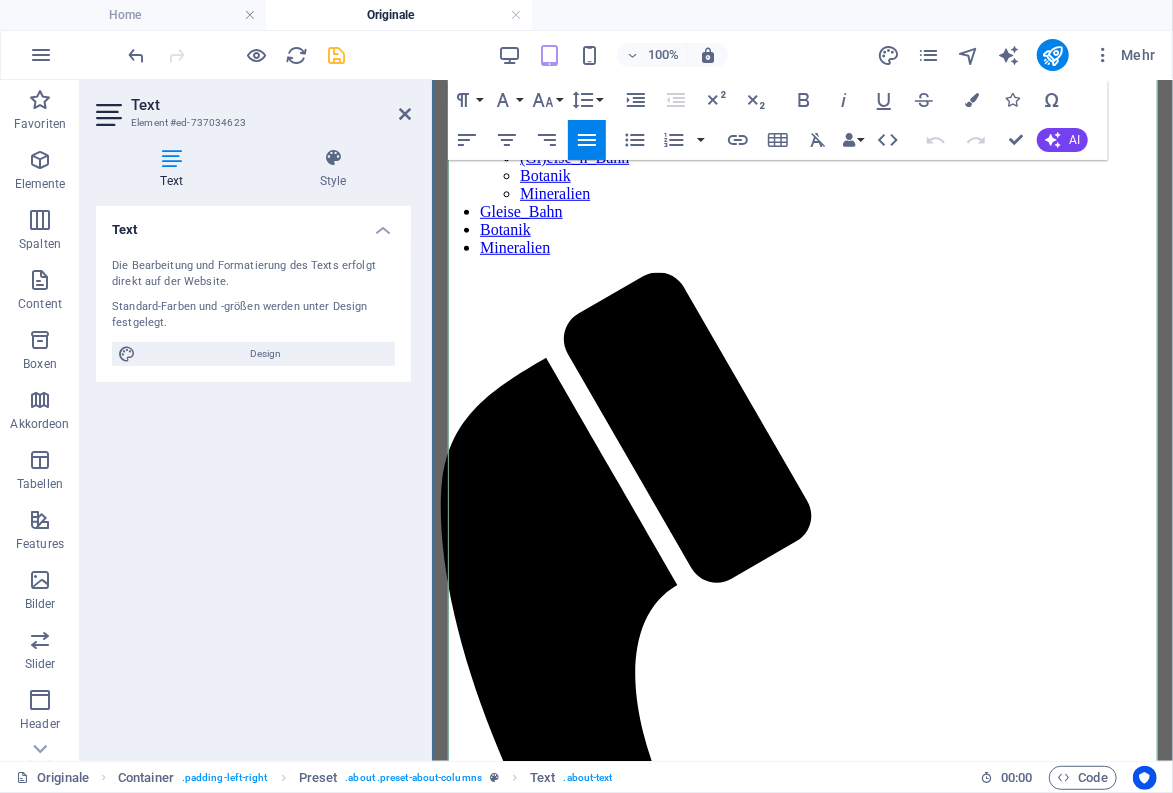 scroll, scrollTop: 660, scrollLeft: 0, axis: vertical 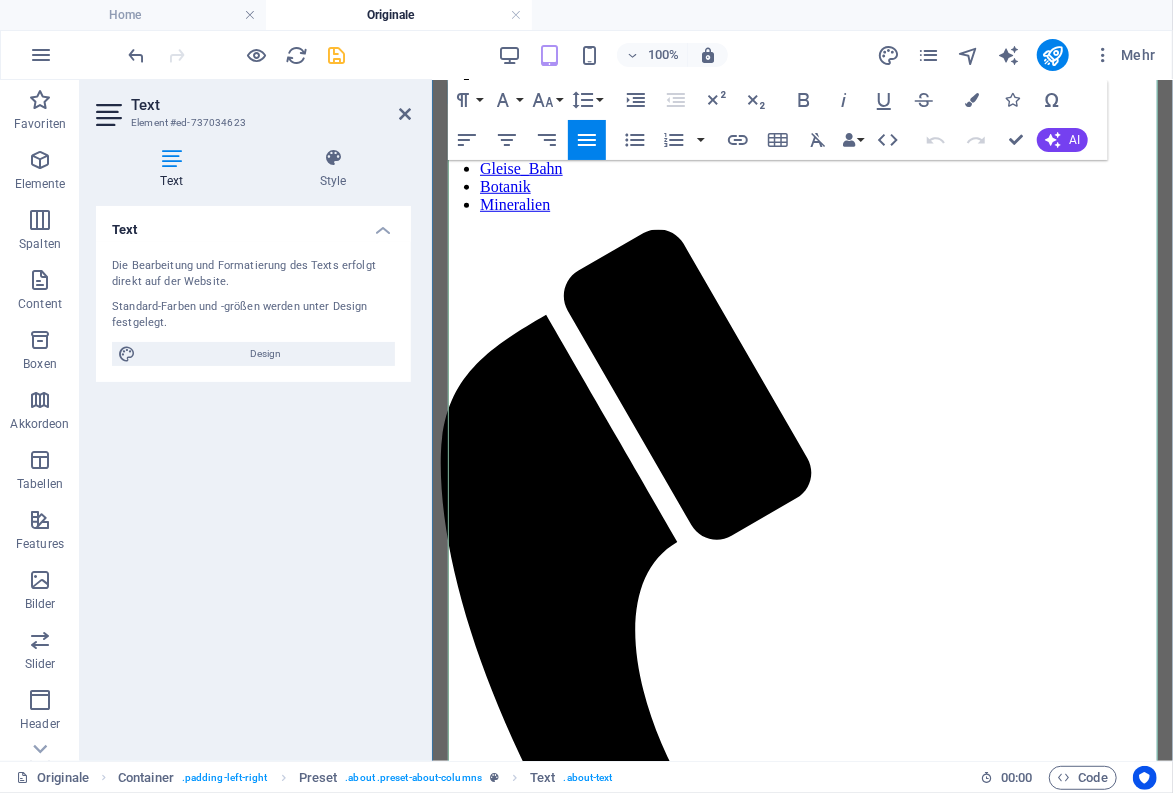 drag, startPoint x: 566, startPoint y: 599, endPoint x: 739, endPoint y: 593, distance: 173.10402 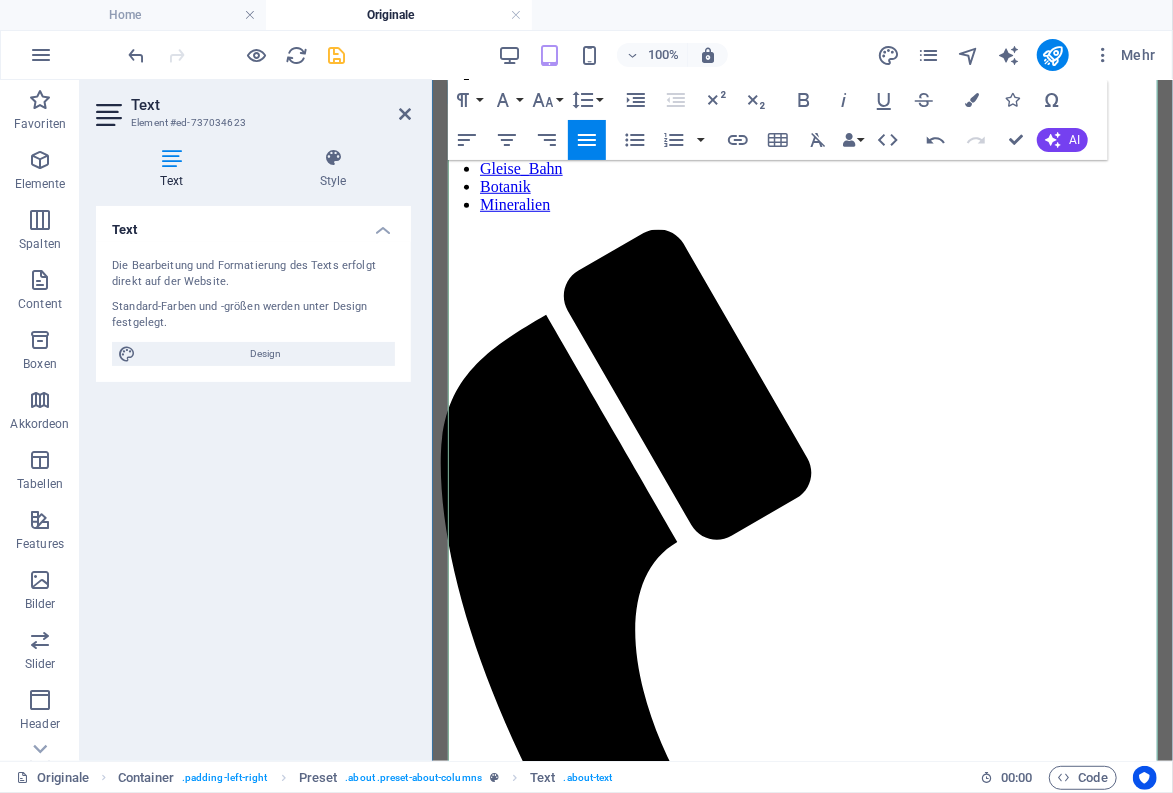 click on "-  Segelboot "auf dem Chiemsee" at bounding box center (597, 3600) 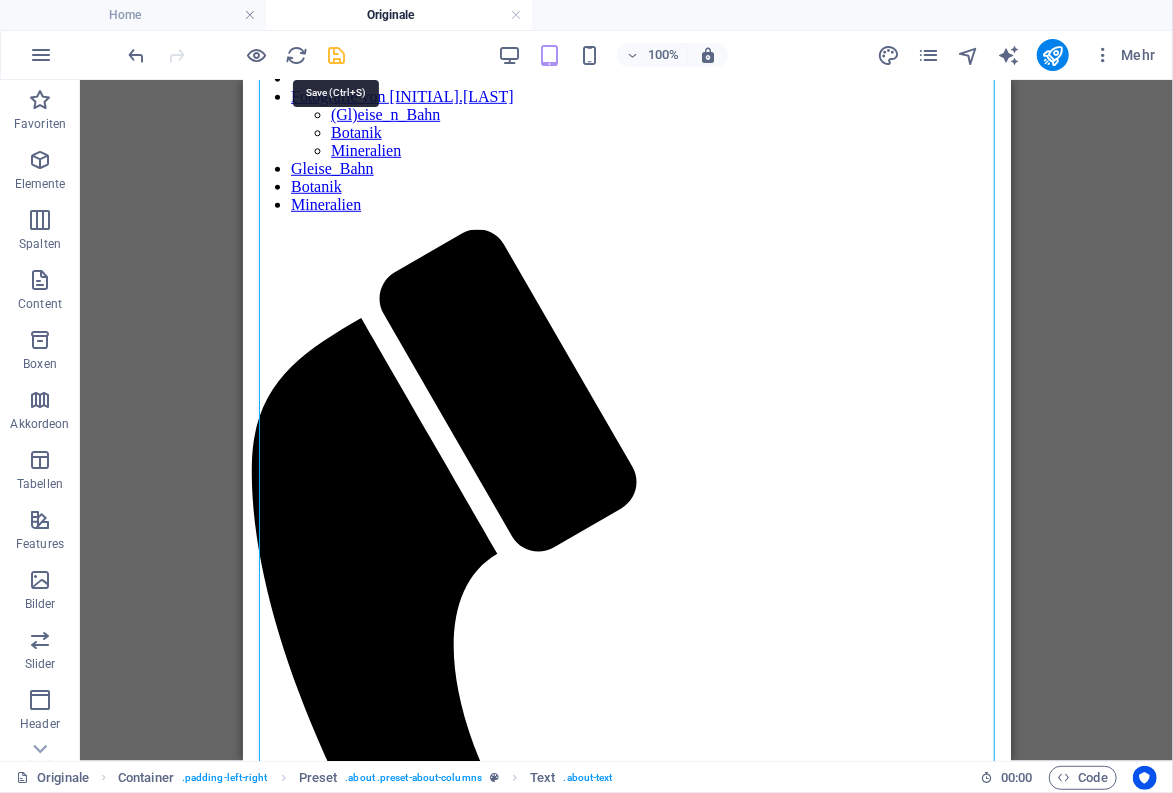 click at bounding box center (337, 55) 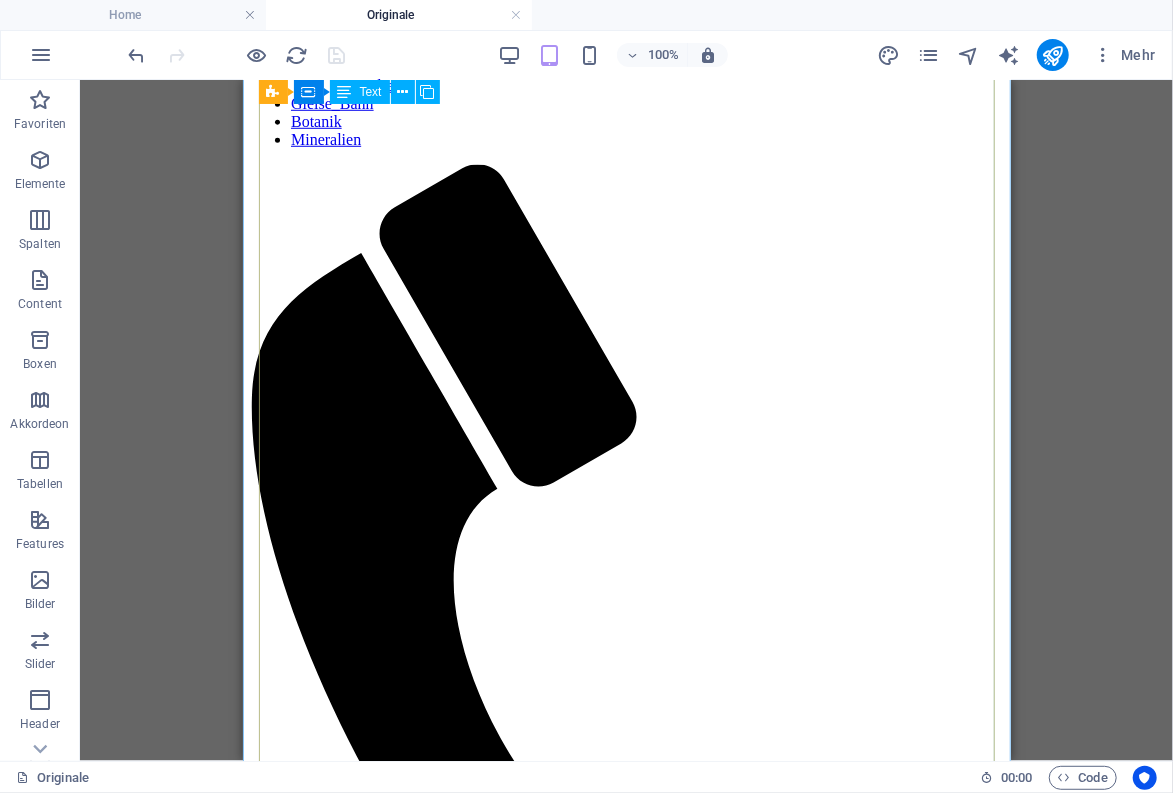 scroll, scrollTop: 770, scrollLeft: 0, axis: vertical 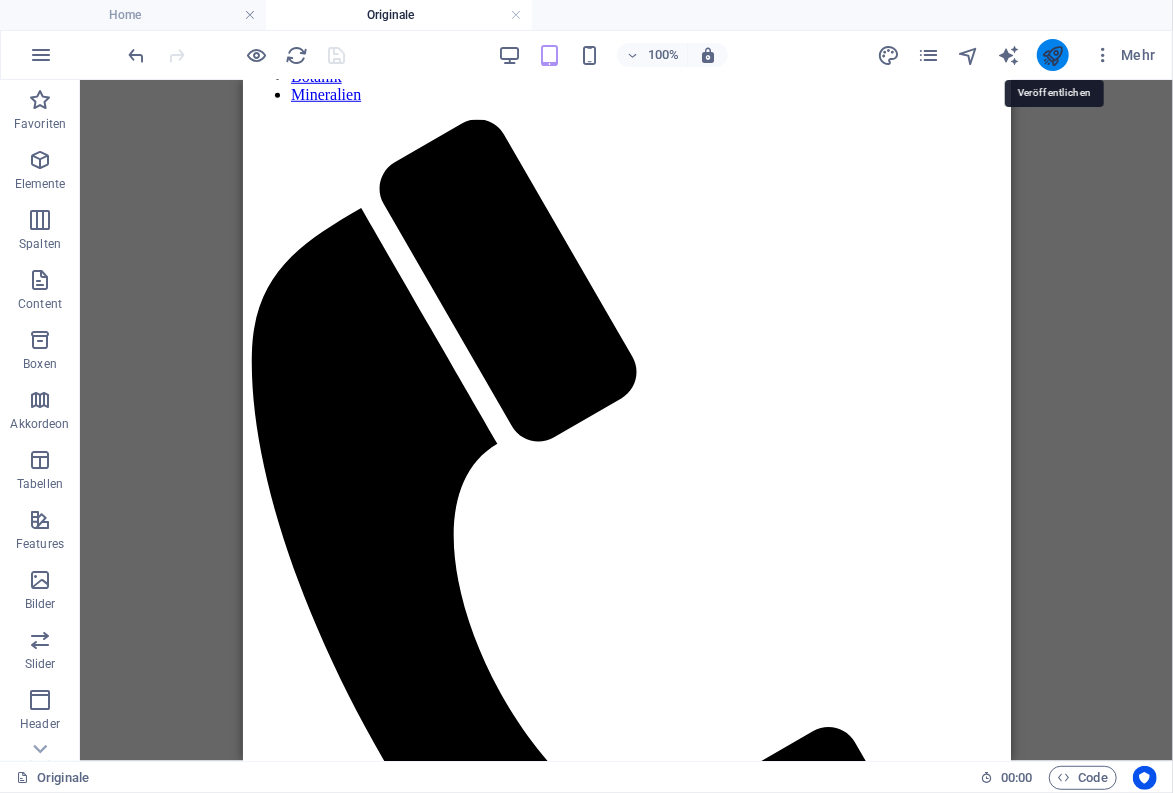 click at bounding box center (1052, 55) 